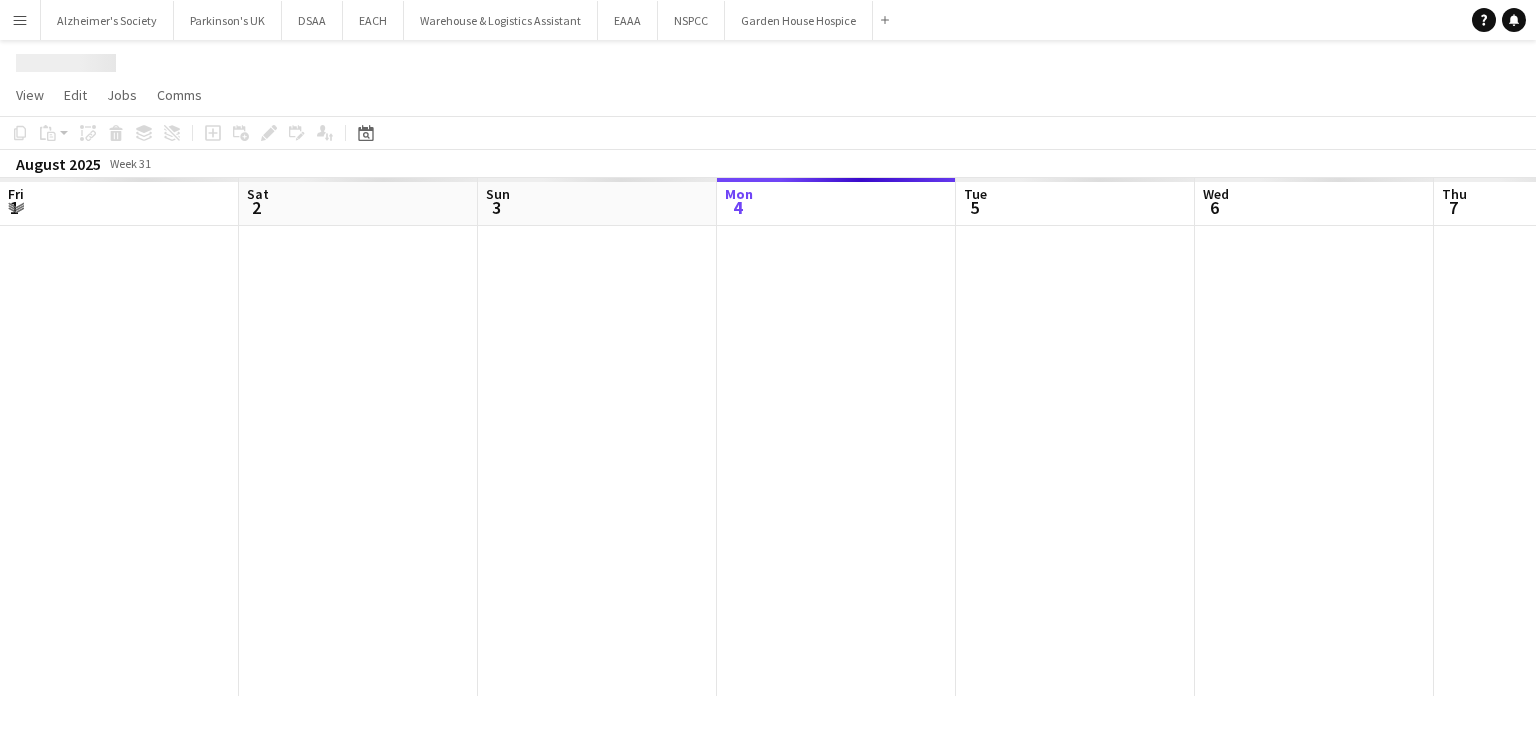 scroll, scrollTop: 0, scrollLeft: 0, axis: both 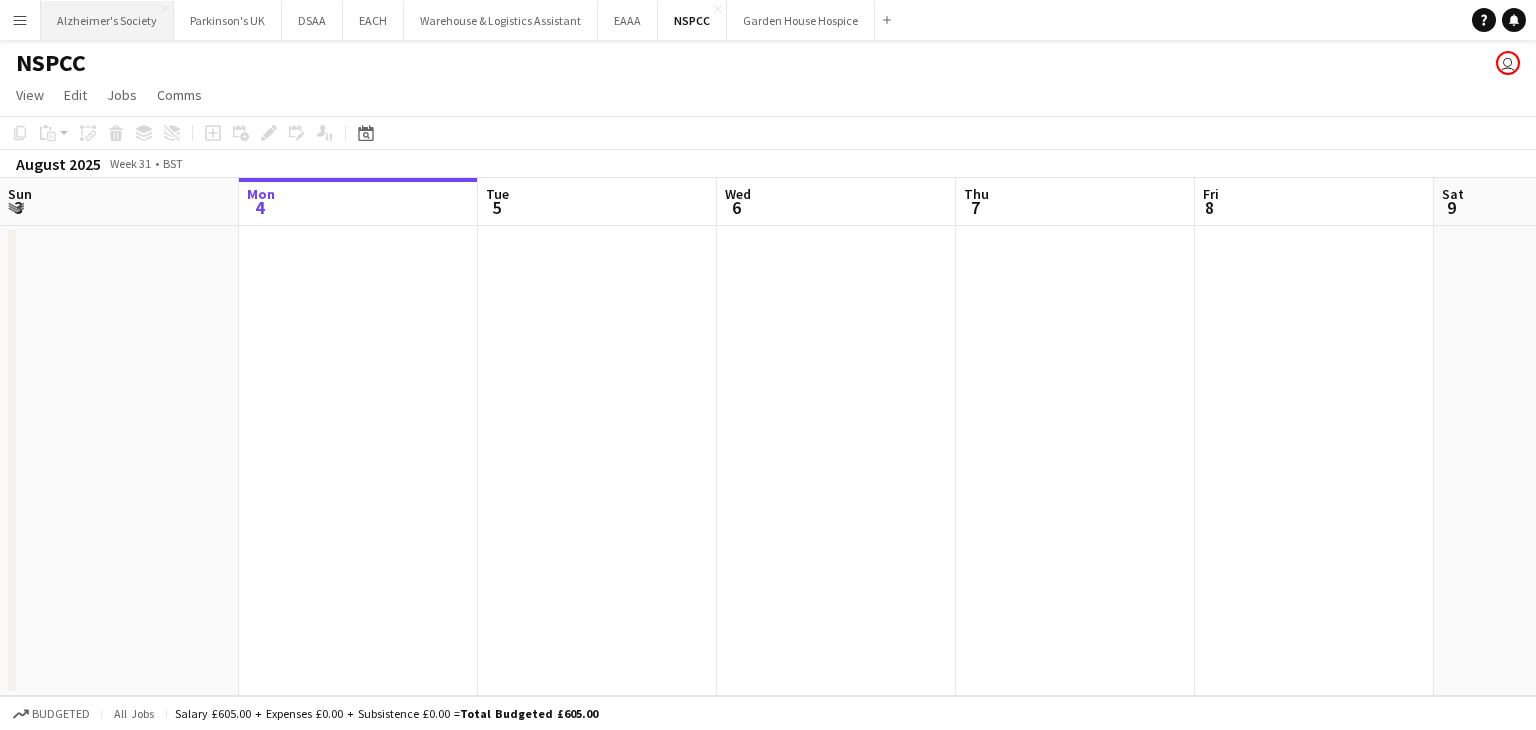 click on "Alzheimer's Society
Close" at bounding box center [107, 20] 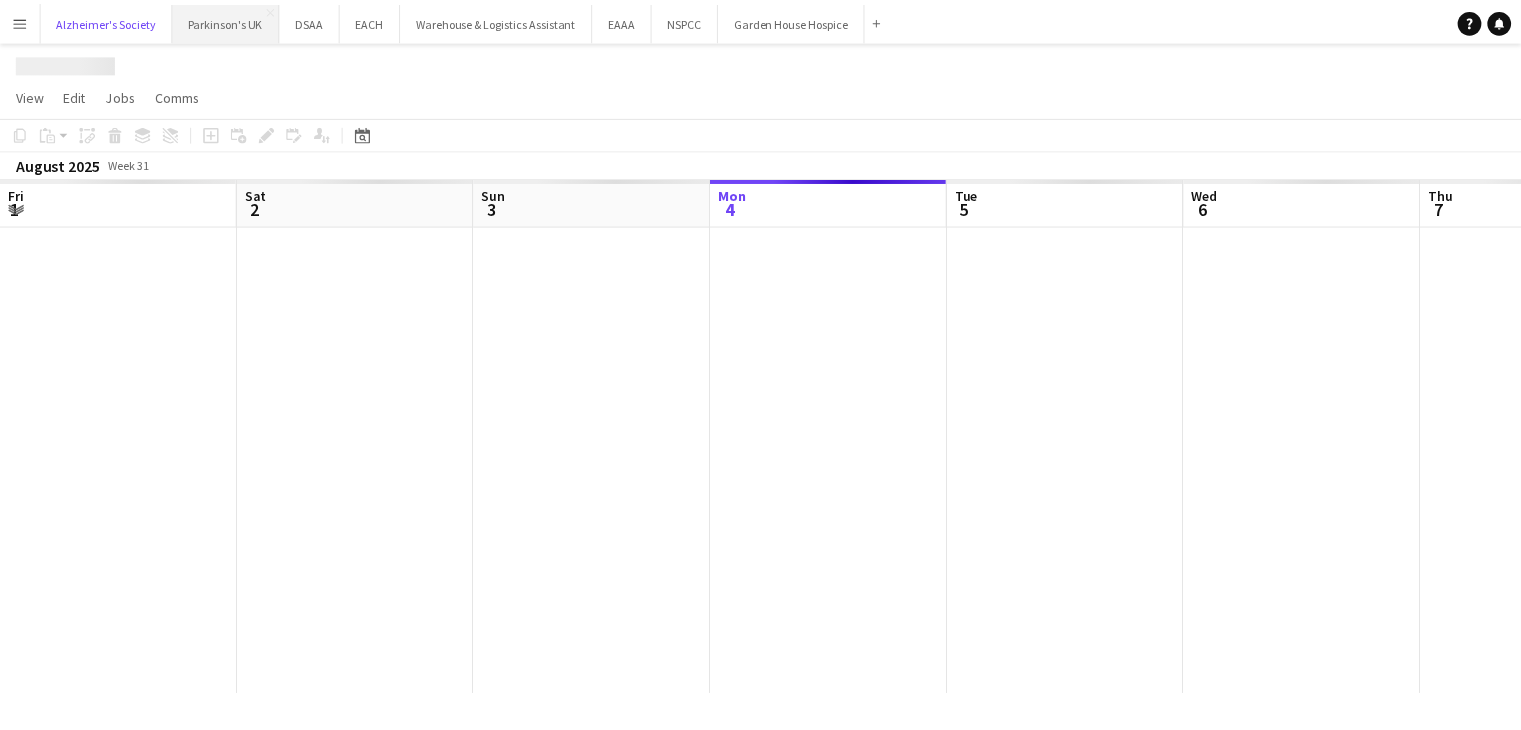 scroll, scrollTop: 0, scrollLeft: 478, axis: horizontal 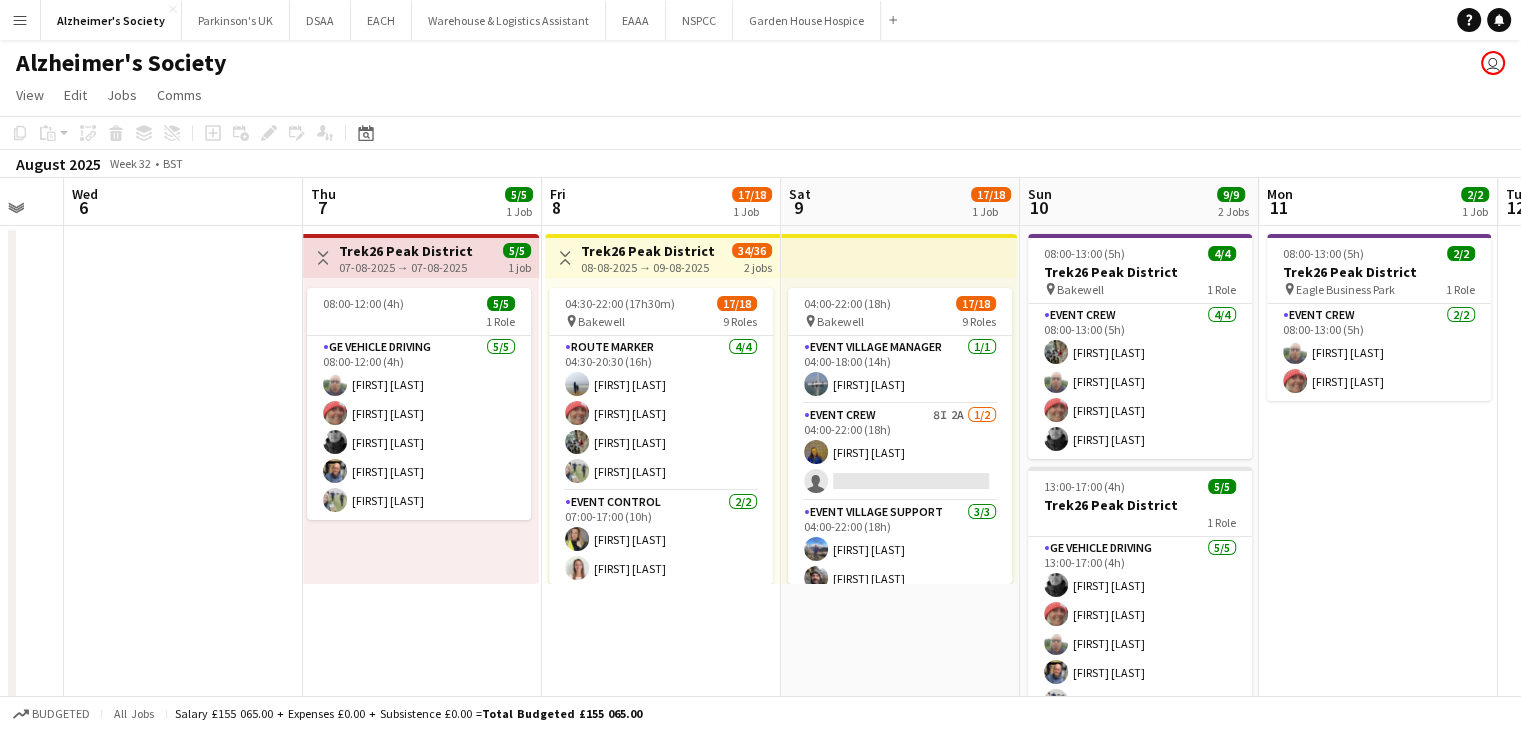 drag, startPoint x: 826, startPoint y: 536, endPoint x: 173, endPoint y: 484, distance: 655.0672 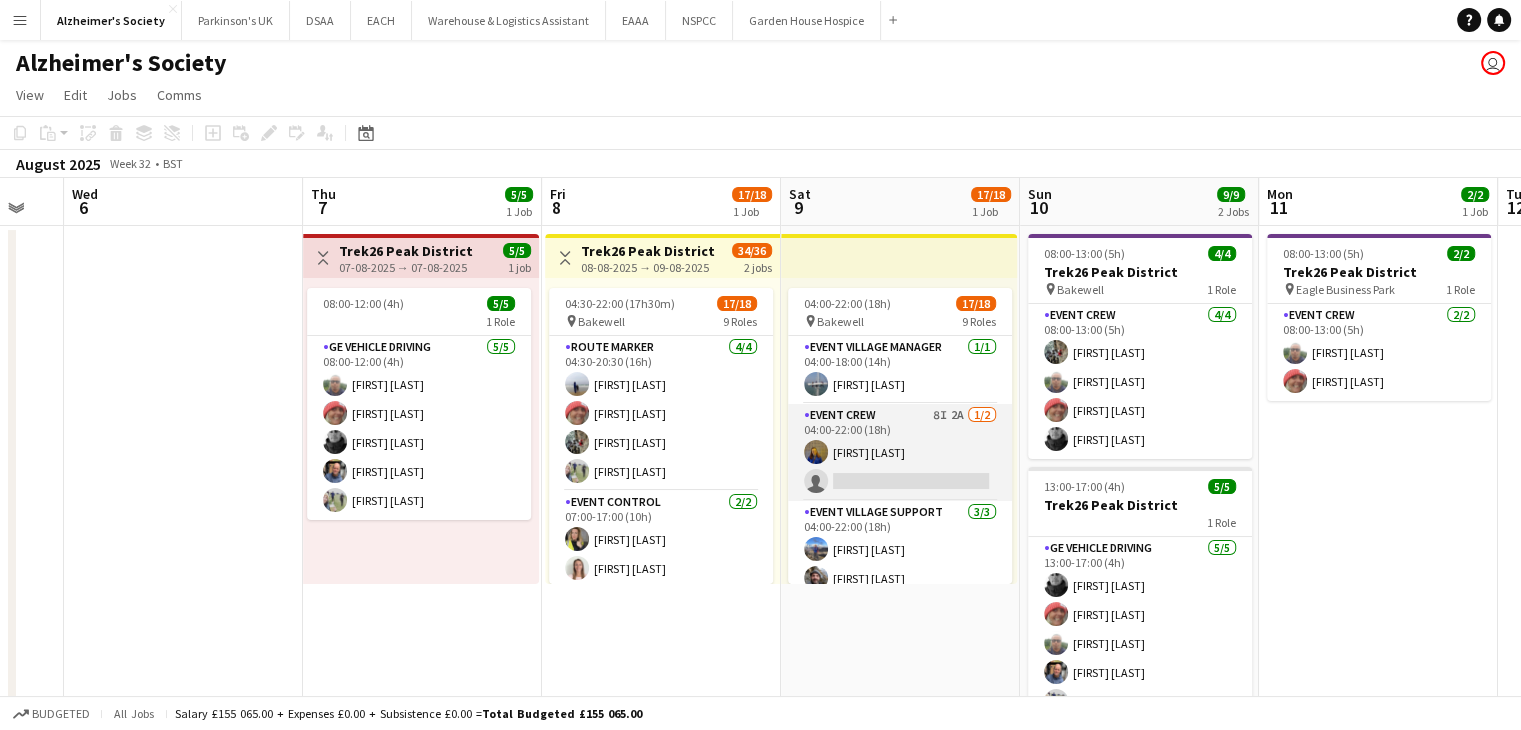 click on "Event Crew   8I   2A   1/2   04:00-22:00 (18h)
[FIRST] [LAST]
single-neutral-actions" at bounding box center (900, 452) 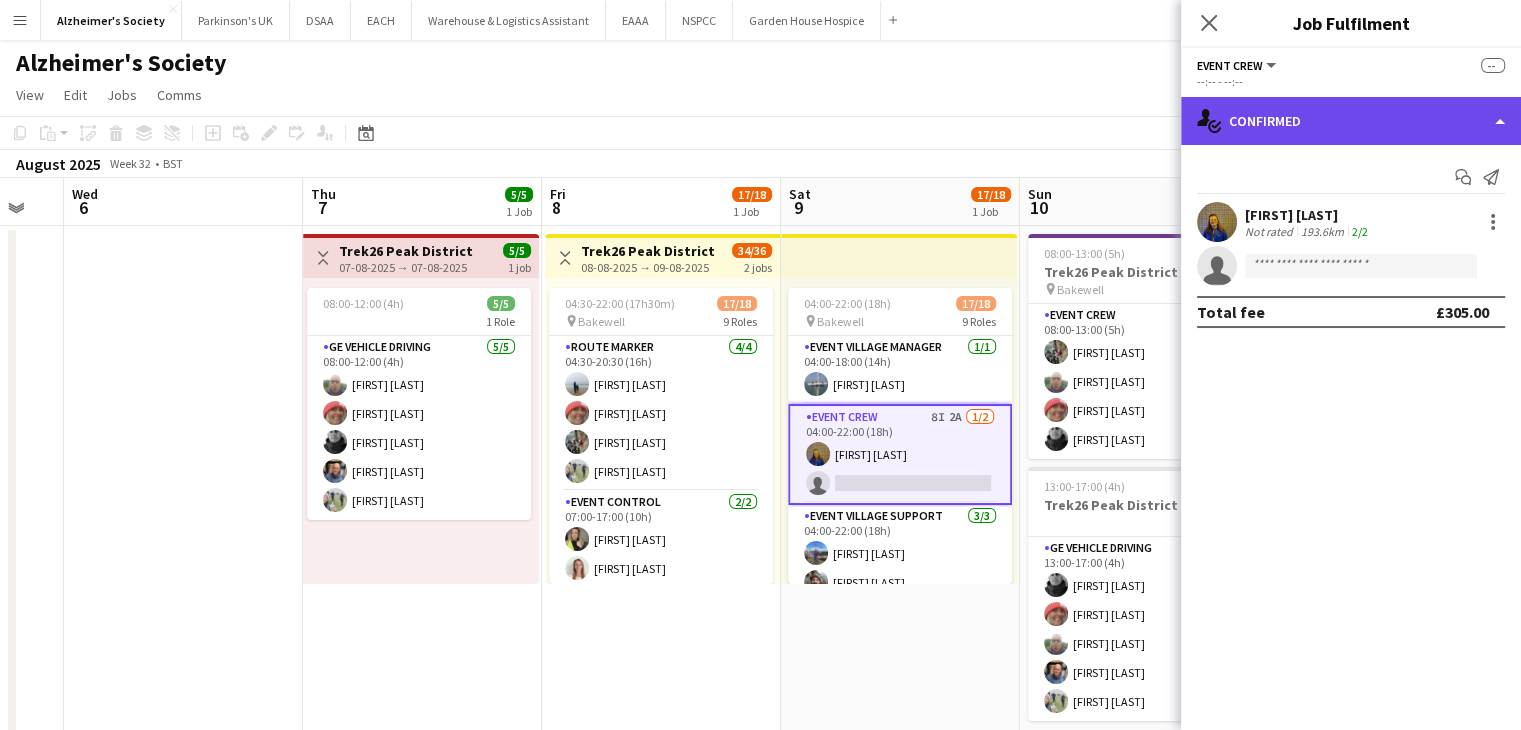 click on "single-neutral-actions-check-2
Confirmed" 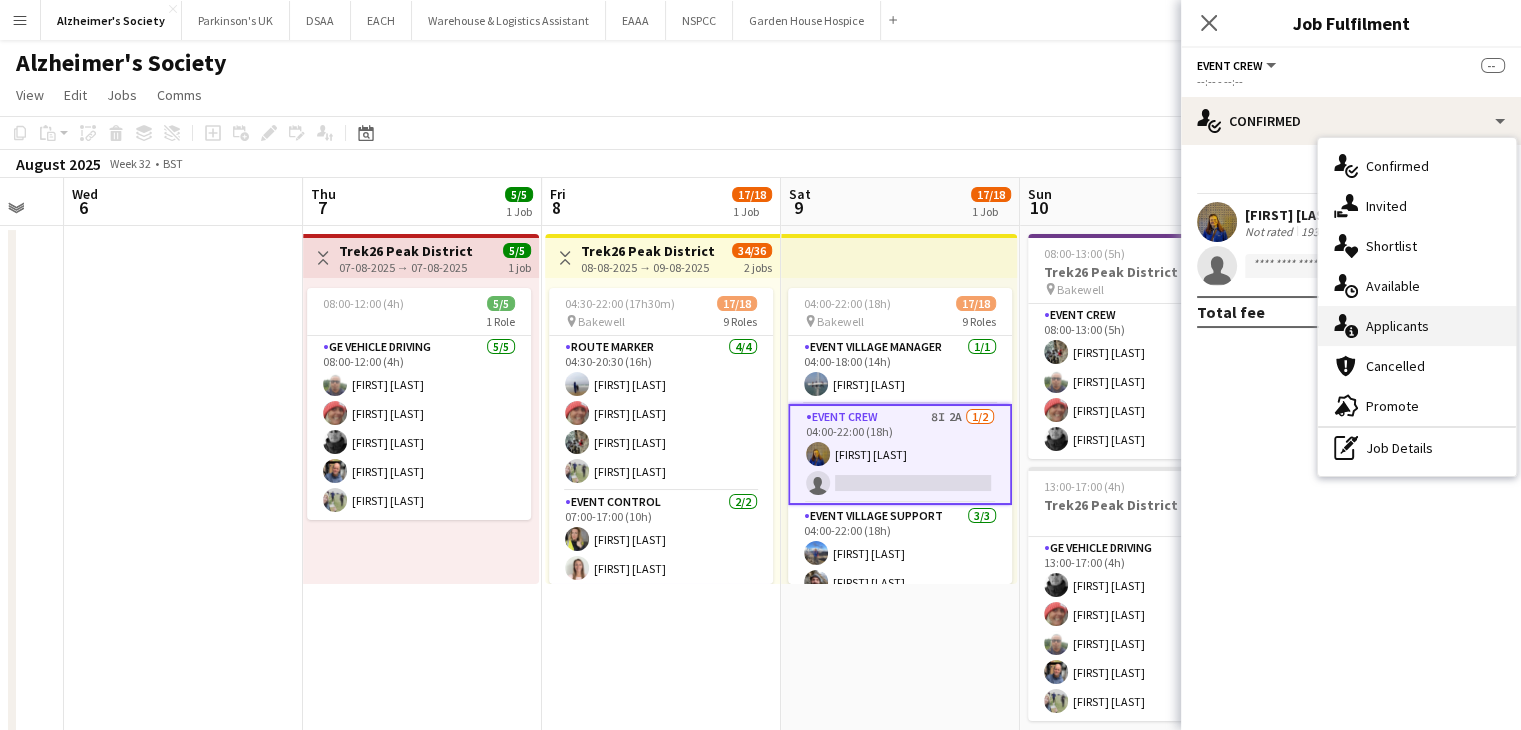 click on "single-neutral-actions-information
Applicants" at bounding box center (1417, 326) 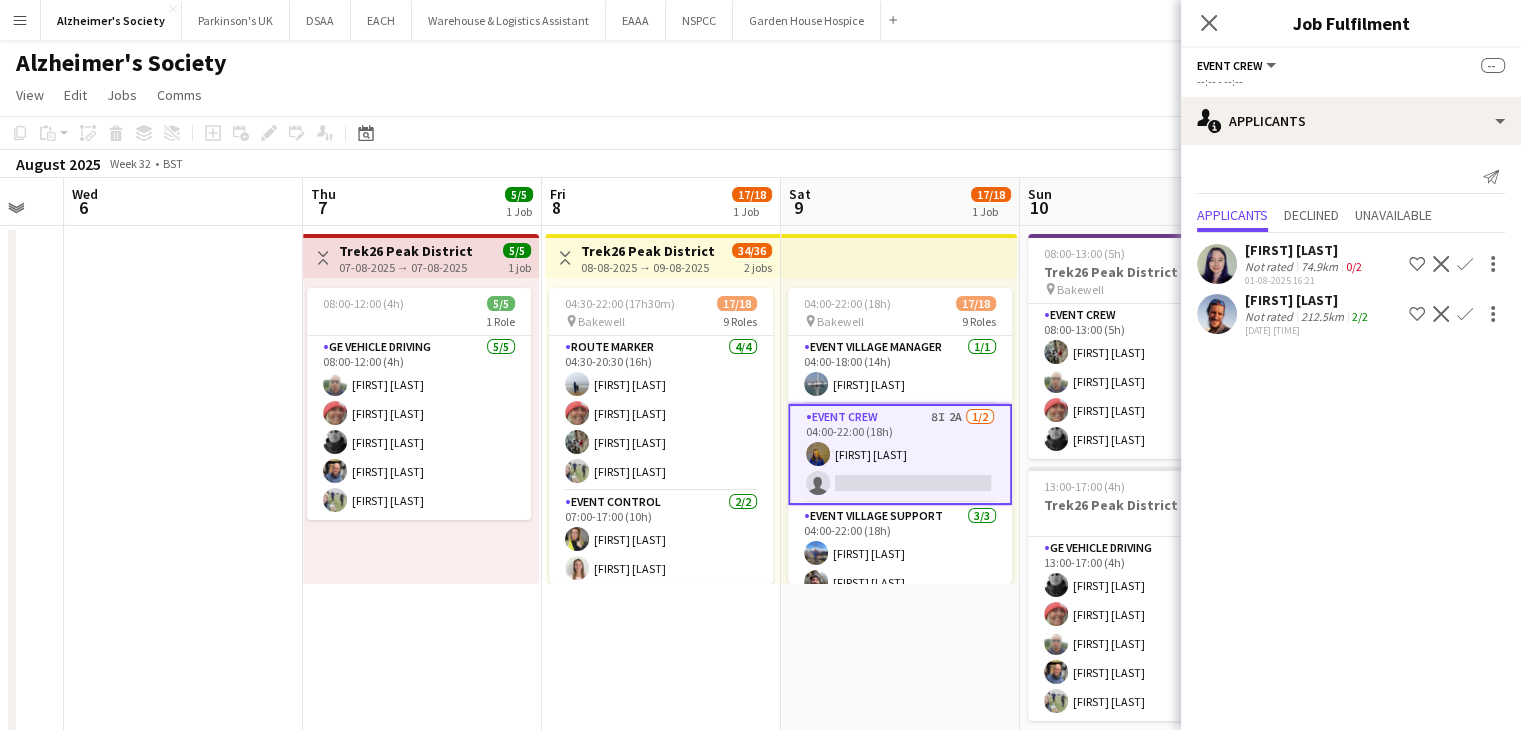 click on "Confirm" 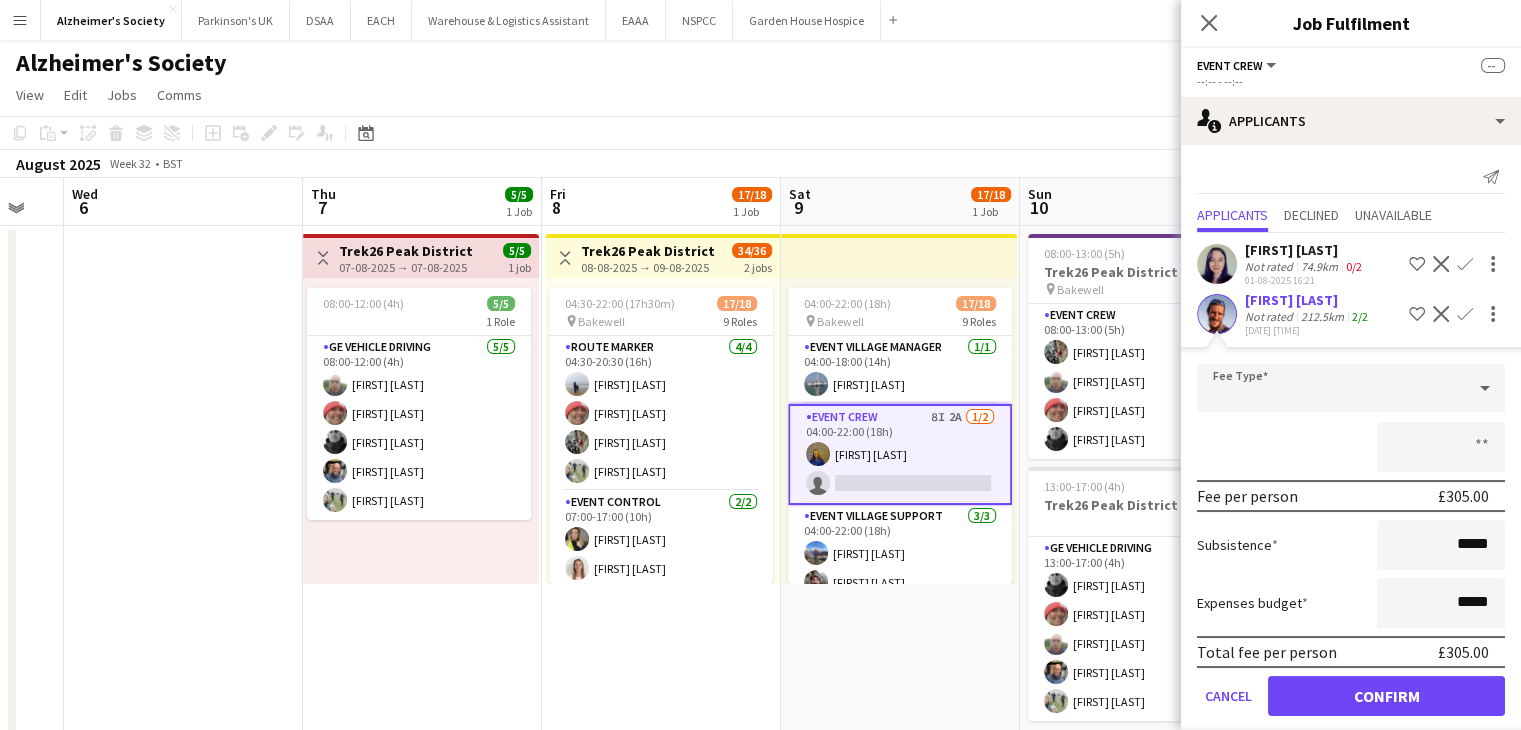 scroll, scrollTop: 20, scrollLeft: 0, axis: vertical 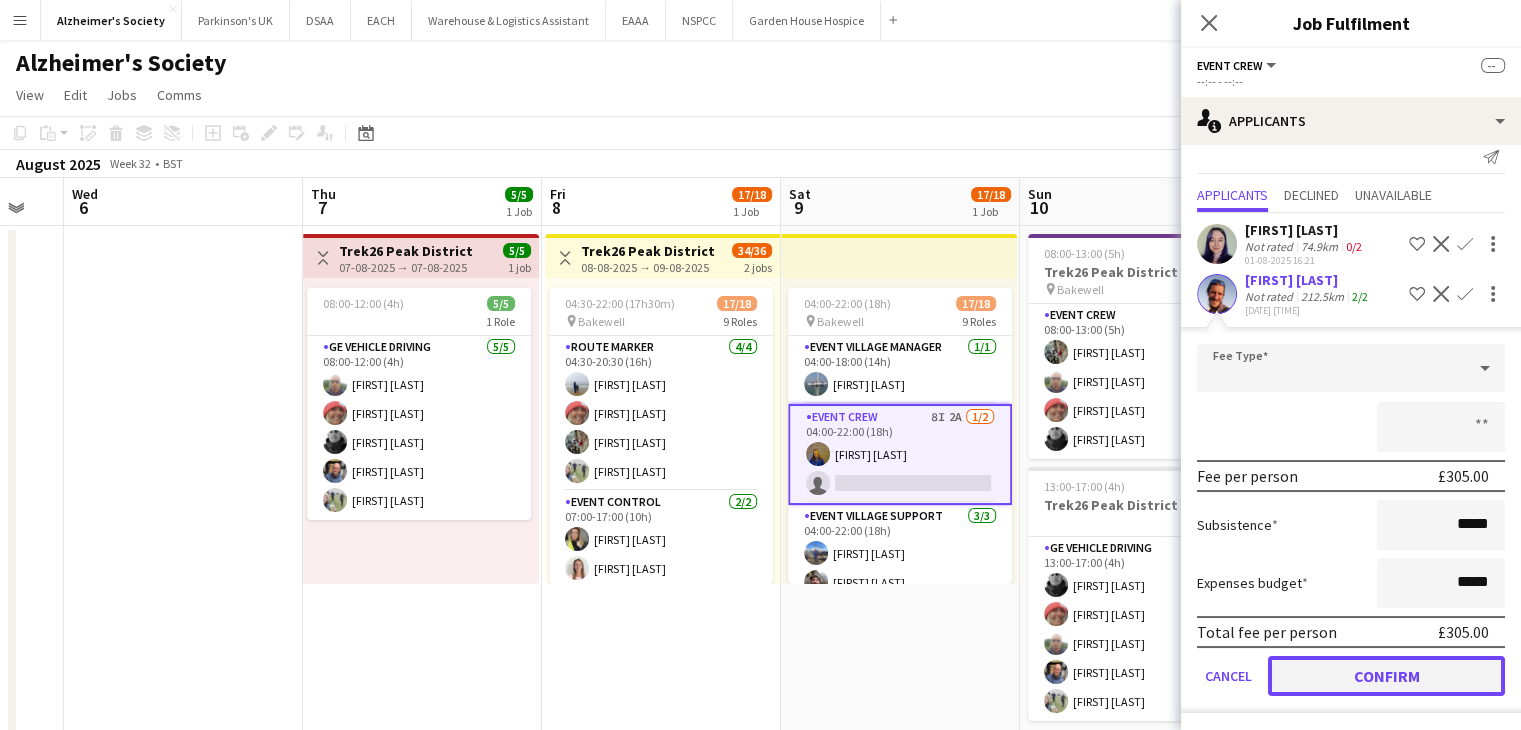 click on "Confirm" 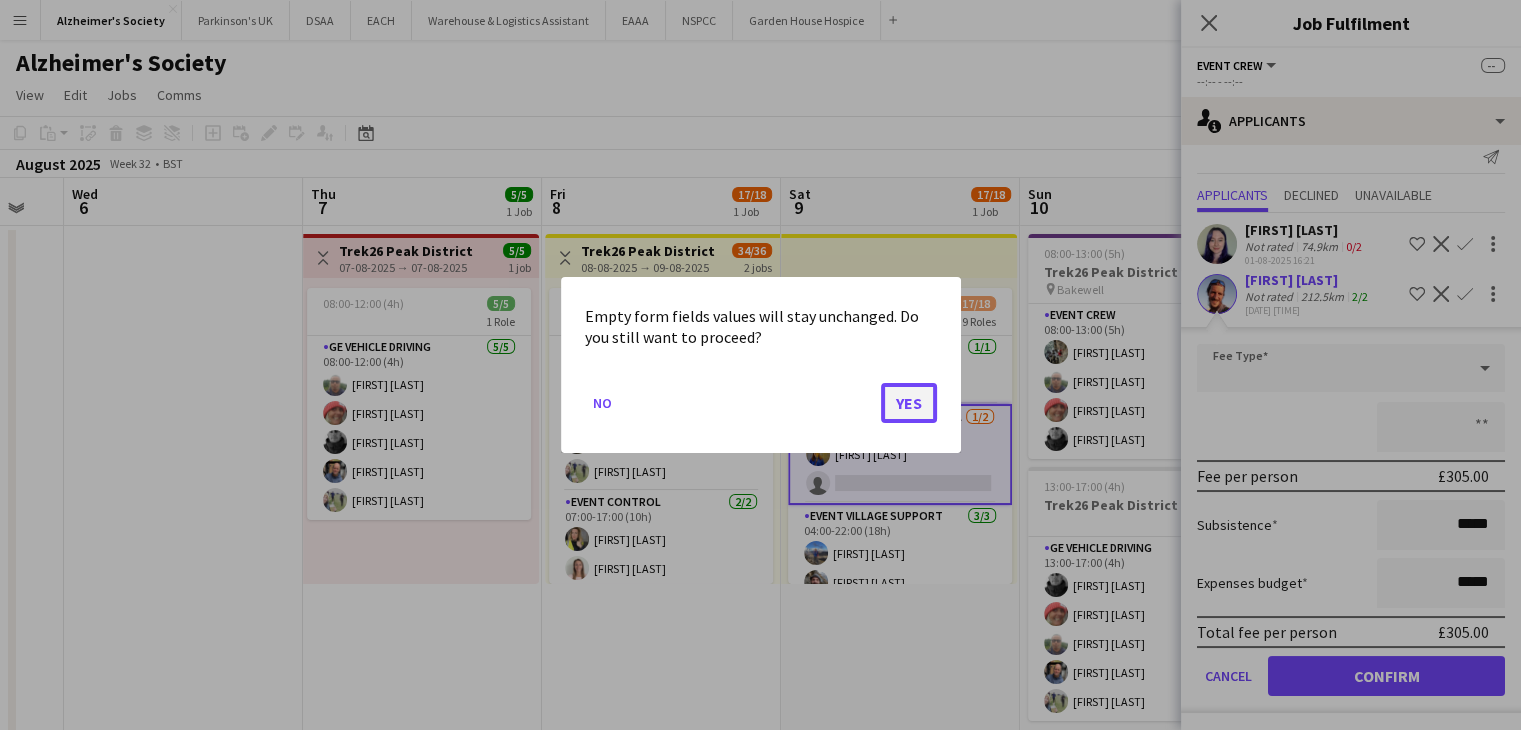 click on "Yes" 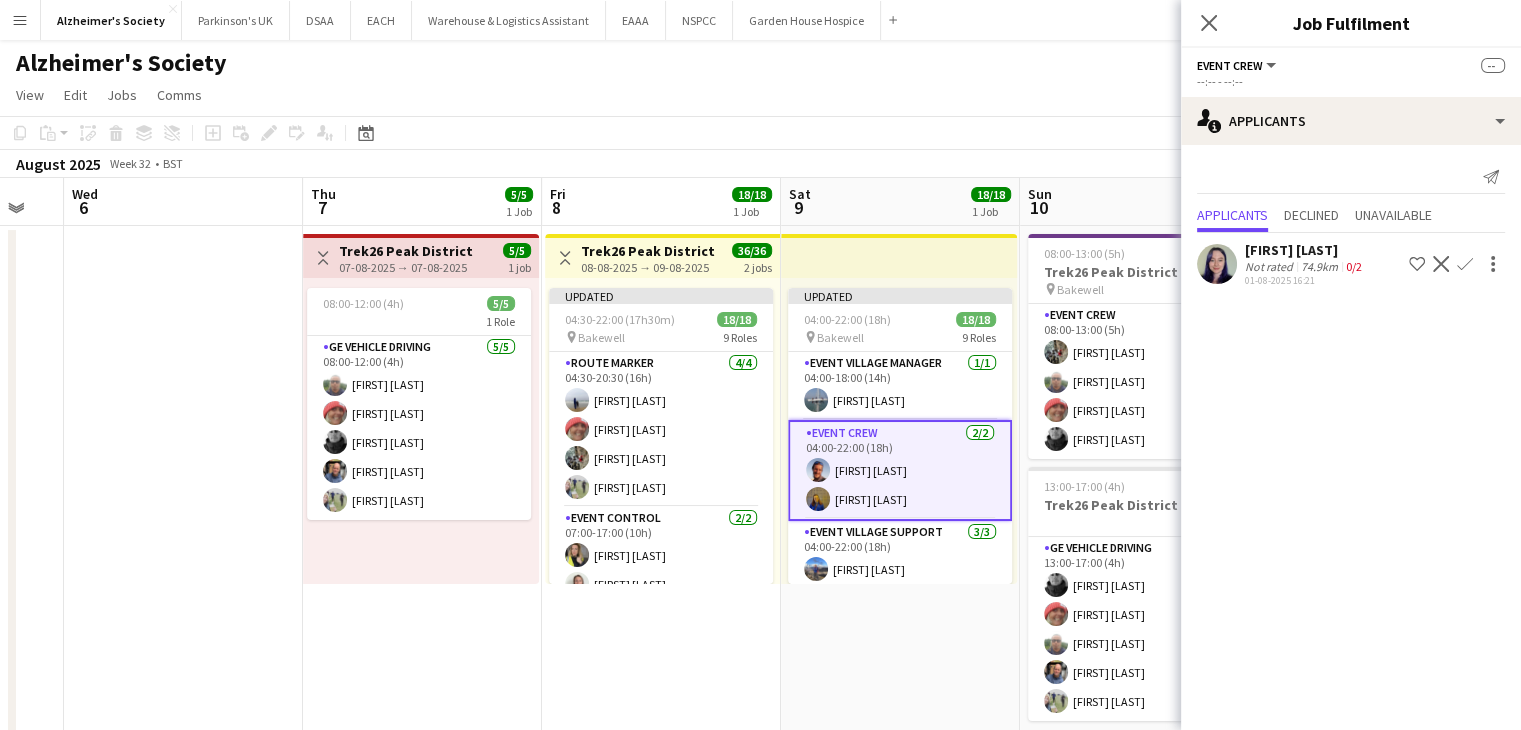 scroll, scrollTop: 0, scrollLeft: 0, axis: both 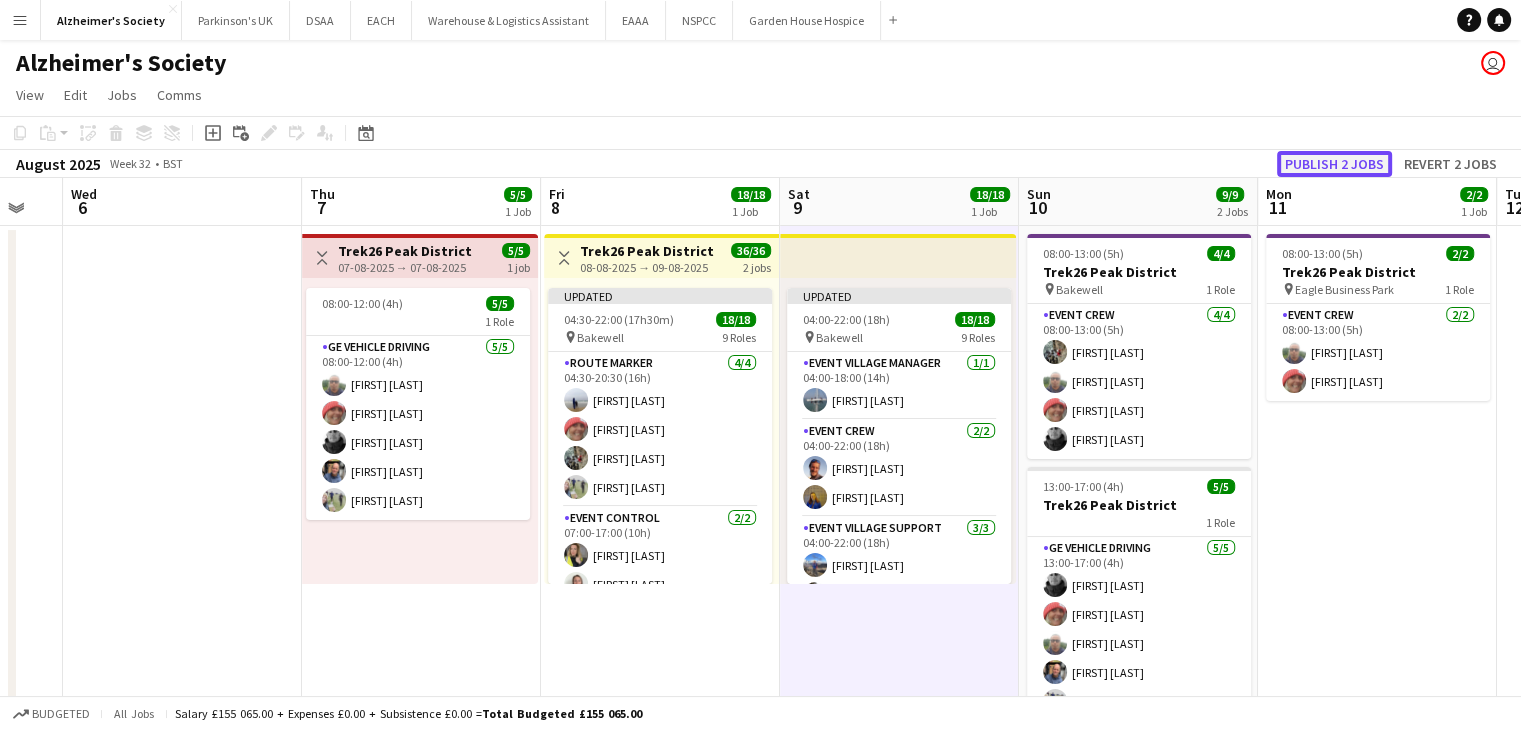 click on "Publish 2 jobs" 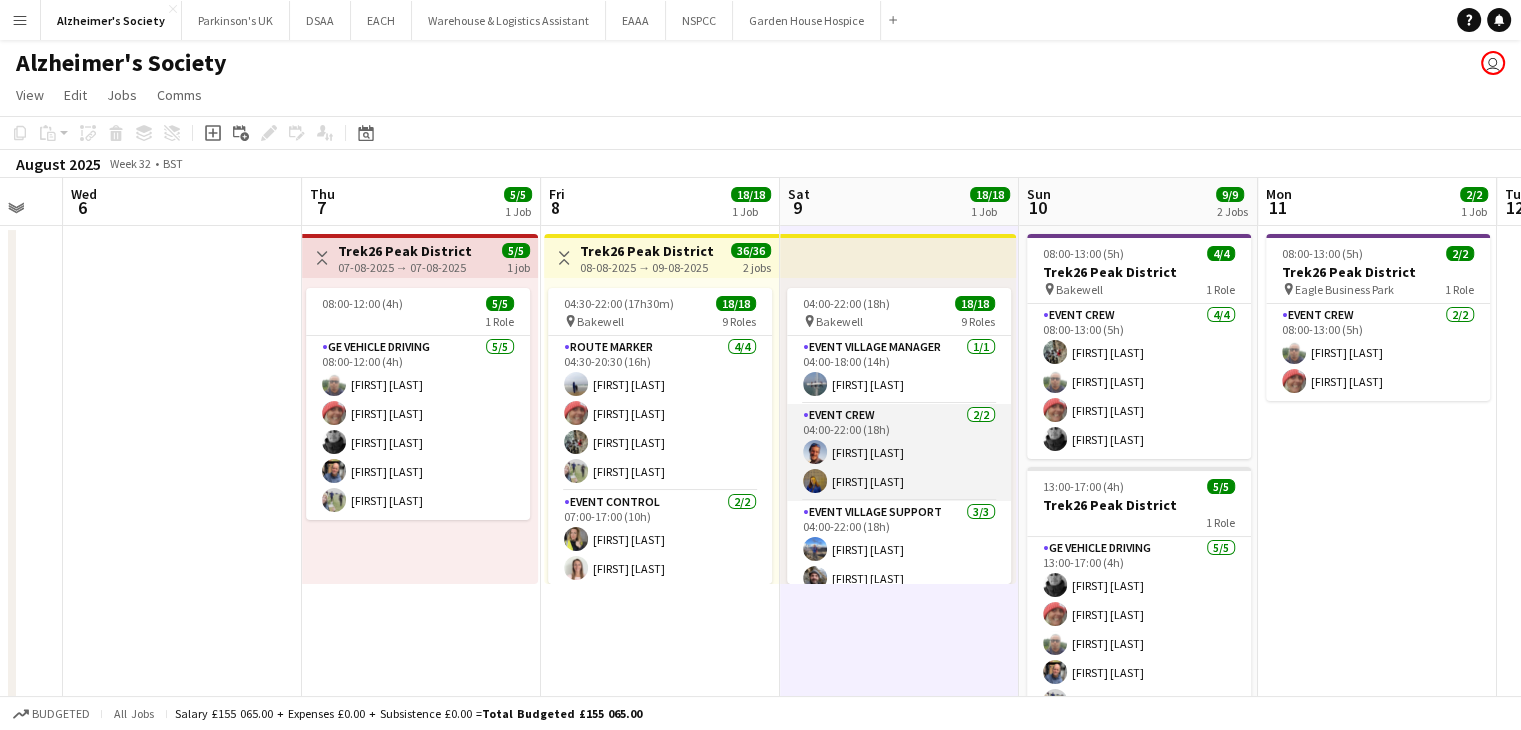 click on "Event Crew   2/2   04:00-22:00 (18h)
[FIRST] [LAST] [FIRST] [LAST]" at bounding box center (899, 452) 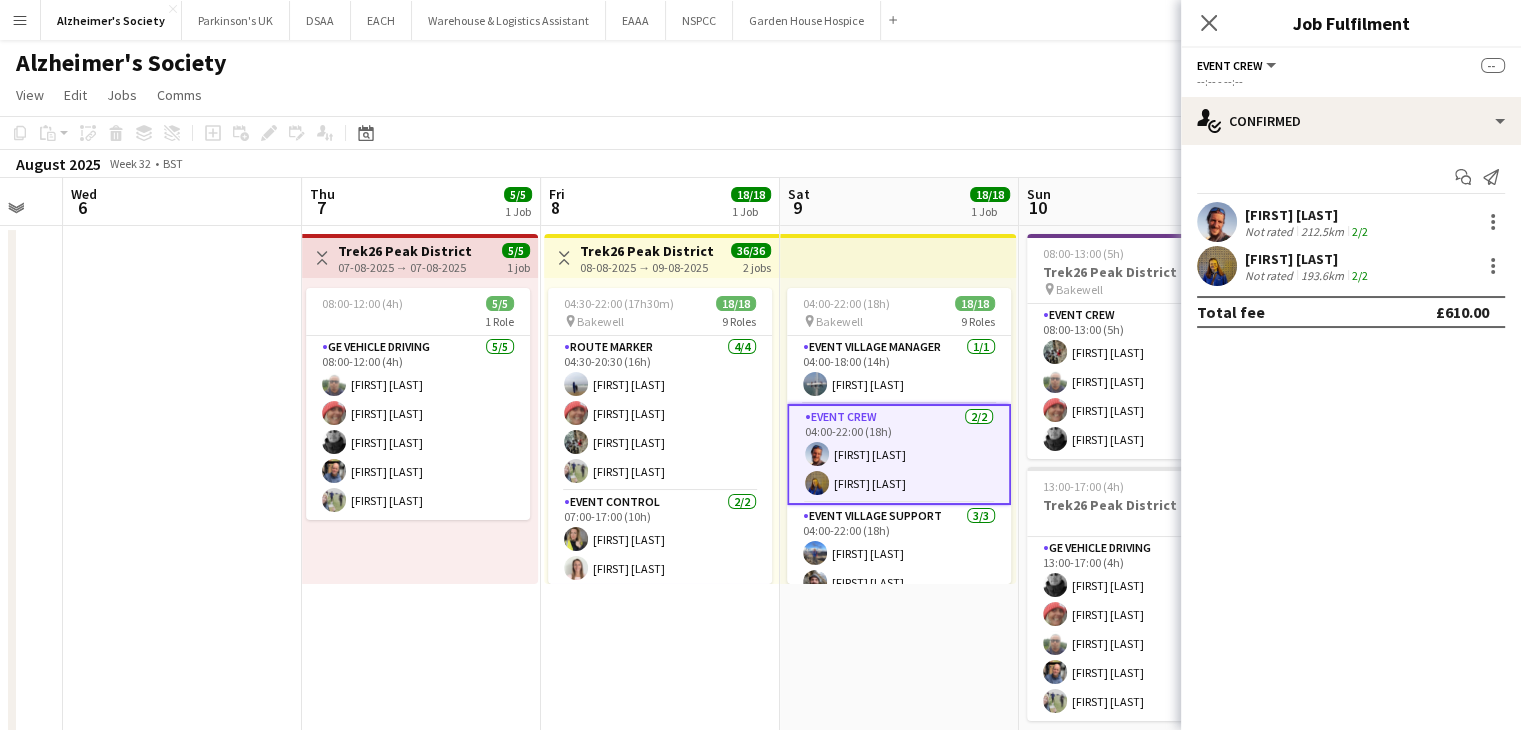 click on "[FIRST] [LAST]" at bounding box center (1308, 215) 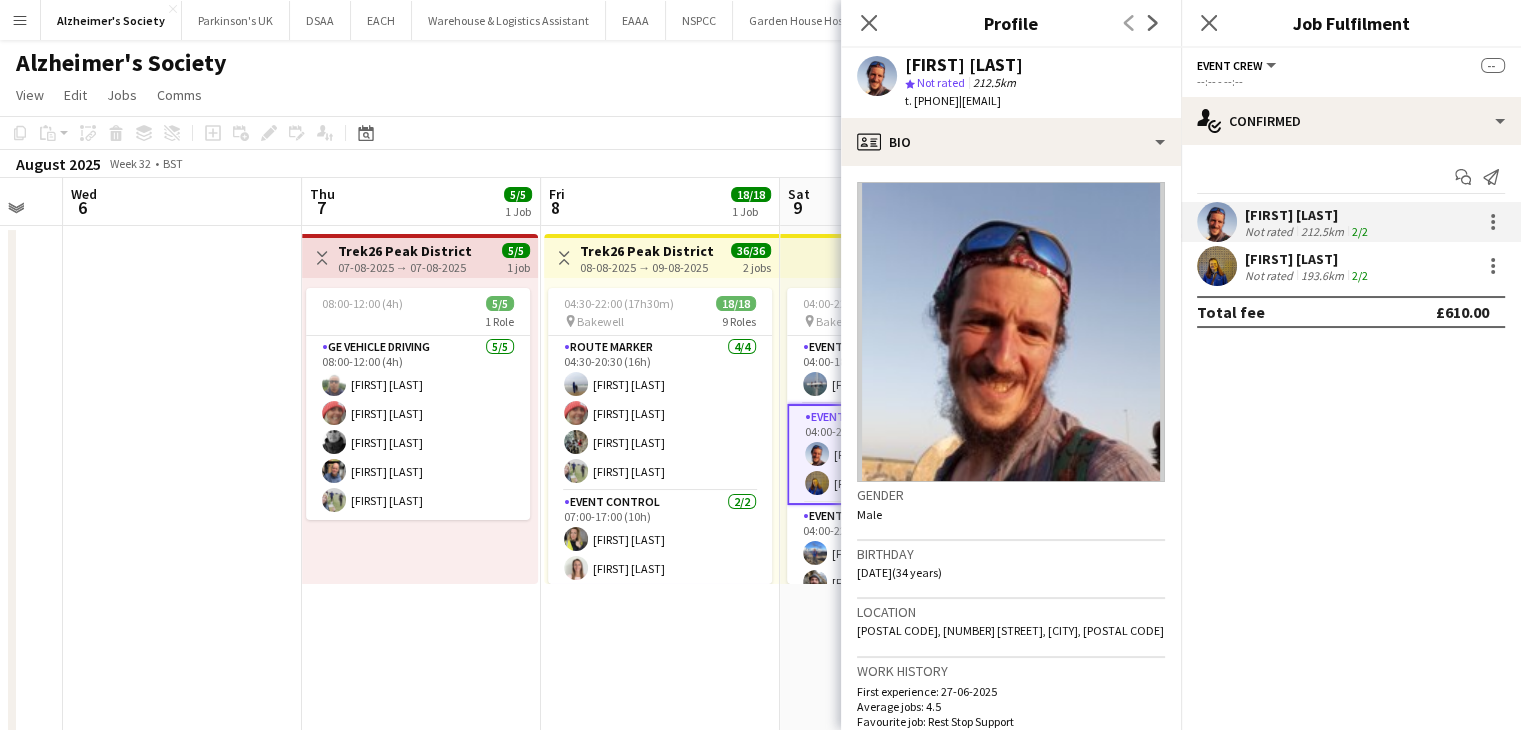 drag, startPoint x: 1151, startPoint y: 96, endPoint x: 999, endPoint y: 98, distance: 152.01315 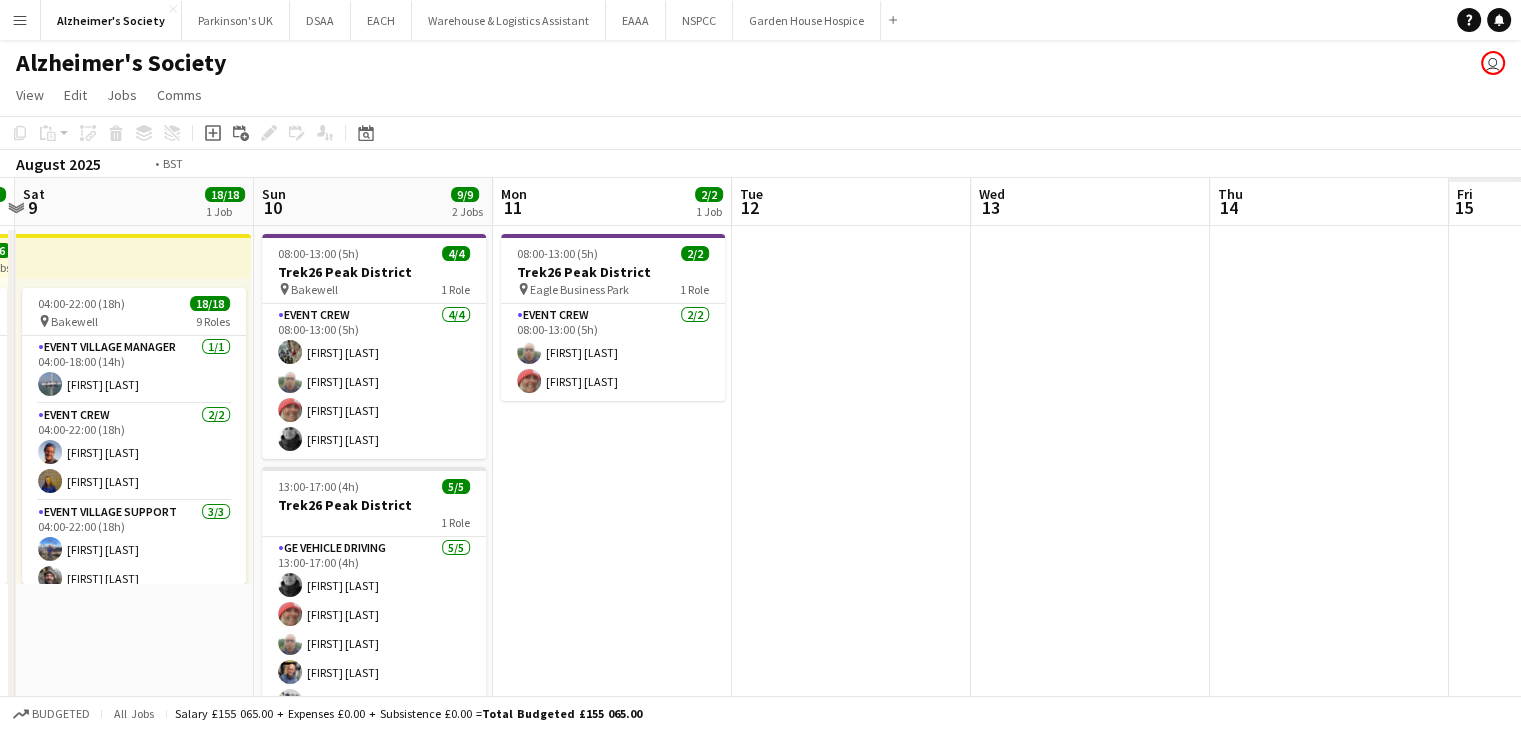 drag, startPoint x: 1357, startPoint y: 537, endPoint x: 0, endPoint y: 506, distance: 1357.354 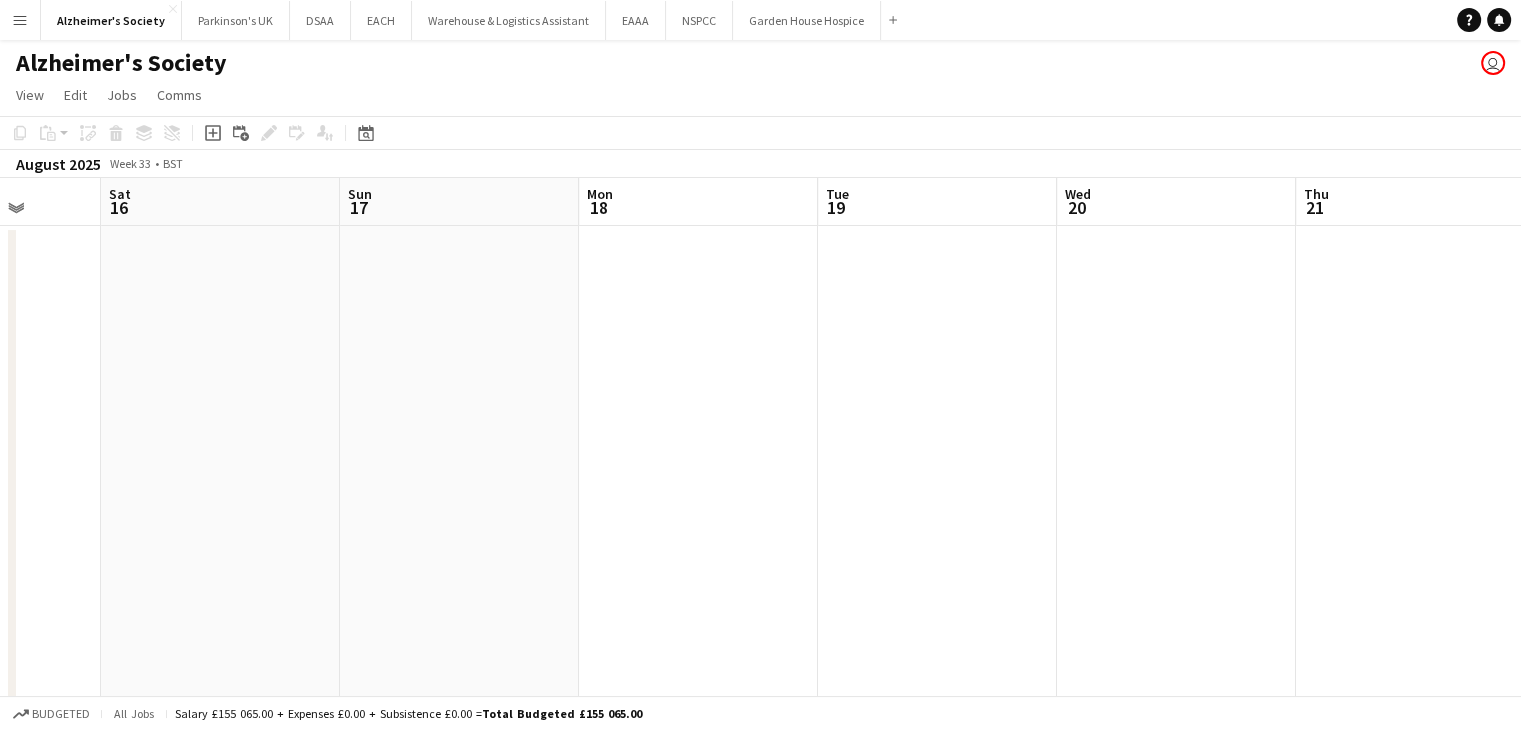 drag, startPoint x: 942, startPoint y: 551, endPoint x: 136, endPoint y: 531, distance: 806.2481 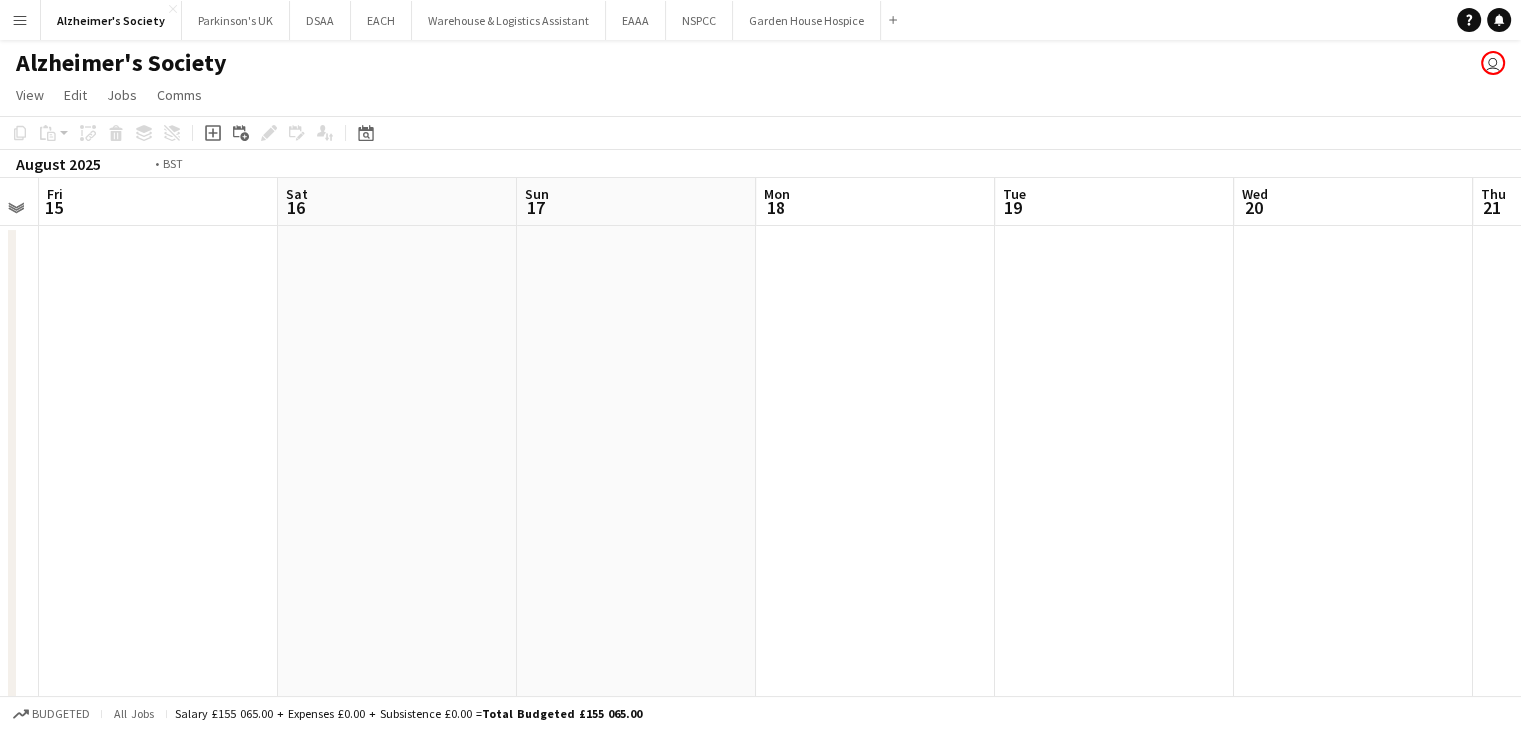 drag, startPoint x: 896, startPoint y: 557, endPoint x: 159, endPoint y: 518, distance: 738.0312 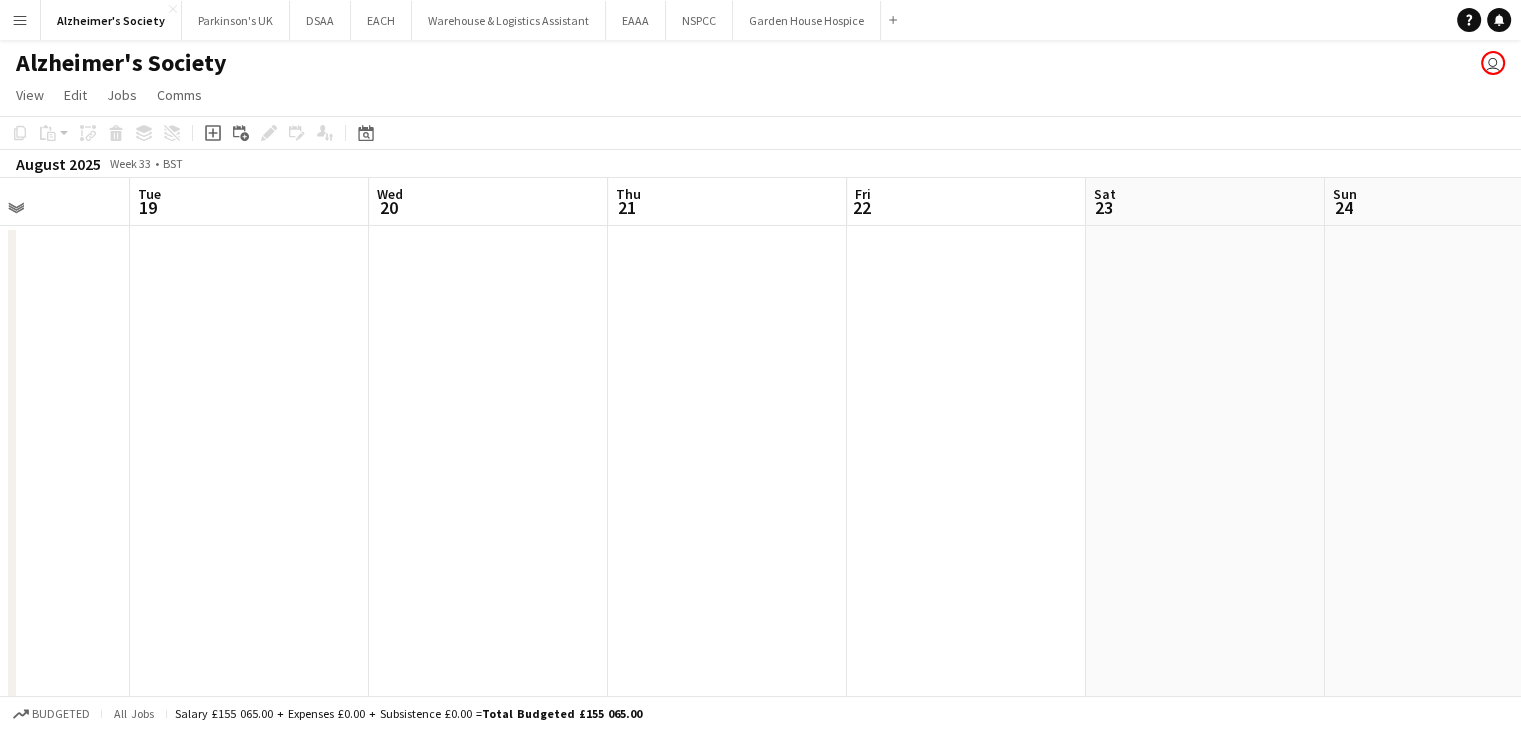 drag, startPoint x: 1096, startPoint y: 486, endPoint x: 526, endPoint y: 474, distance: 570.1263 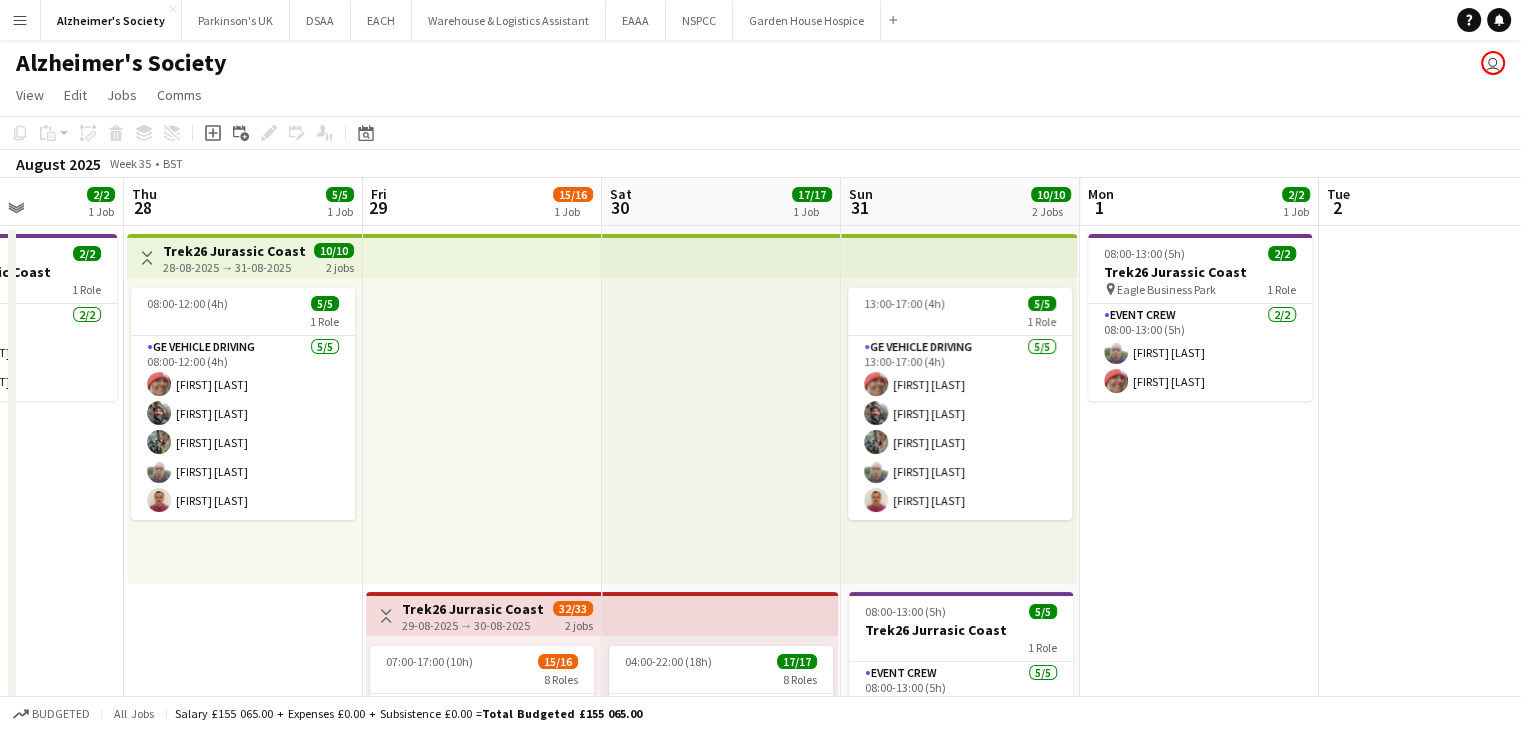 drag, startPoint x: 860, startPoint y: 481, endPoint x: 0, endPoint y: 549, distance: 862.6842 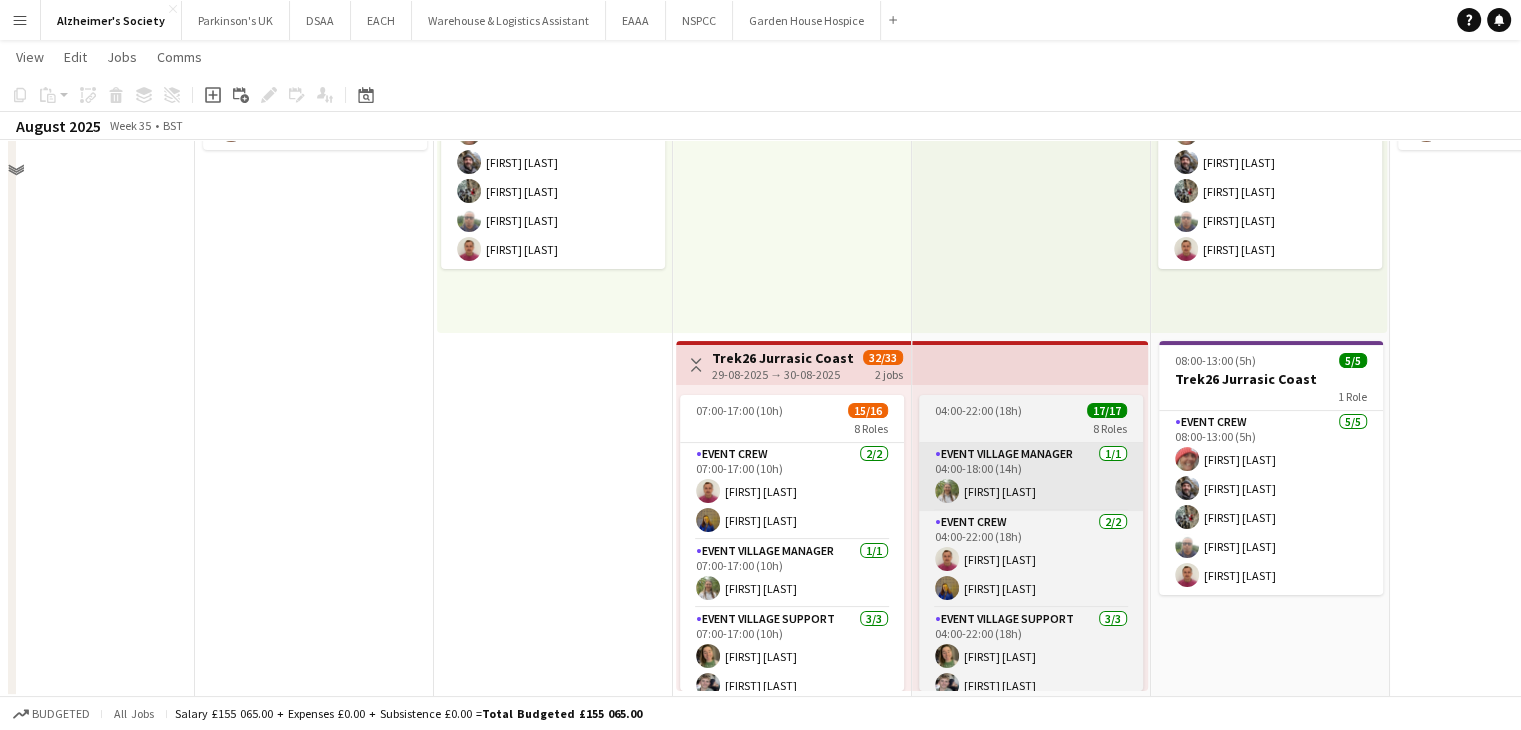 scroll, scrollTop: 252, scrollLeft: 0, axis: vertical 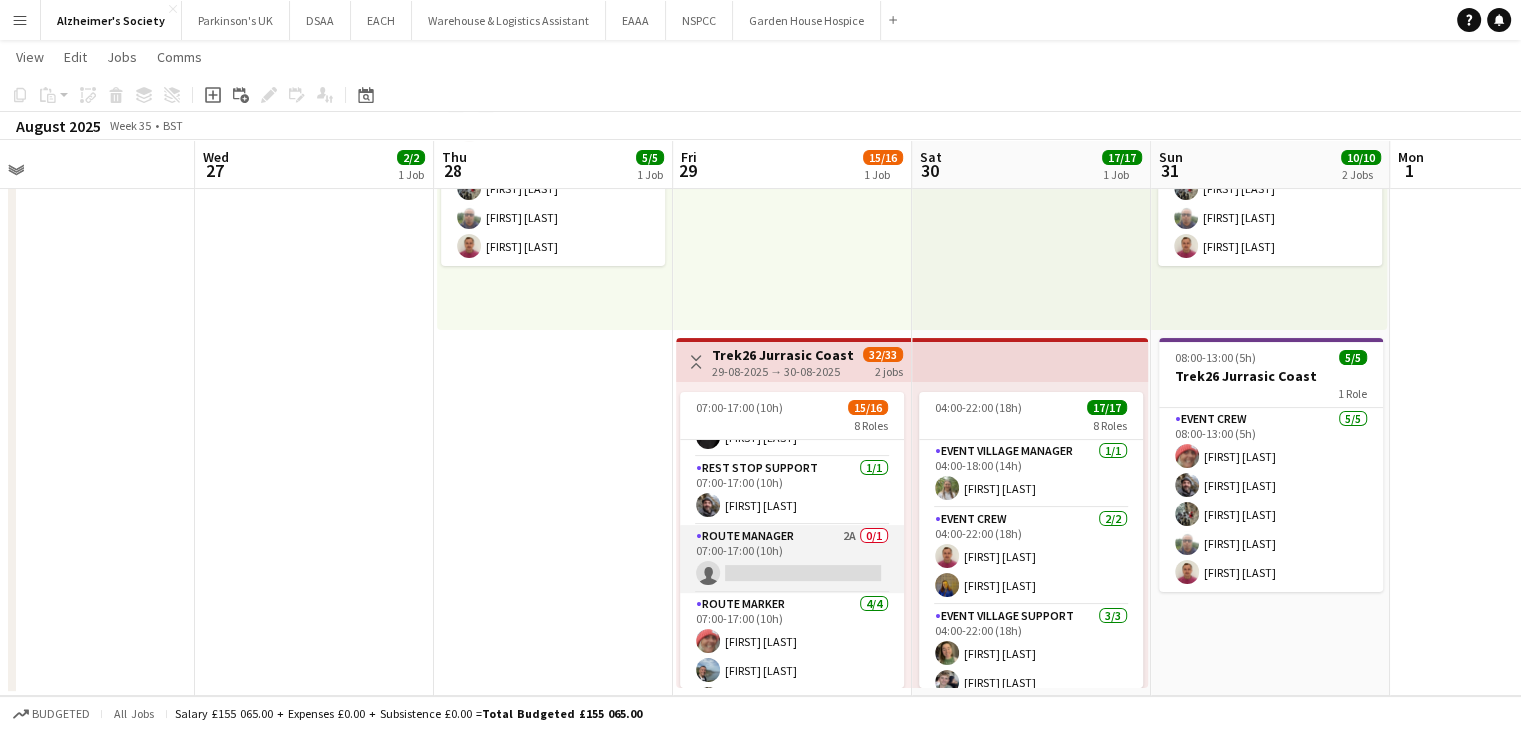 click on "Route Manager   2A   0/1   07:00-17:00 (10h)
single-neutral-actions" at bounding box center (792, 559) 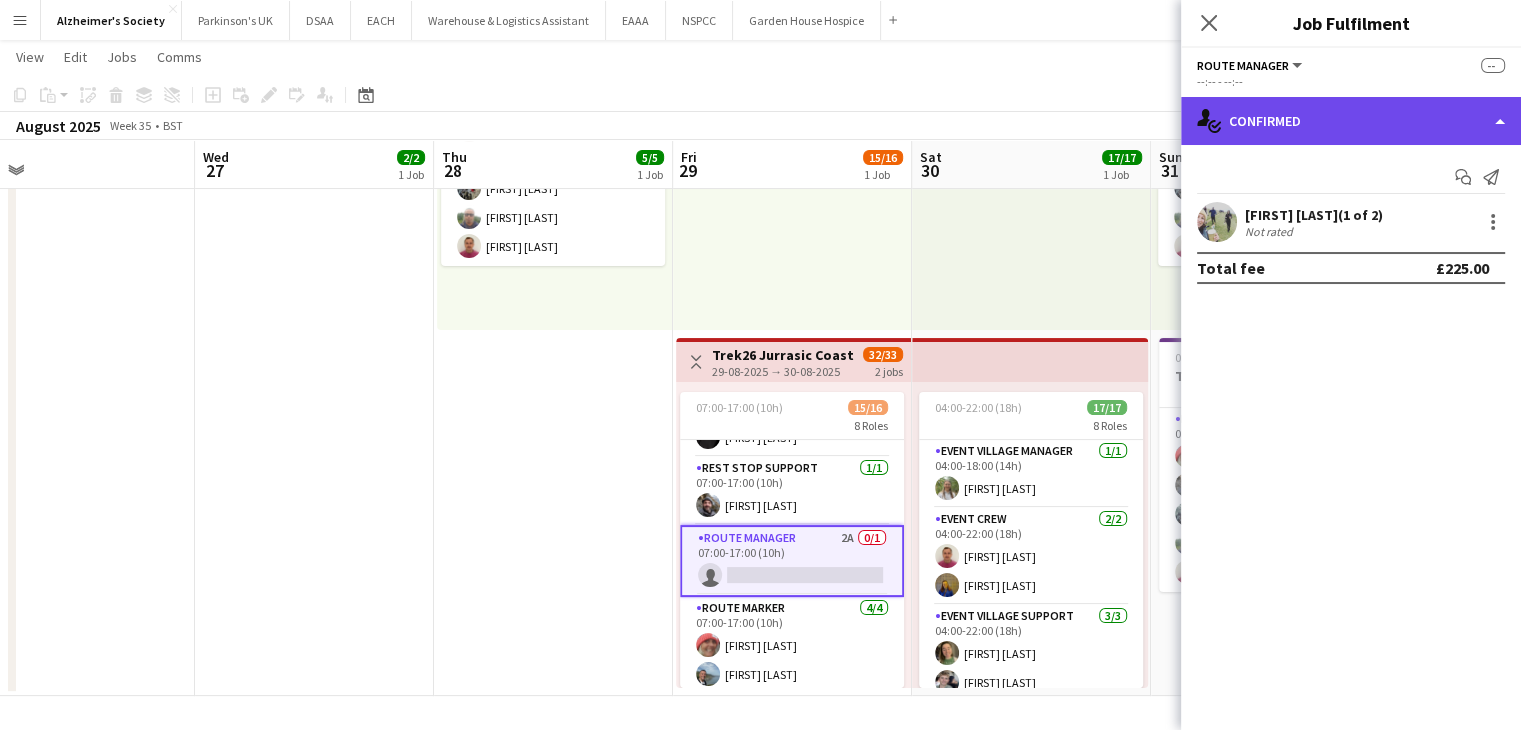 click on "single-neutral-actions-check-2
Confirmed" 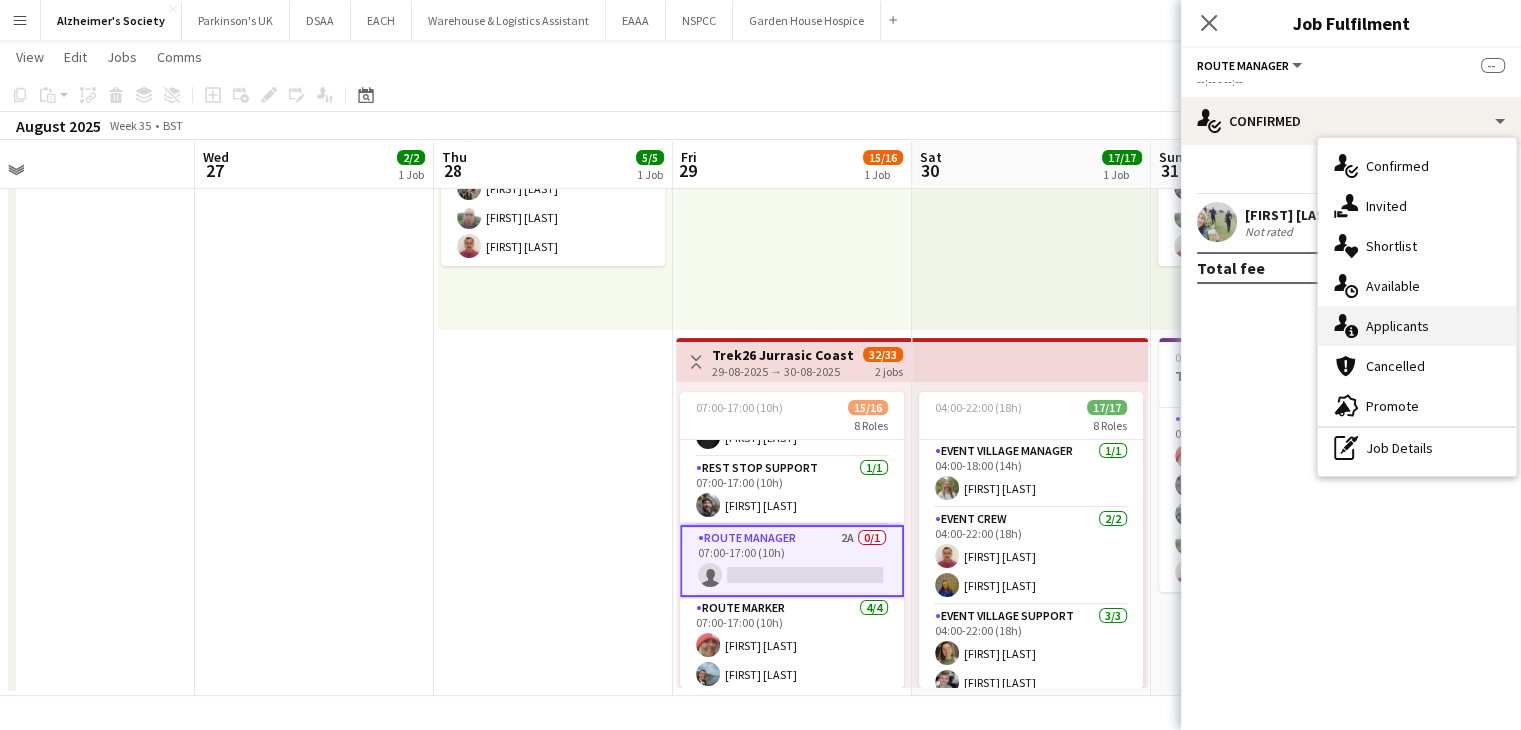 click on "single-neutral-actions-information
Applicants" at bounding box center [1417, 326] 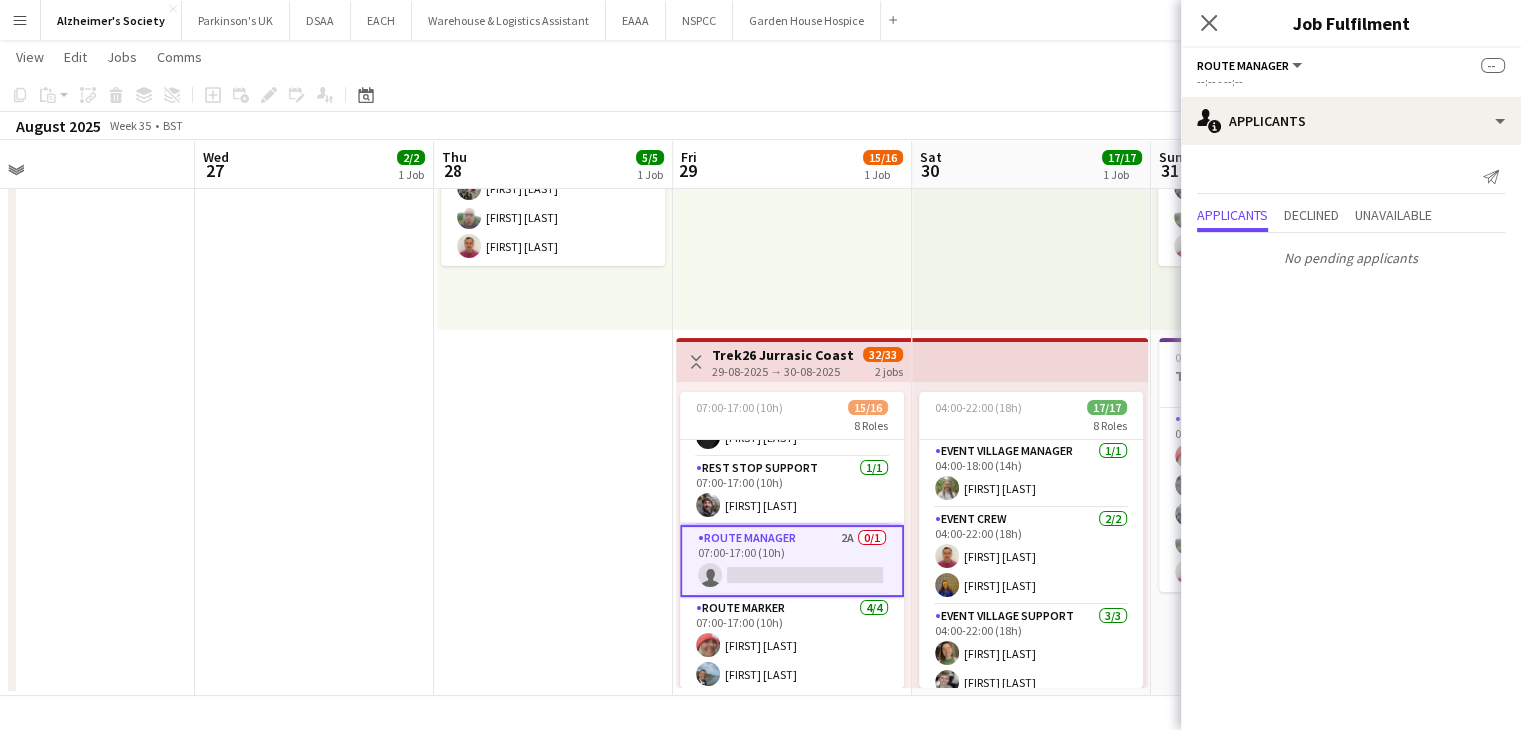 click at bounding box center [1031, 177] 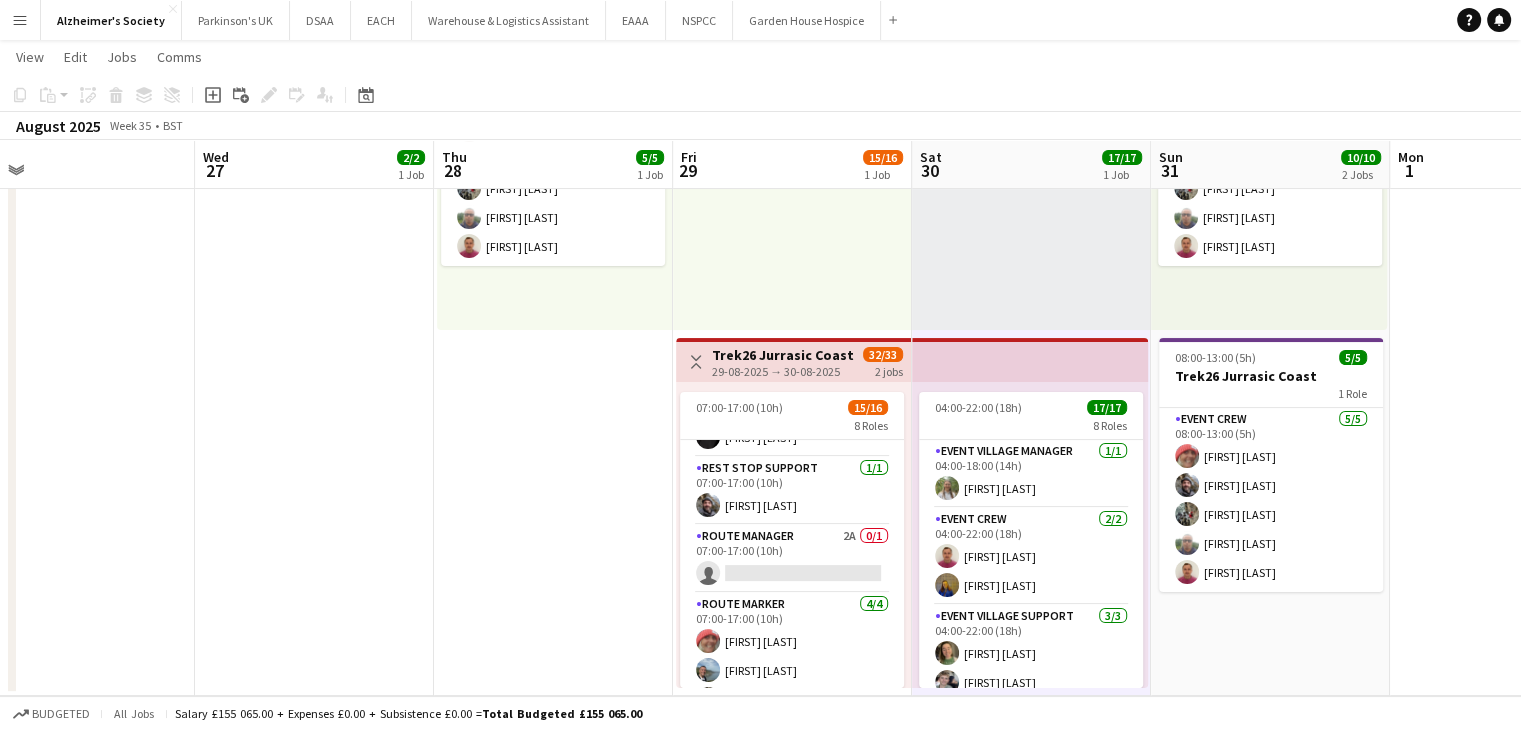scroll, scrollTop: 0, scrollLeft: 719, axis: horizontal 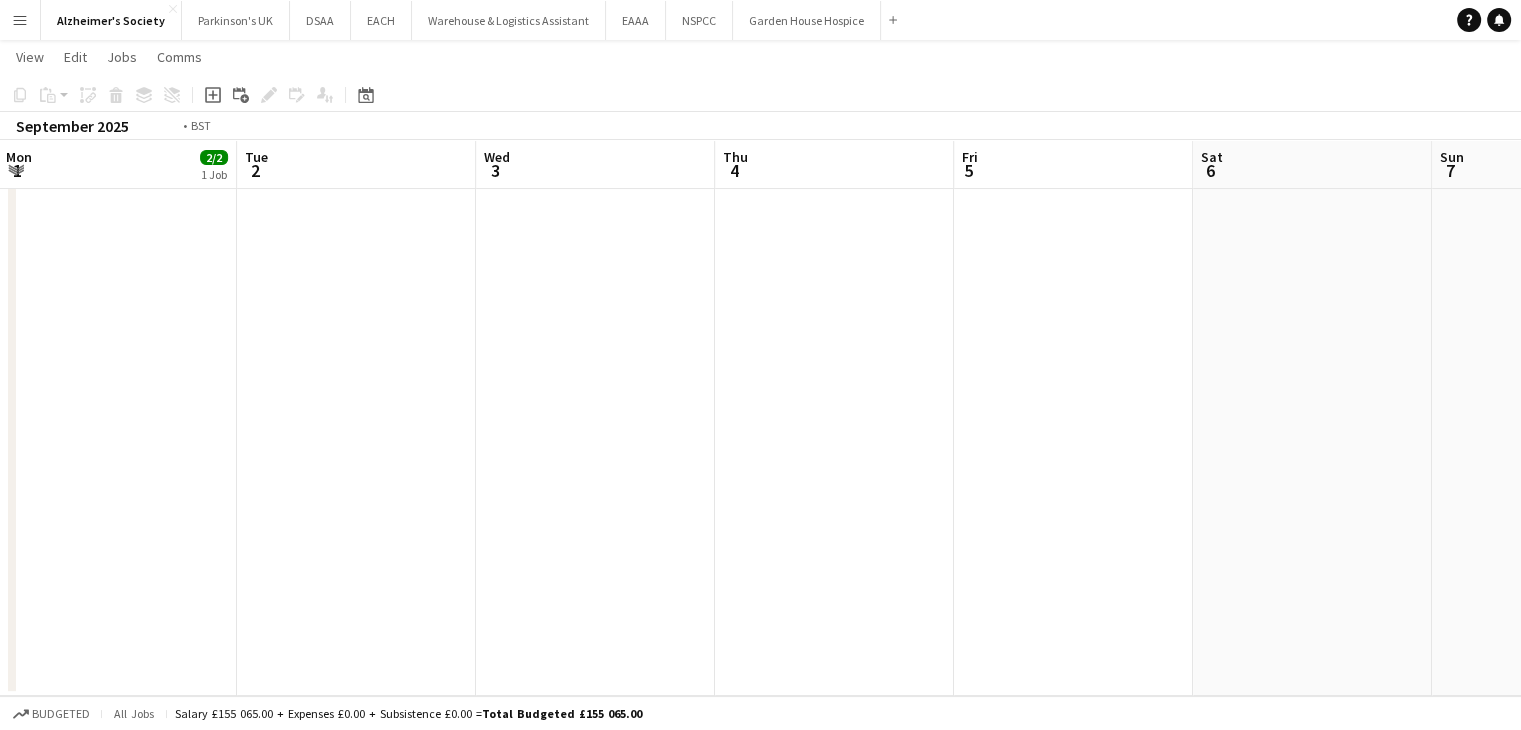 drag, startPoint x: 1392, startPoint y: 433, endPoint x: 0, endPoint y: 445, distance: 1392.0518 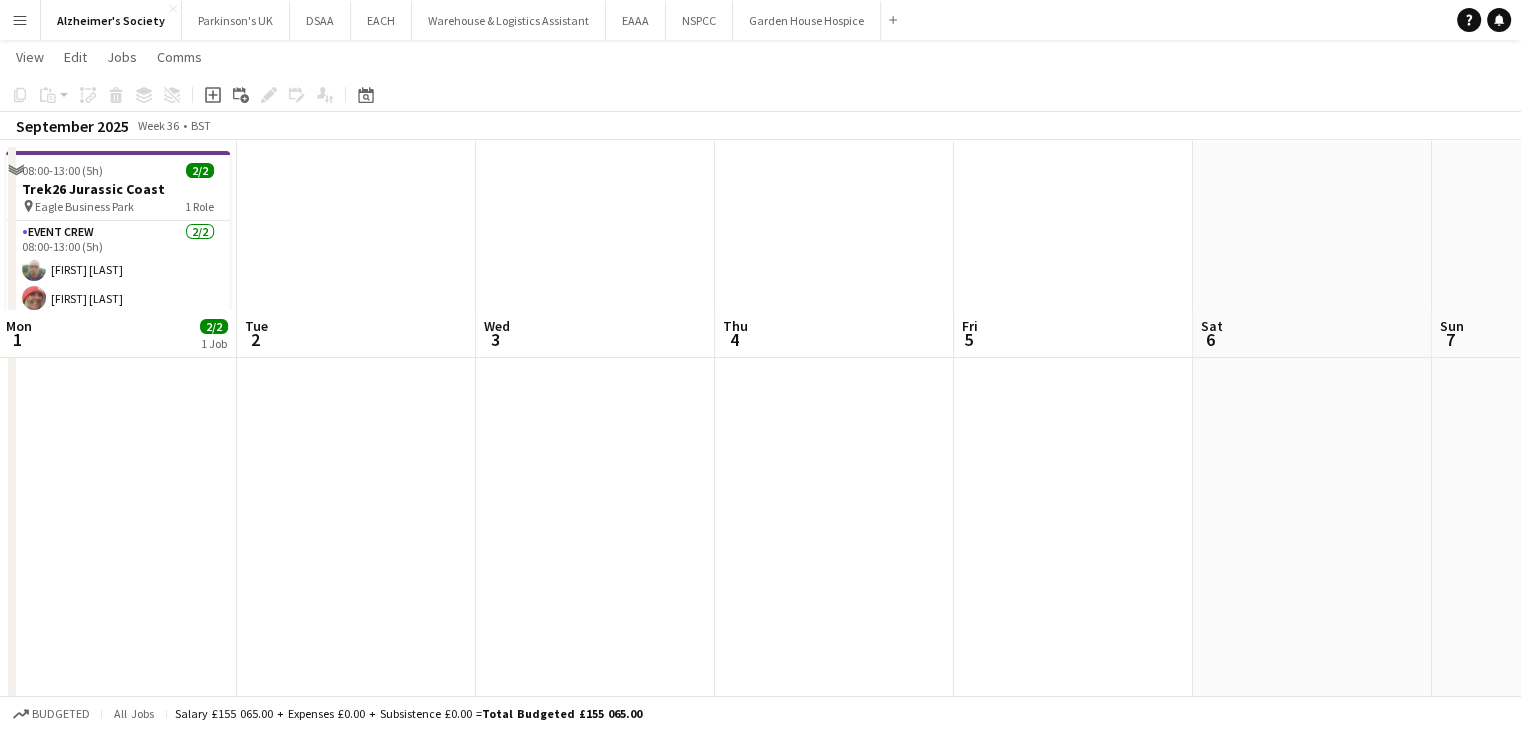 scroll, scrollTop: 0, scrollLeft: 0, axis: both 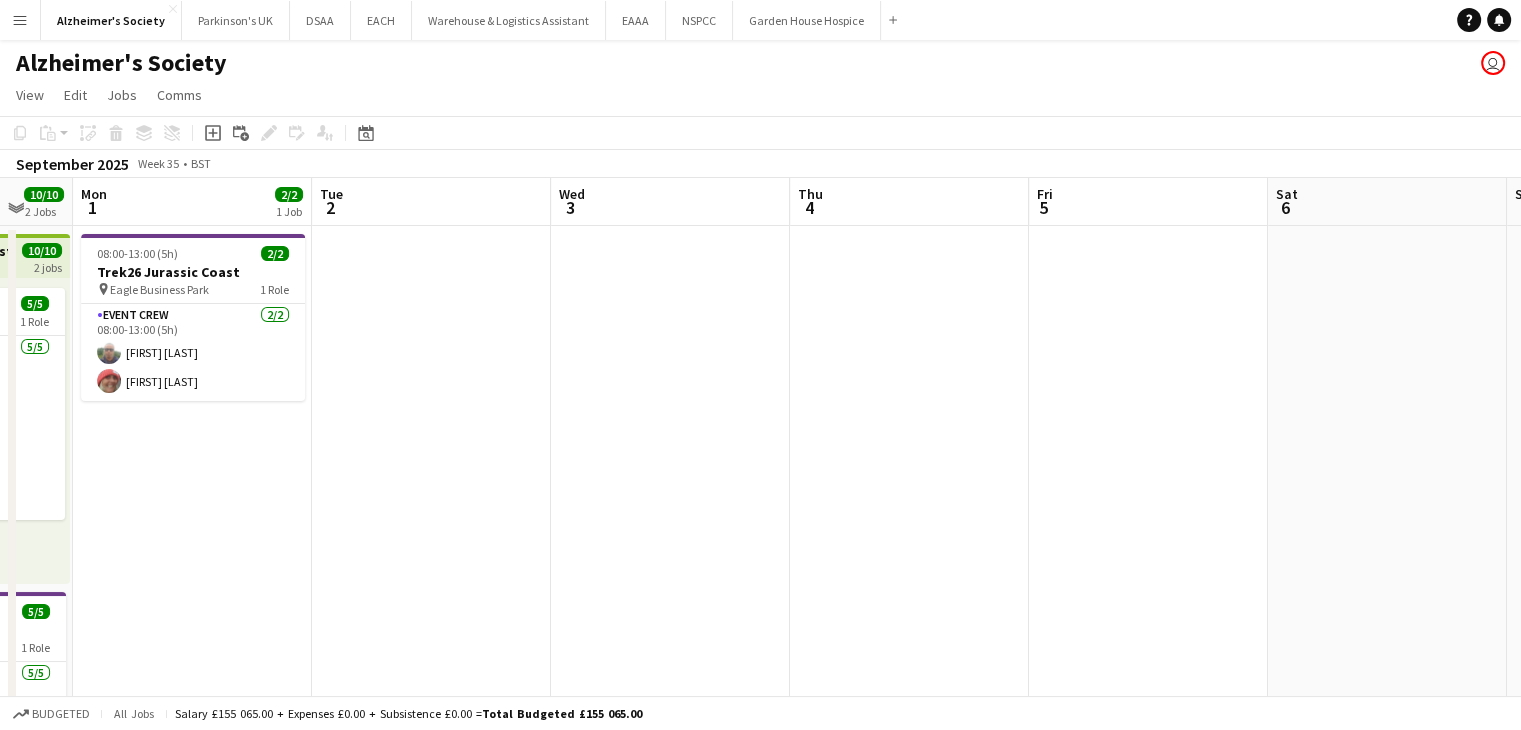 drag, startPoint x: 748, startPoint y: 434, endPoint x: 1201, endPoint y: 423, distance: 453.13354 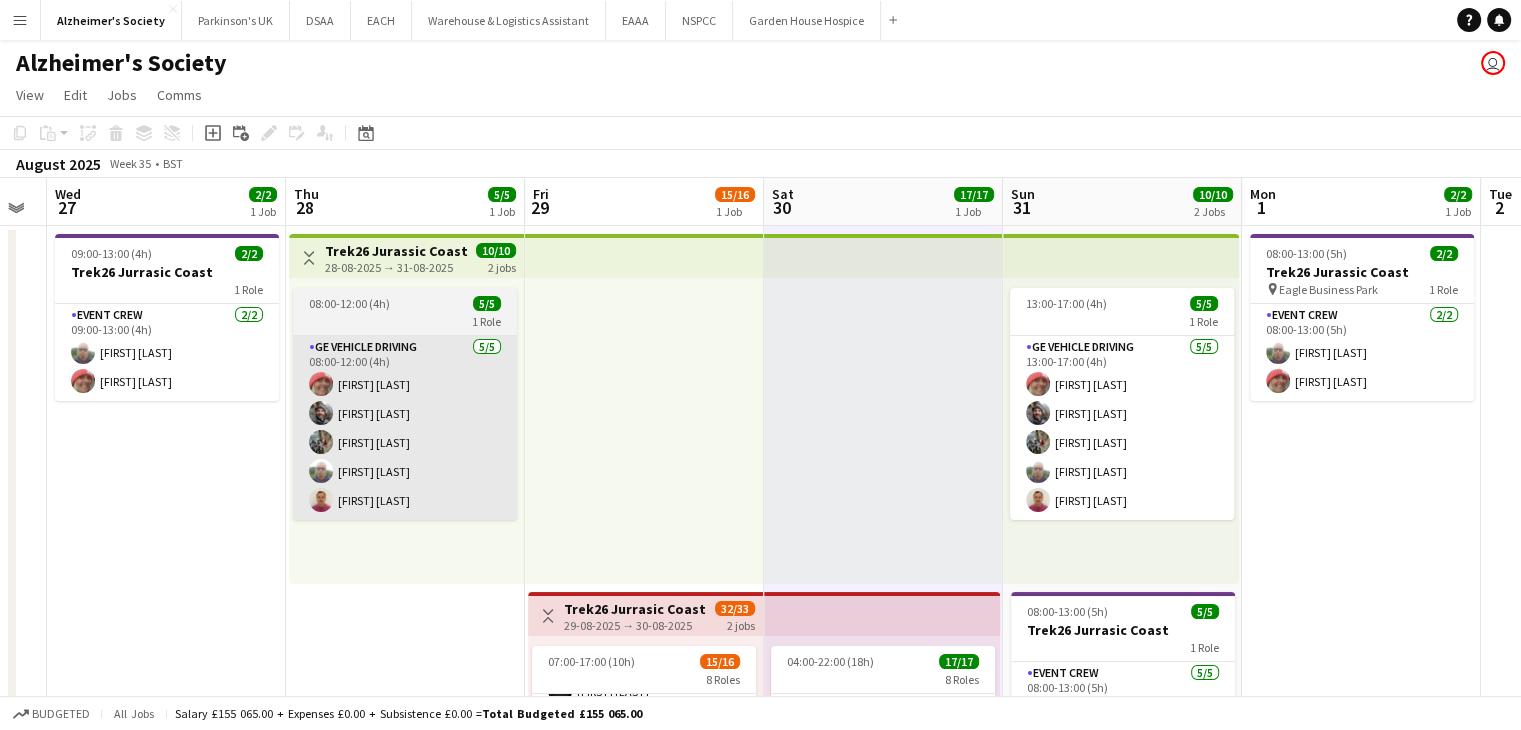 drag, startPoint x: 392, startPoint y: 601, endPoint x: 1068, endPoint y: 518, distance: 681.07635 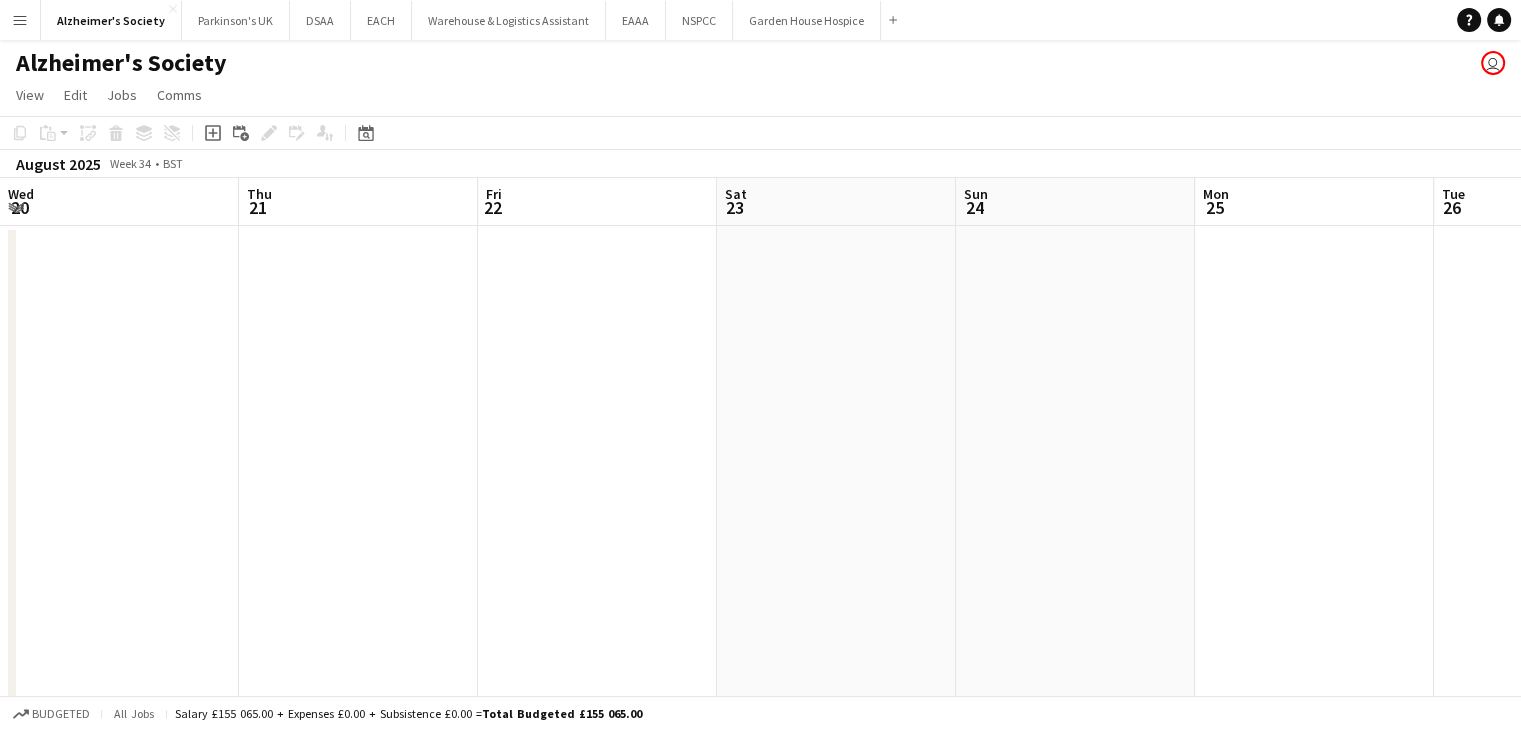 drag, startPoint x: 192, startPoint y: 673, endPoint x: 1196, endPoint y: 507, distance: 1017.63055 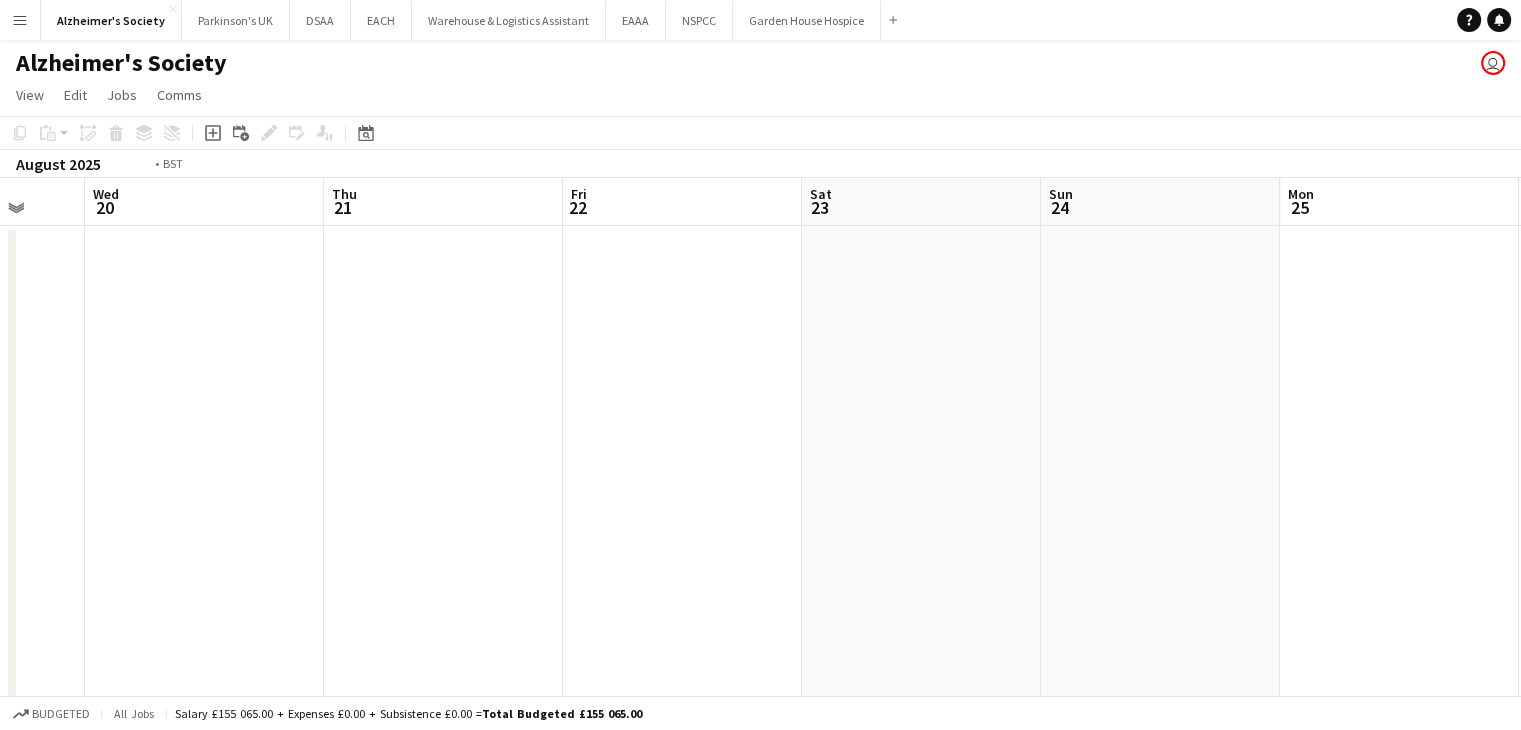 drag, startPoint x: 463, startPoint y: 551, endPoint x: 1202, endPoint y: 426, distance: 749.4972 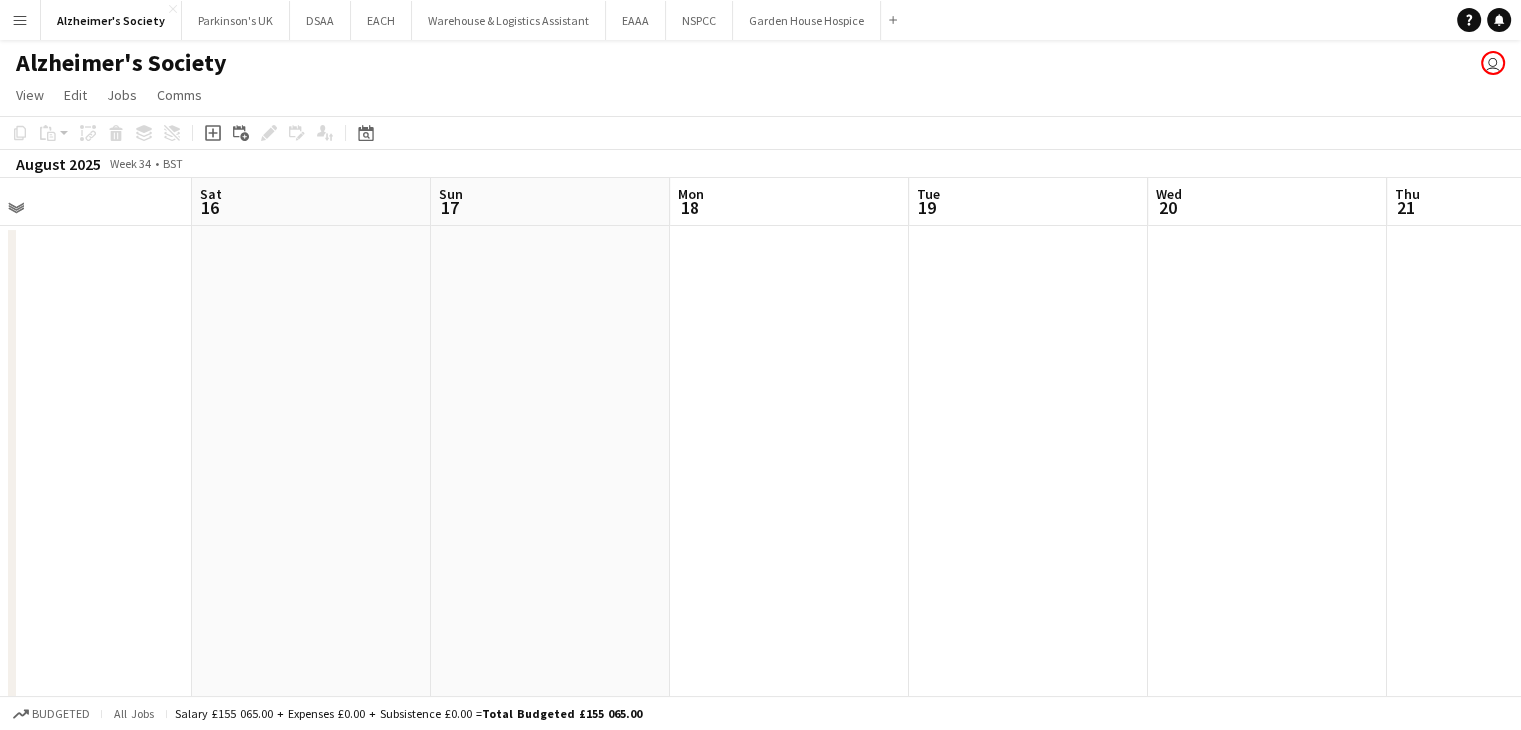 click on "Wed   13   Thu   14   Fri   15   Sat   16   Sun   17   Mon   18   Tue   19   Wed   20   Thu   21   Fri   22   Sat   23   Sun   24" at bounding box center [760, 564] 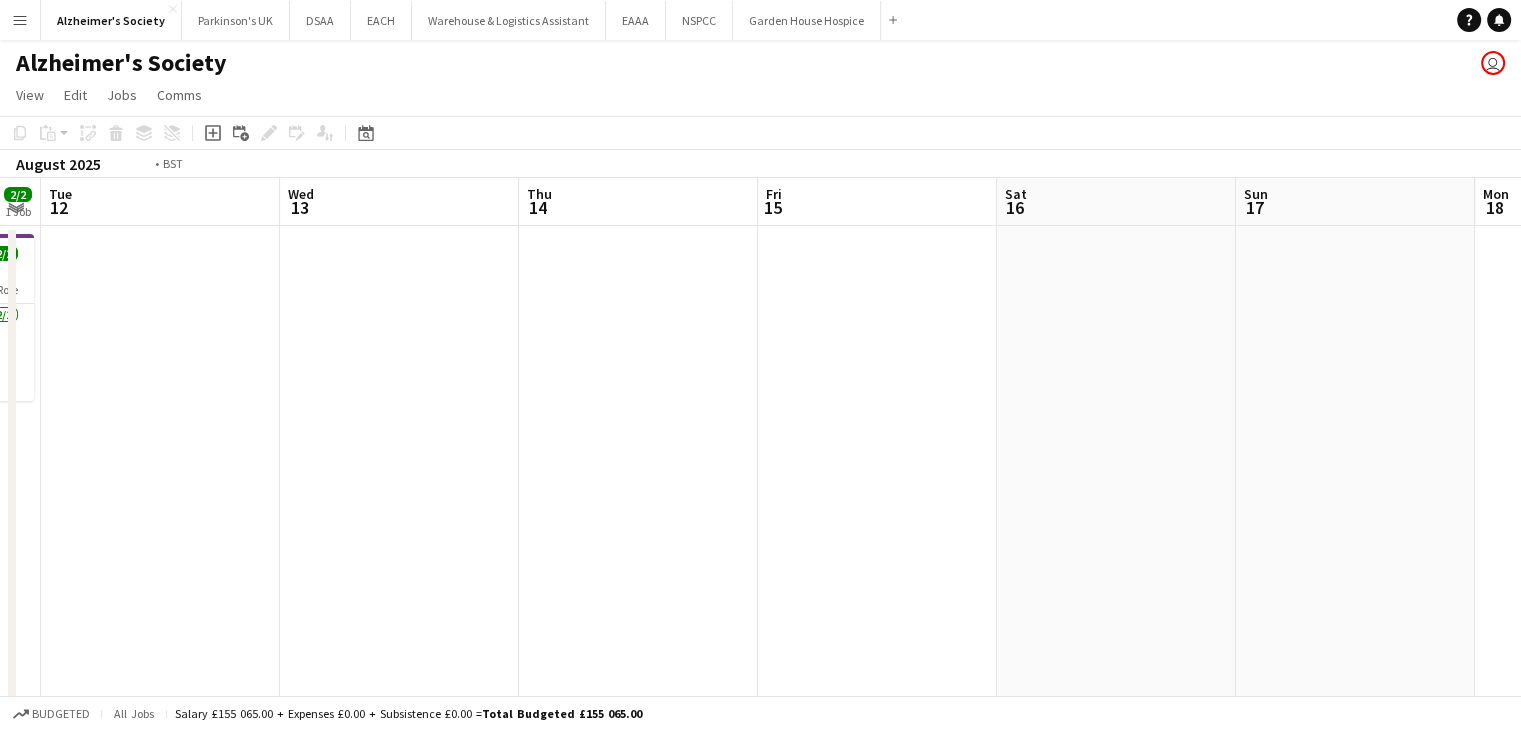 drag, startPoint x: 782, startPoint y: 413, endPoint x: 776, endPoint y: 394, distance: 19.924858 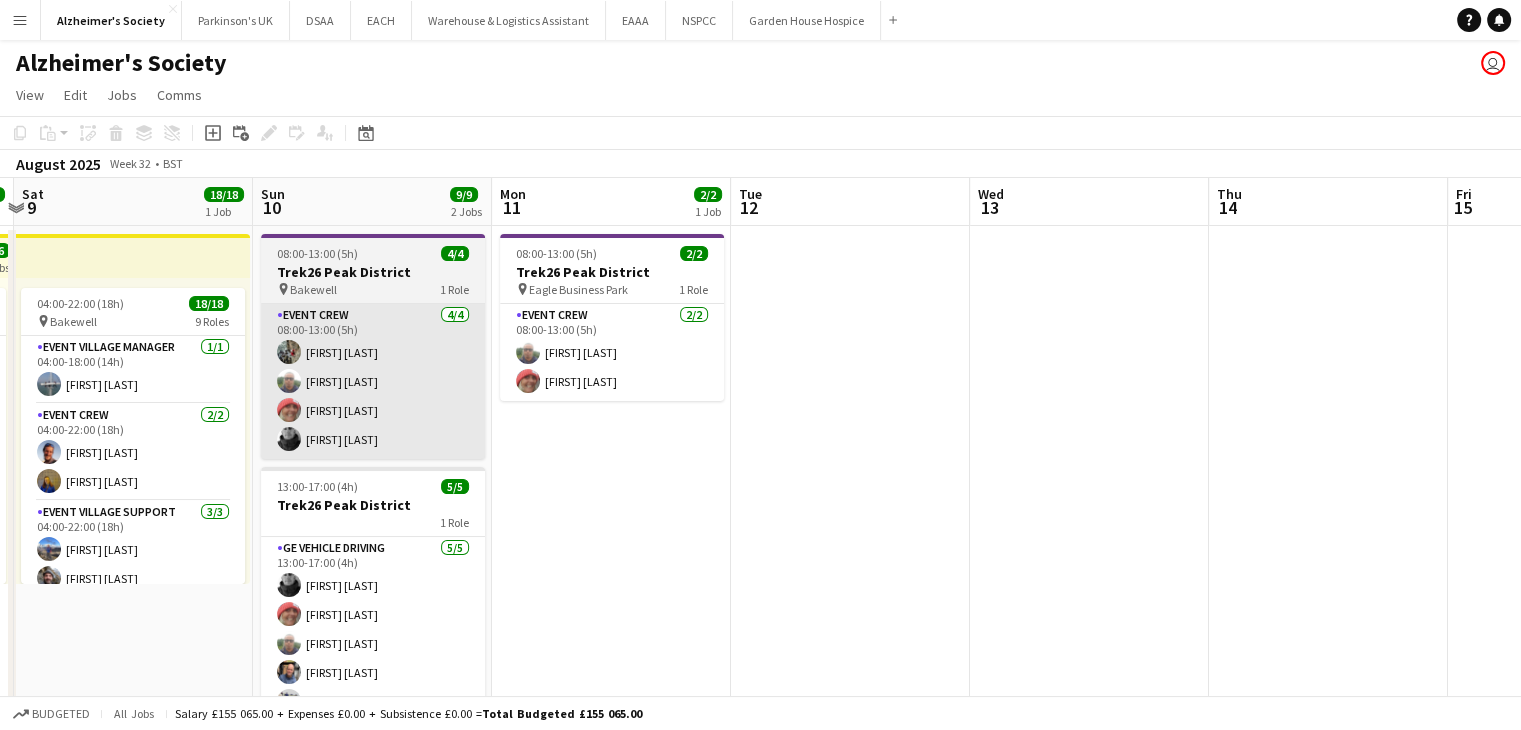 click on "Thu   7   5/5   1 Job   Fri   8   18/18   1 Job   Sat   9   18/18   1 Job   Sun   10   9/9   2 Jobs   Mon   11   2/2   1 Job   Tue   12   Wed   13   Thu   14   Fri   15   Sat   16
Toggle View
Trek26 Peak District  07-08-2025 → 07-08-2025   5/5   1 job      08:00-12:00 (4h)    5/5   1 Role   GE Vehicle Driving   5/5   08:00-12:00 (4h)
[FIRST] [LAST] [FIRST] [LAST] [FIRST] [LAST] [FIRST] [LAST]
Toggle View
Trek26 Peak District  08-08-2025 → 09-08-2025   36/36   2 jobs      04:30-22:00 (17h30m)    18/18
pin
Bakewell   9 Roles   Route Marker   4/4   04:30-20:30 (16h)
[FIRST] [LAST] [FIRST] [LAST] [FIRST] [LAST] [FIRST] [LAST]  Event Control   2/2   07:00-17:00 (10h)
[FIRST] [LAST] [FIRST] [LAST]  Event Crew   2/2   07:00-17:00 (10h)
[FIRST] [LAST] [FIRST] [LAST]  Event Village Manager   1/1   07:00-17:00 (10h)
[FIRST] [LAST]  Event Village Support   3/3   07:00-17:00 (10h)
[FIRST] [LAST]" at bounding box center (760, 564) 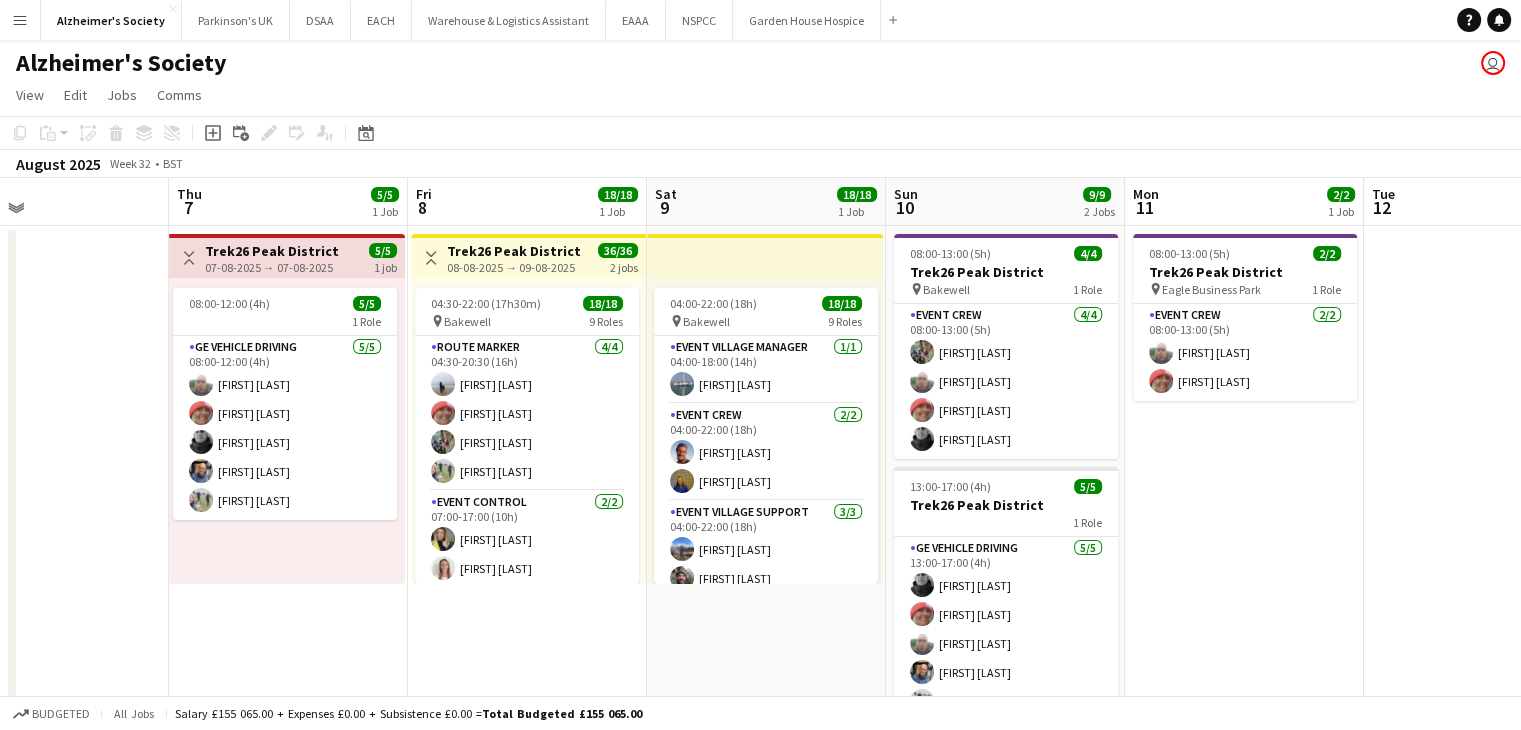 scroll, scrollTop: 0, scrollLeft: 524, axis: horizontal 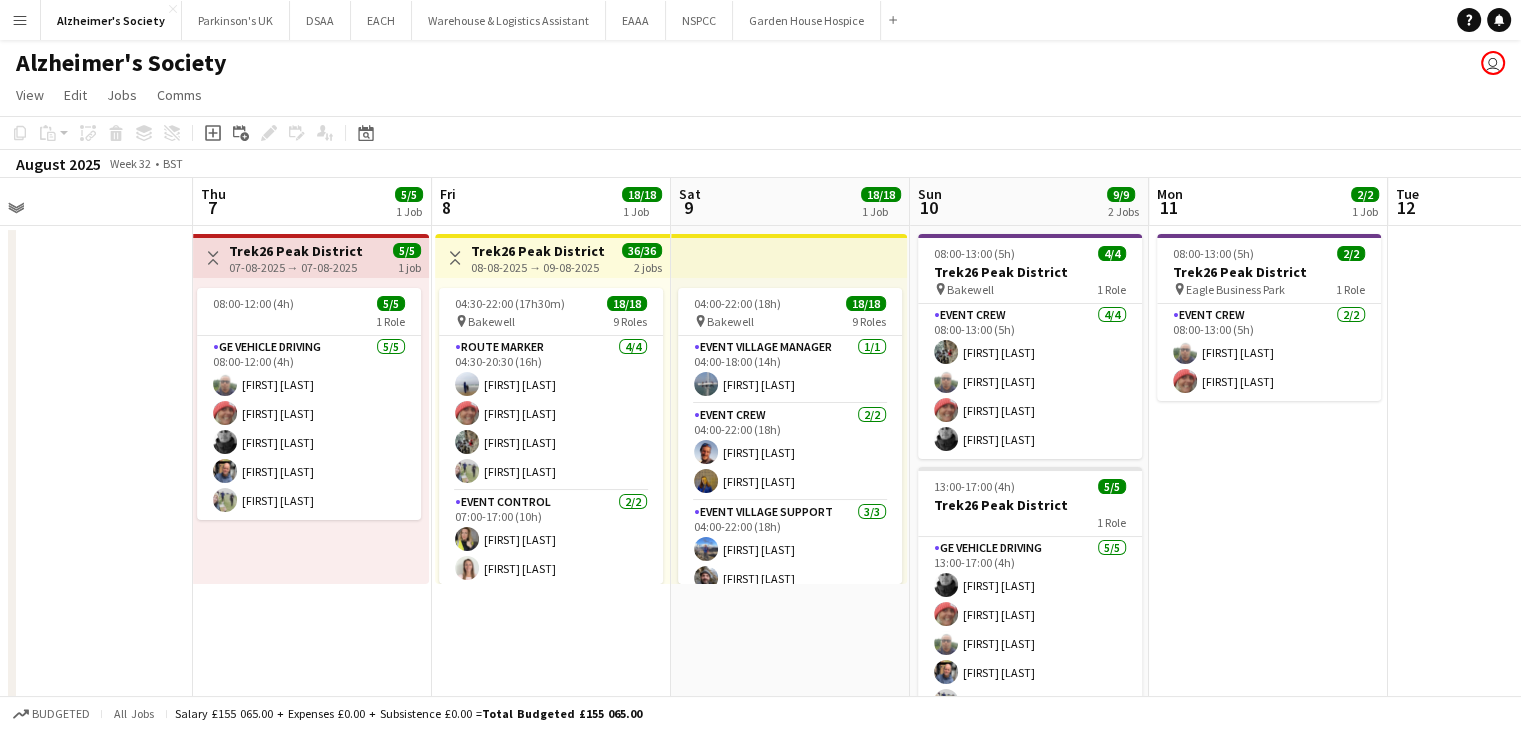 drag, startPoint x: 280, startPoint y: 647, endPoint x: 501, endPoint y: 649, distance: 221.00905 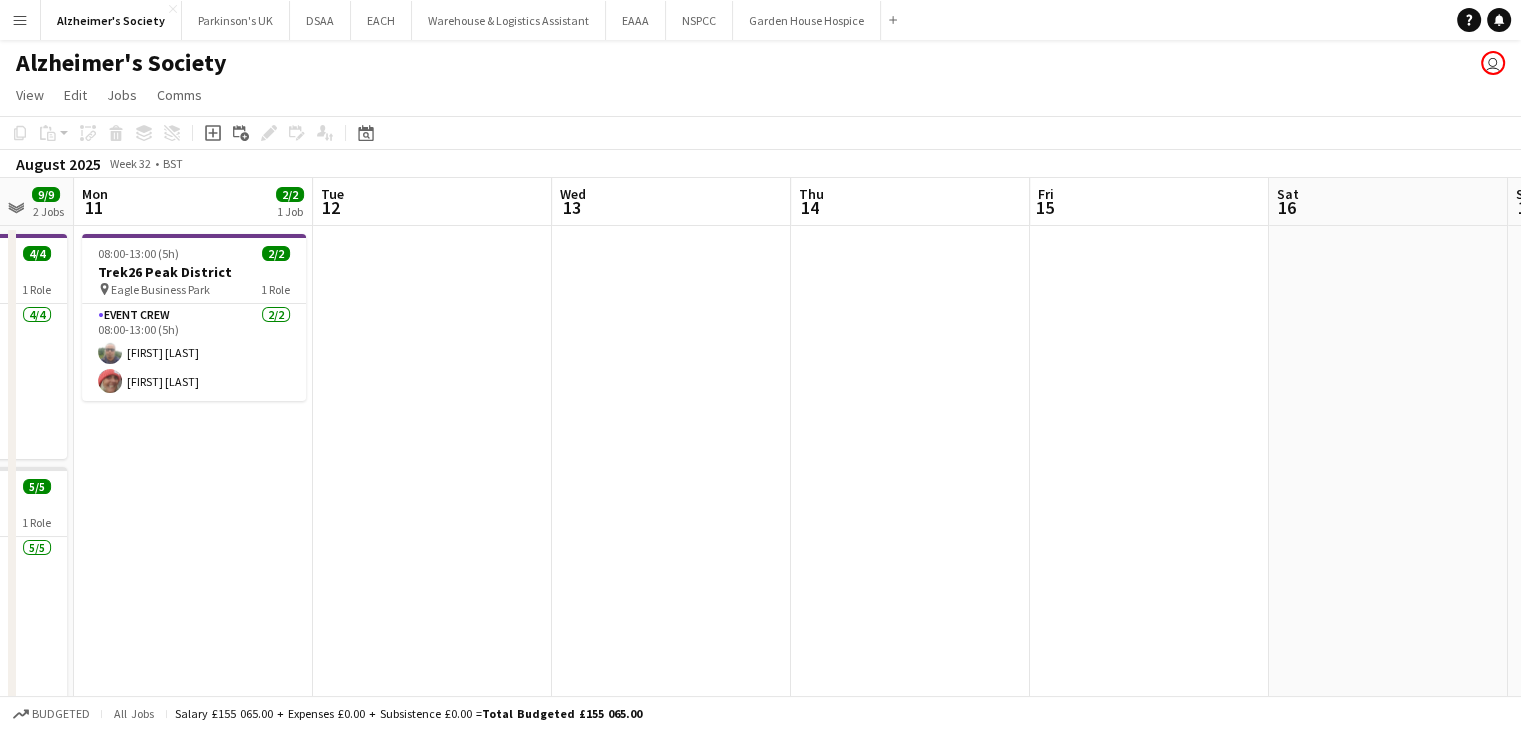 drag, startPoint x: 1336, startPoint y: 481, endPoint x: 261, endPoint y: 505, distance: 1075.2678 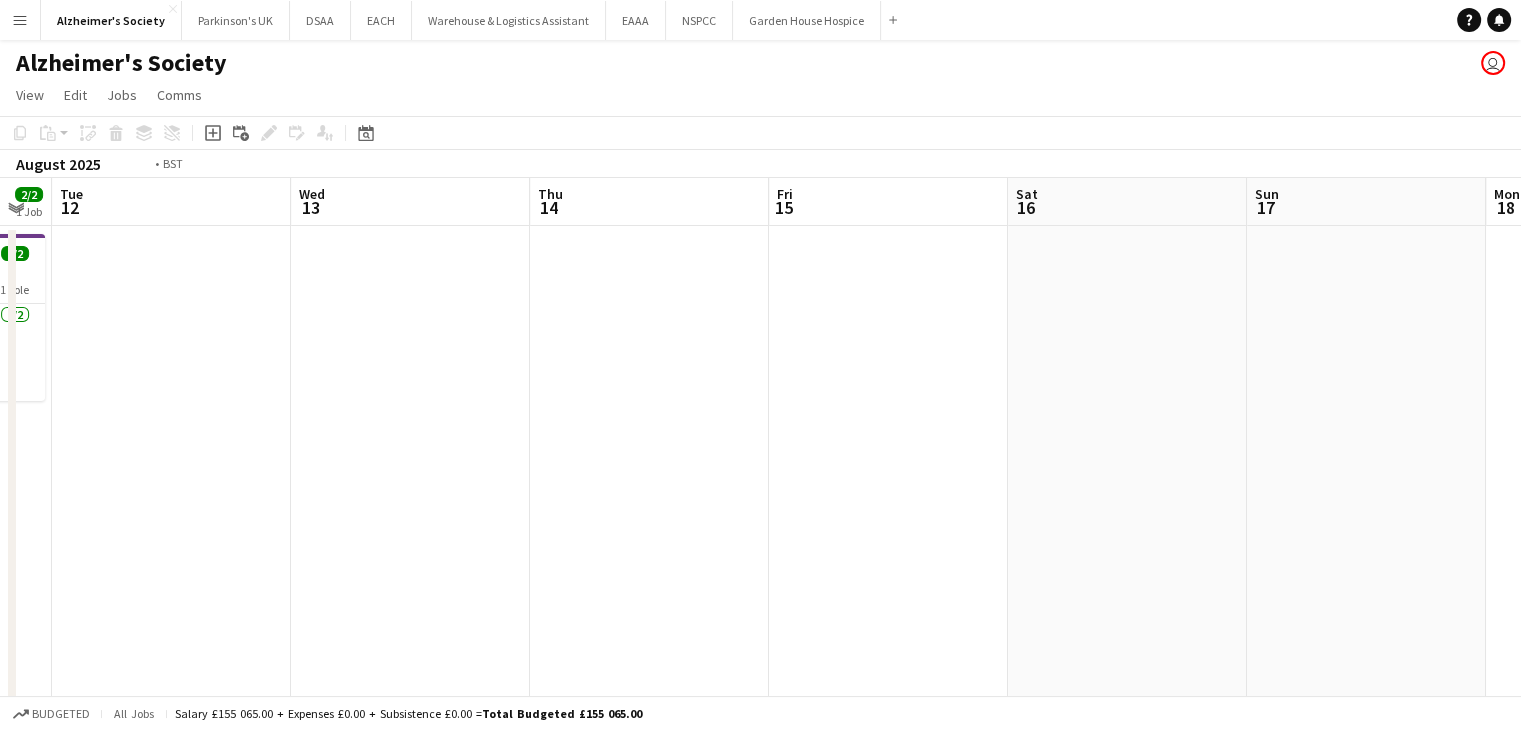 drag, startPoint x: 1099, startPoint y: 507, endPoint x: 188, endPoint y: 459, distance: 912.2637 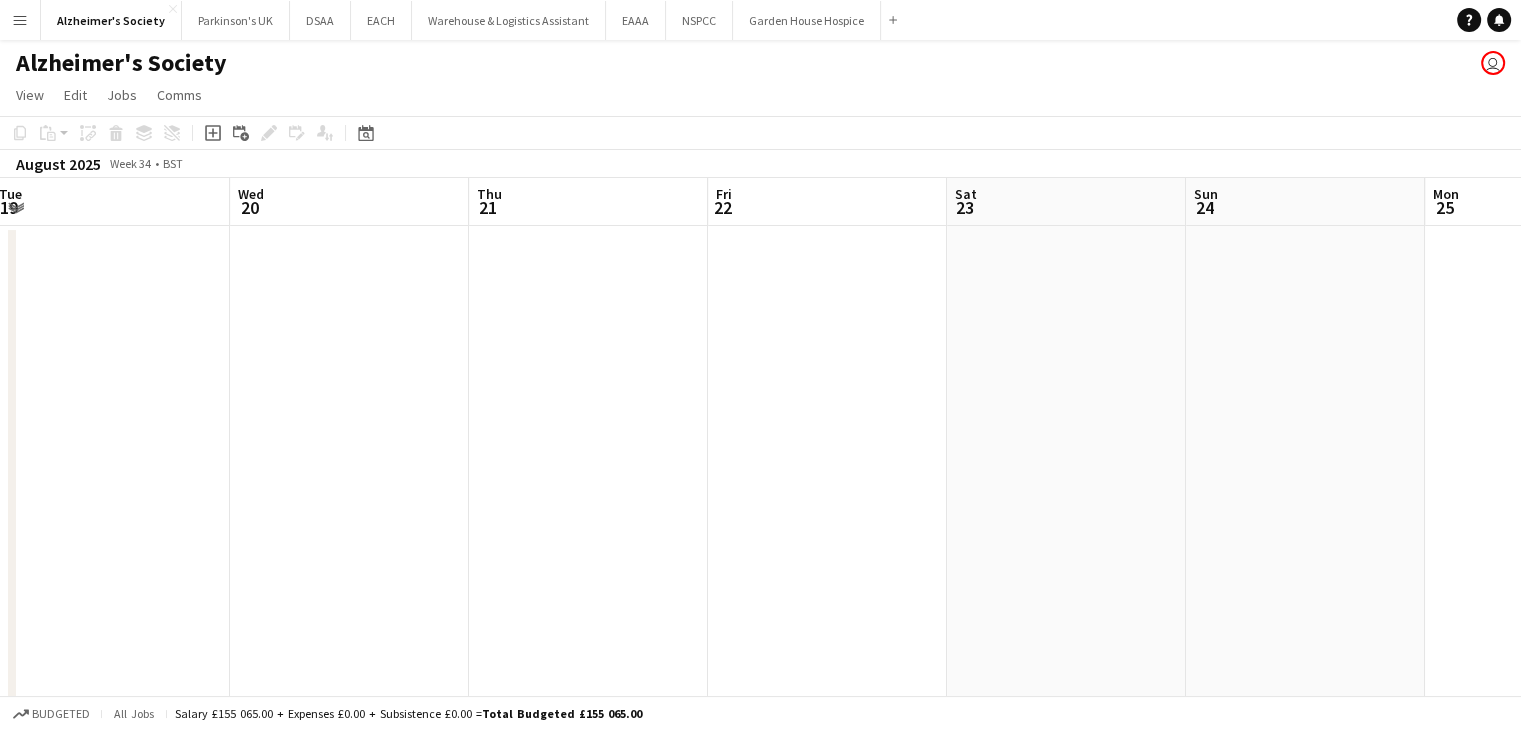 drag, startPoint x: 256, startPoint y: 482, endPoint x: 19, endPoint y: 477, distance: 237.05273 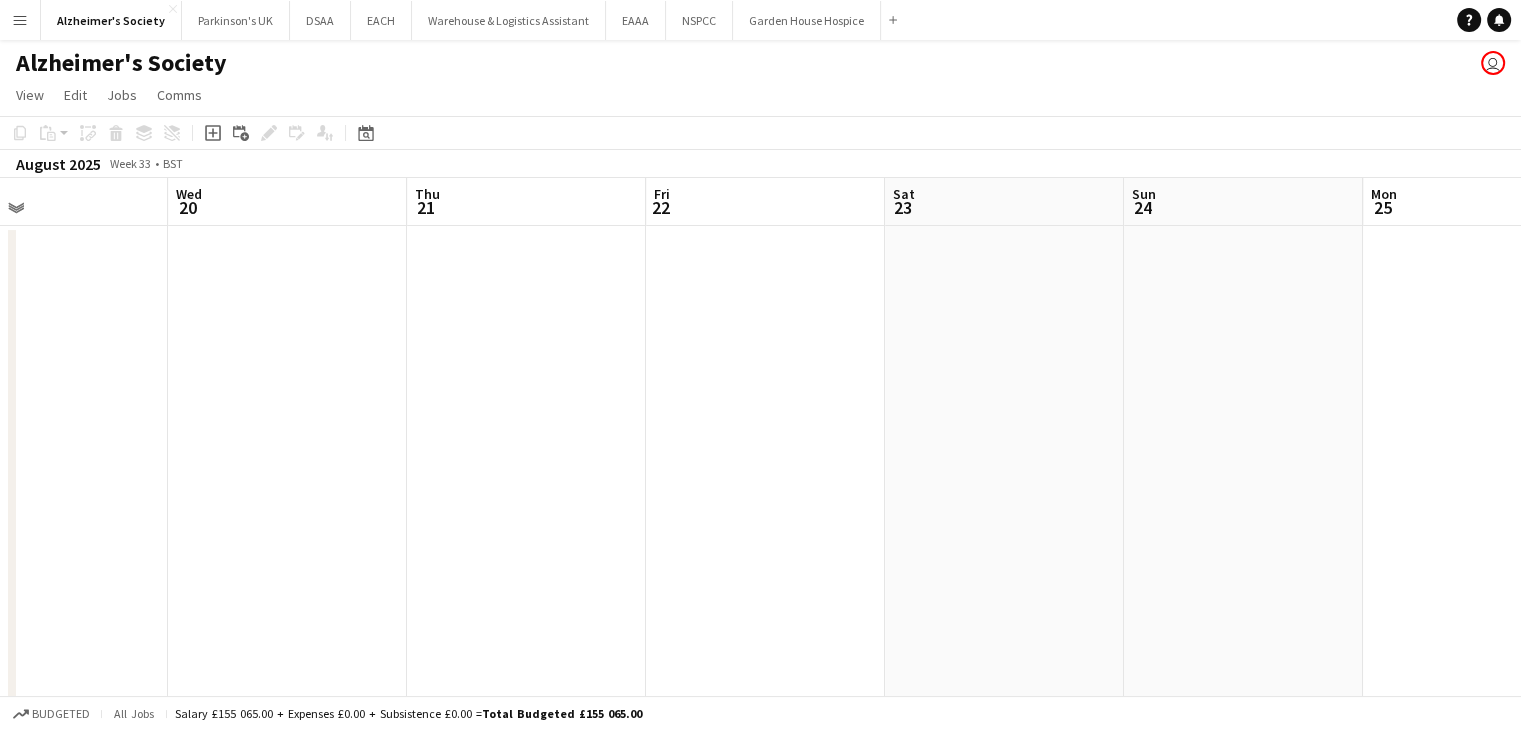 drag, startPoint x: 836, startPoint y: 463, endPoint x: 209, endPoint y: 460, distance: 627.0072 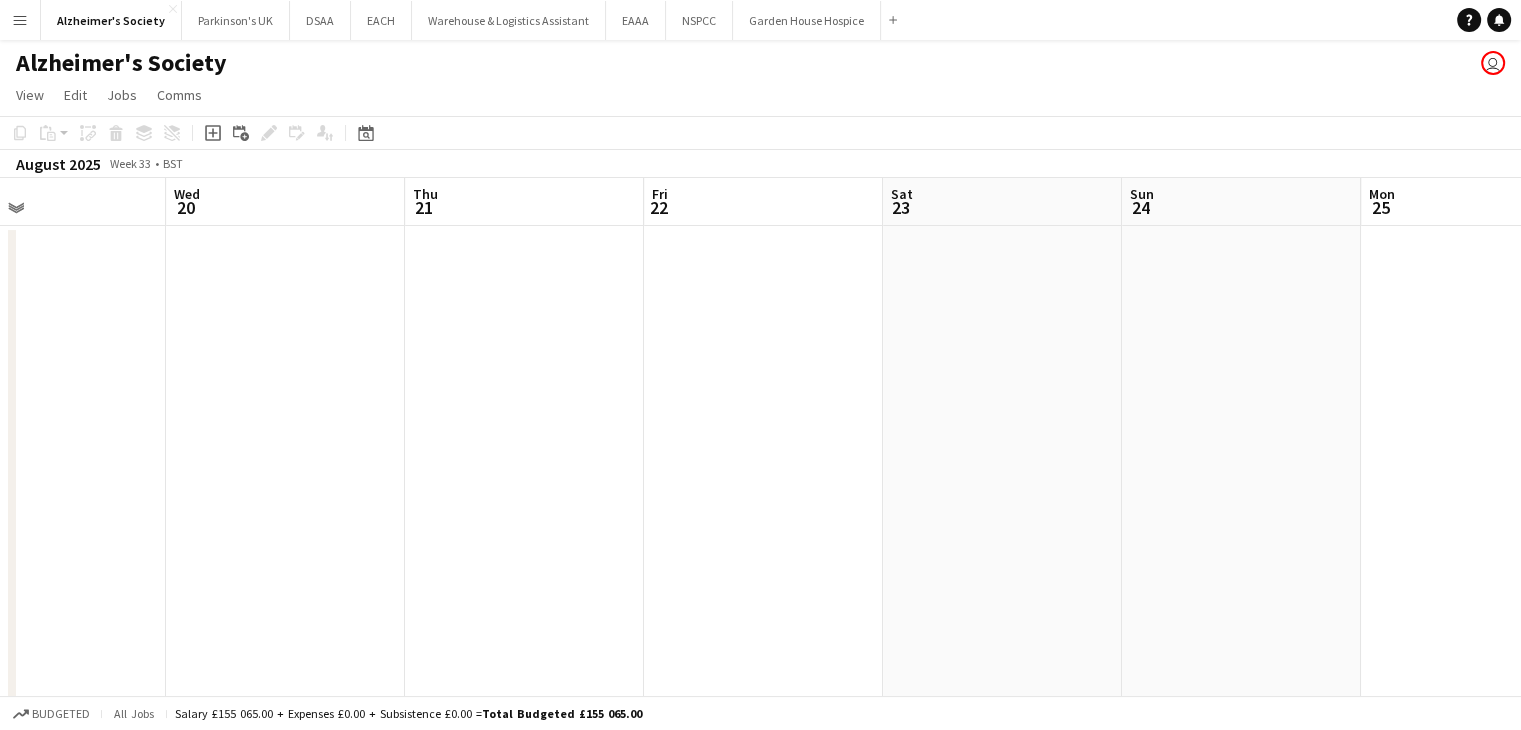 click on "Sat   16   Sun   17   Mon   18   Tue   19   Wed   20   Thu   21   Fri   22   Sat   23   Sun   24   Mon   25   Tue   26   Wed   27   2/2   1 Job      09:00-13:00 (4h)    2/2   Trek26 Jurrasic Coast   1 Role   Event Crew   2/2   09:00-13:00 (4h)
[FIRST] [LAST] [FIRST] [LAST]" at bounding box center [760, 564] 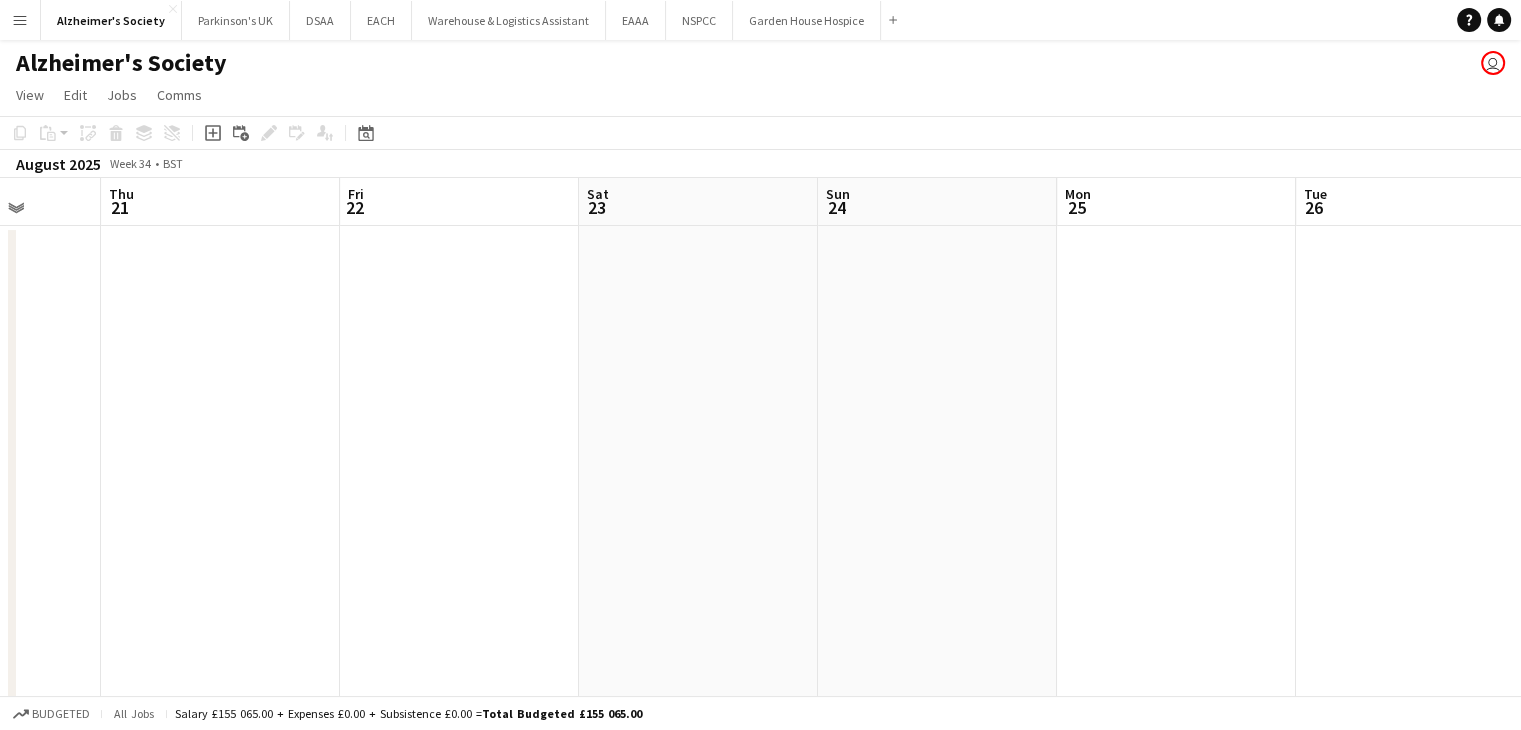 drag, startPoint x: 1052, startPoint y: 447, endPoint x: 411, endPoint y: 458, distance: 641.09436 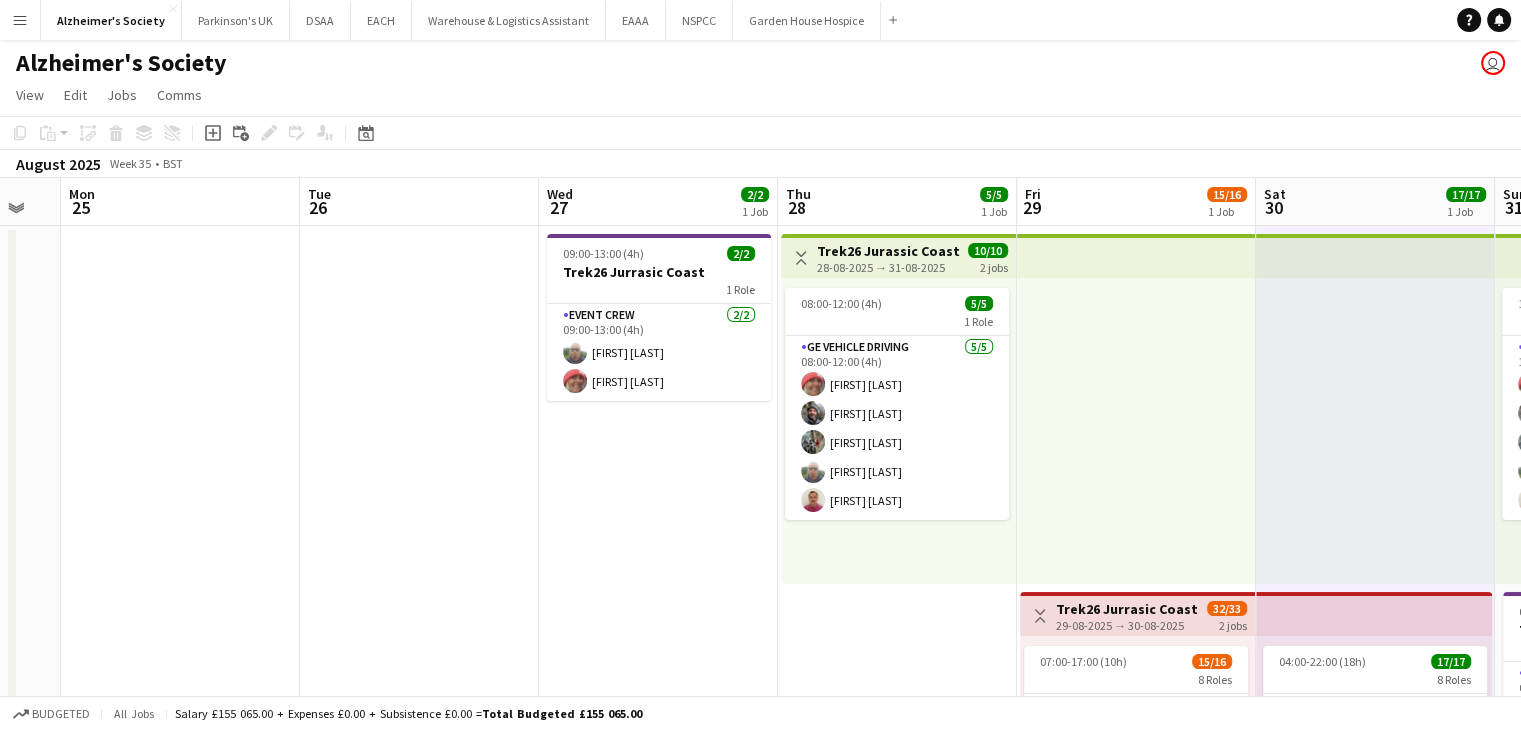 scroll, scrollTop: 0, scrollLeft: 736, axis: horizontal 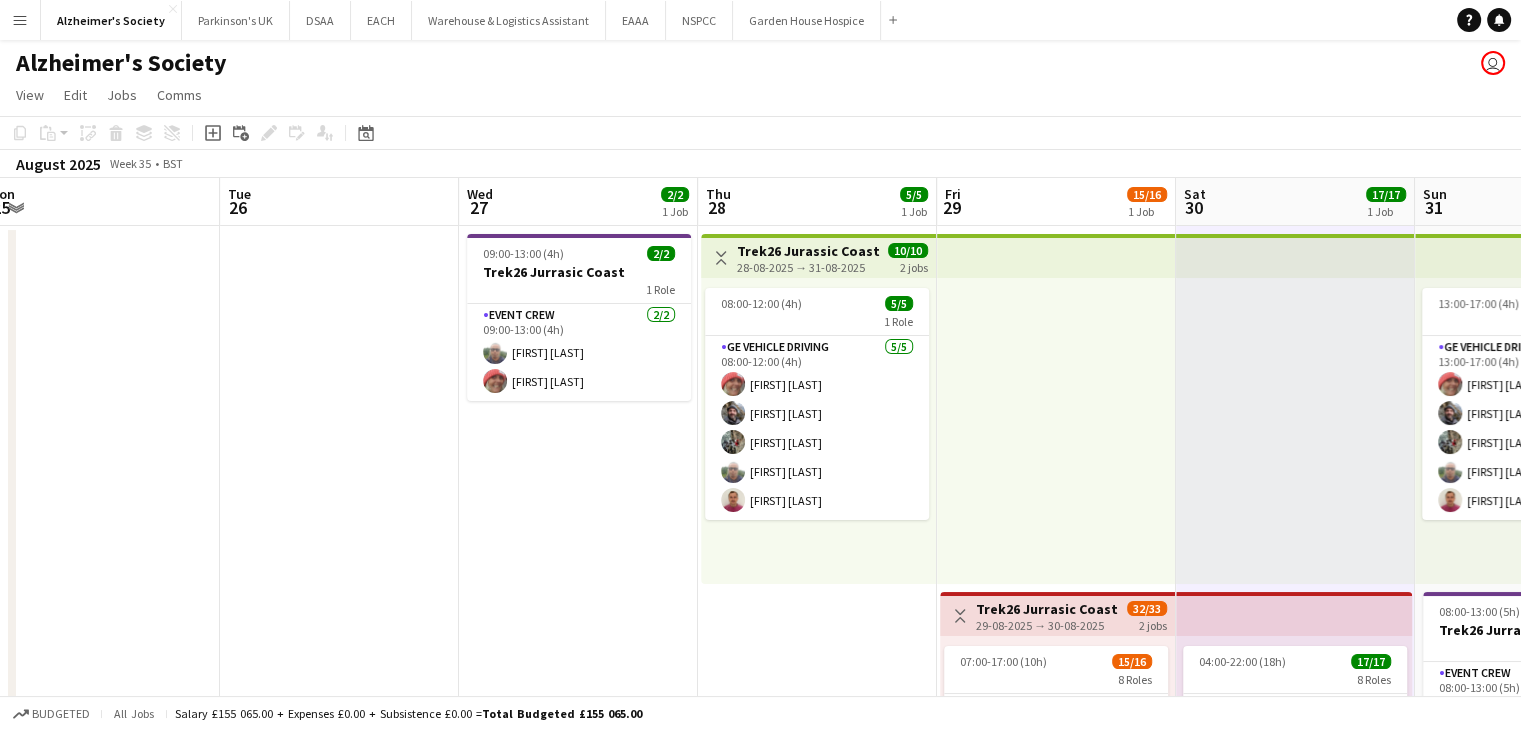 drag, startPoint x: 1113, startPoint y: 409, endPoint x: 389, endPoint y: 411, distance: 724.00275 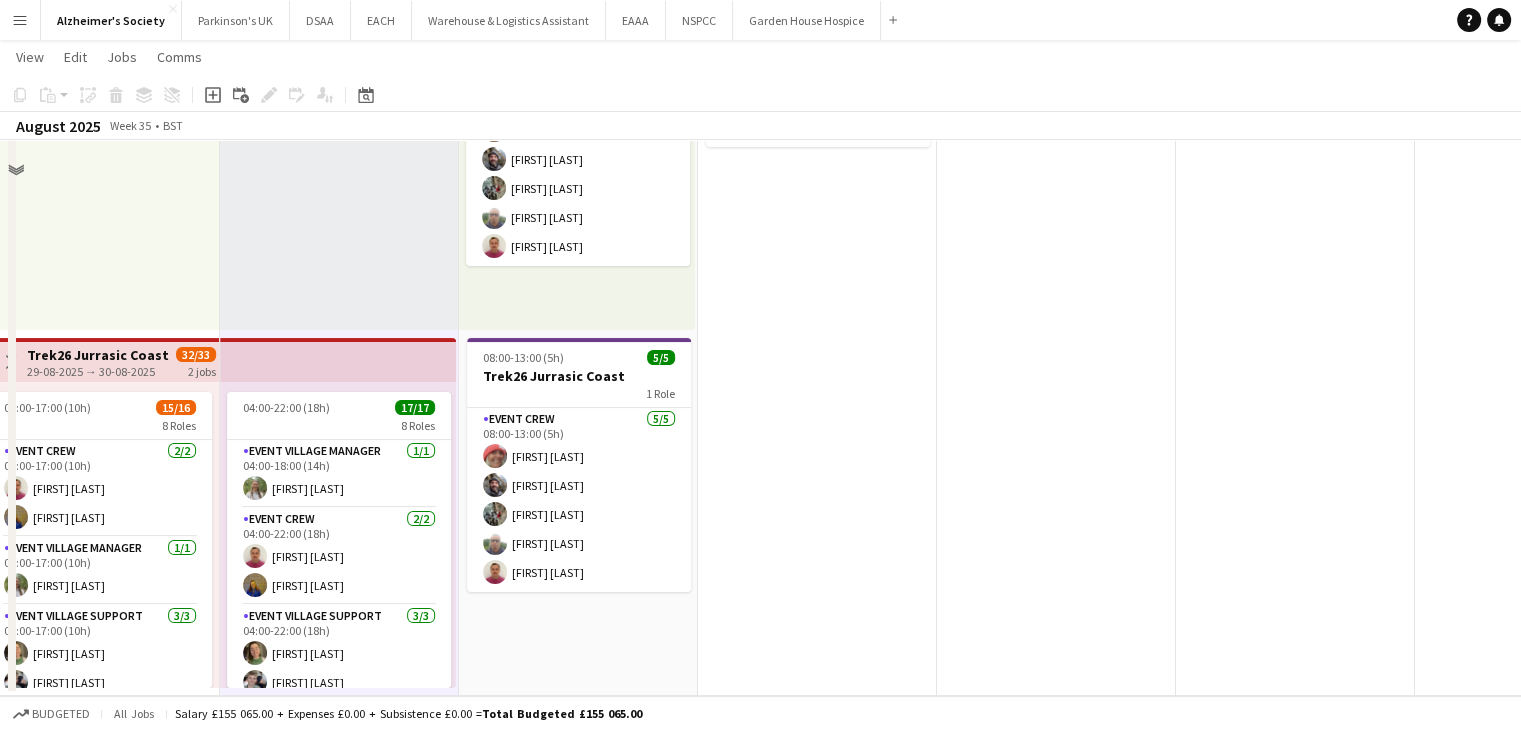 scroll, scrollTop: 0, scrollLeft: 0, axis: both 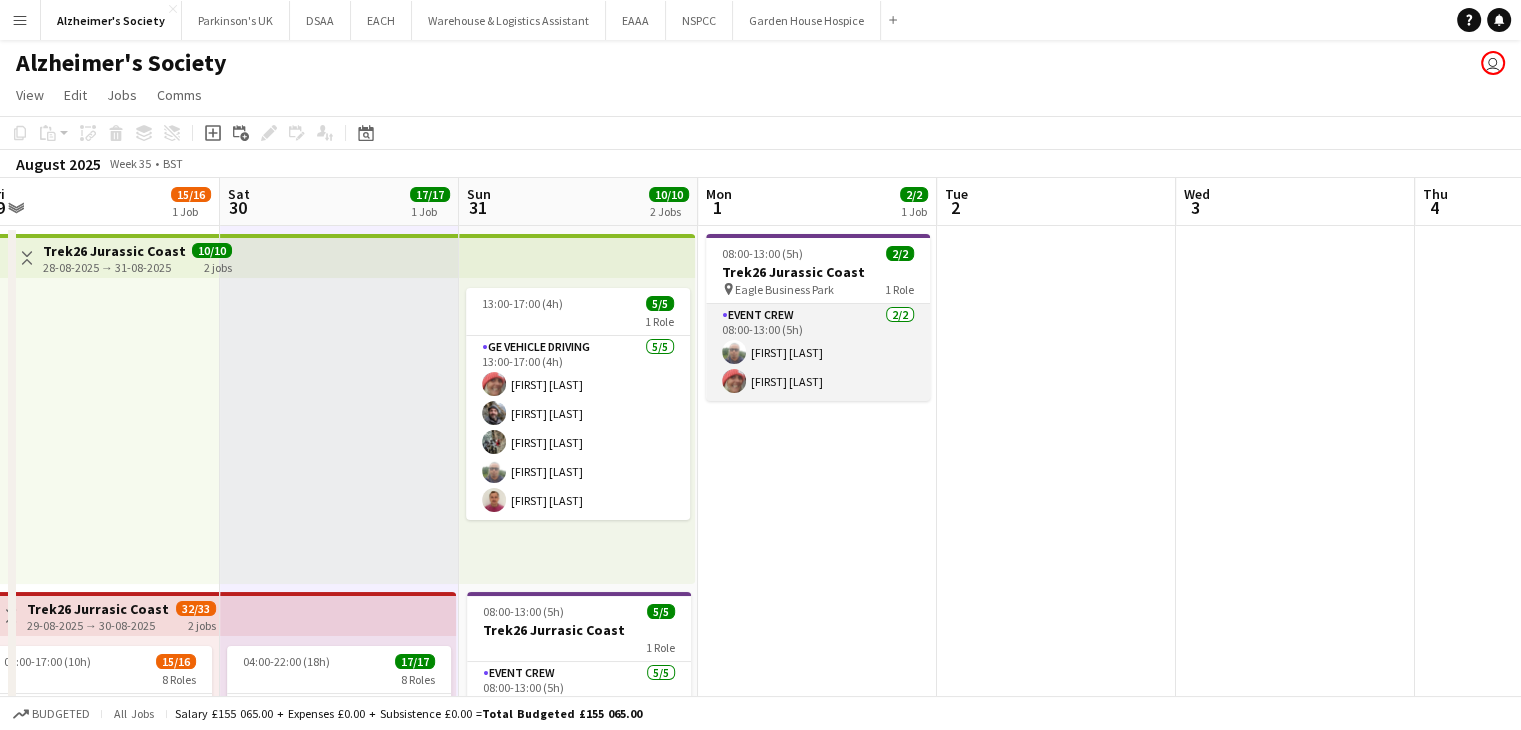 click on "Event Crew   2/2   08:00-13:00 (5h)
[FIRST] [LAST]" at bounding box center [818, 352] 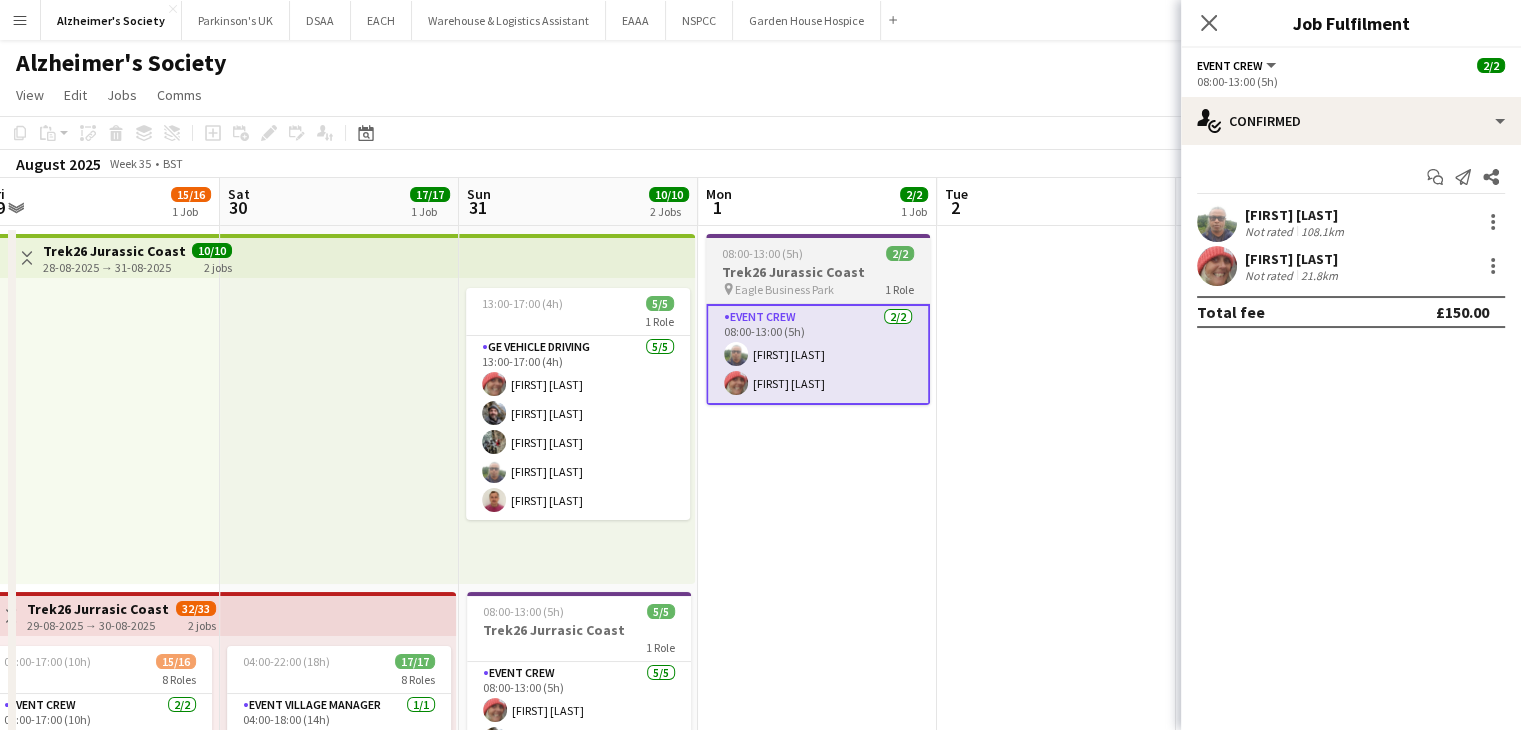 click on "Trek26 Jurassic Coast" at bounding box center [818, 272] 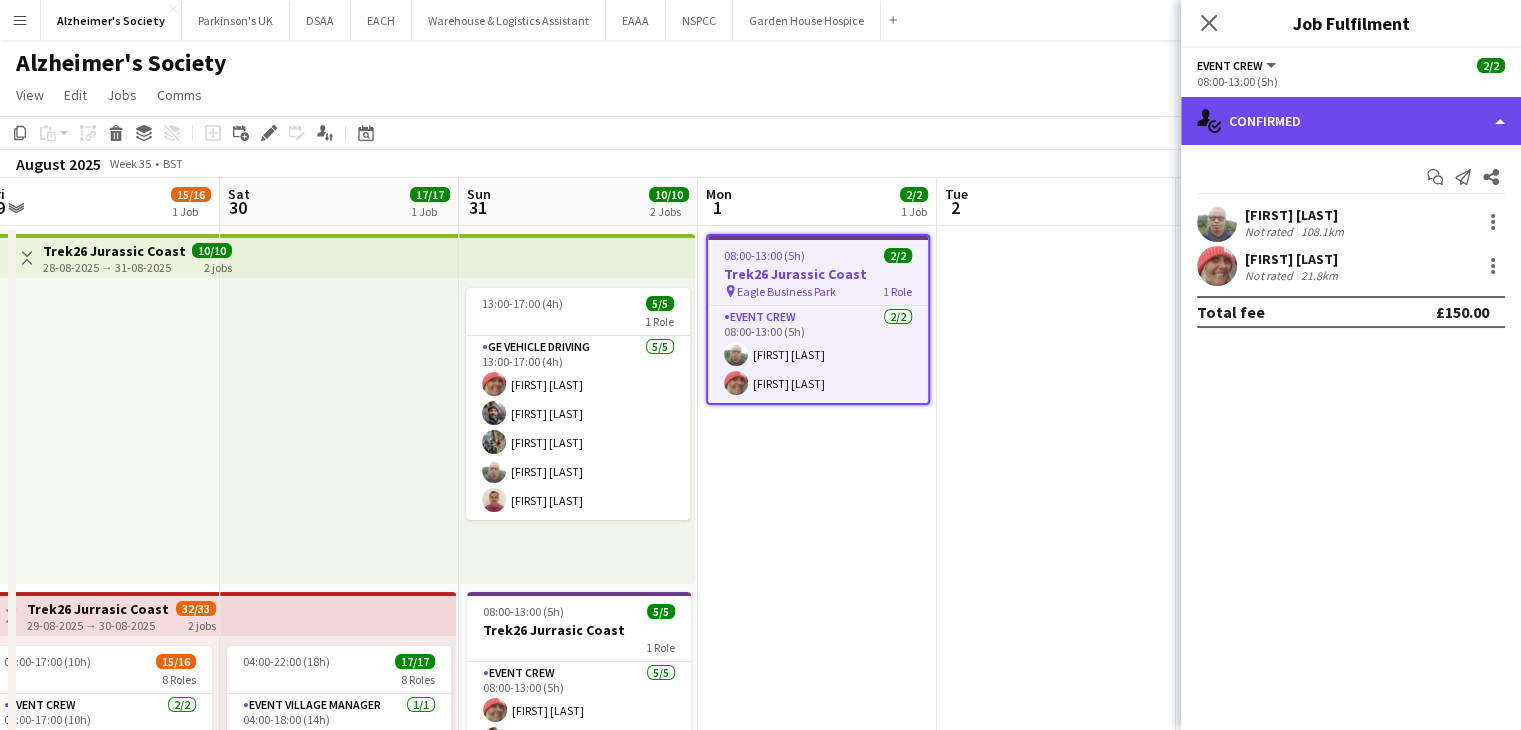 click on "single-neutral-actions-check-2
Confirmed" 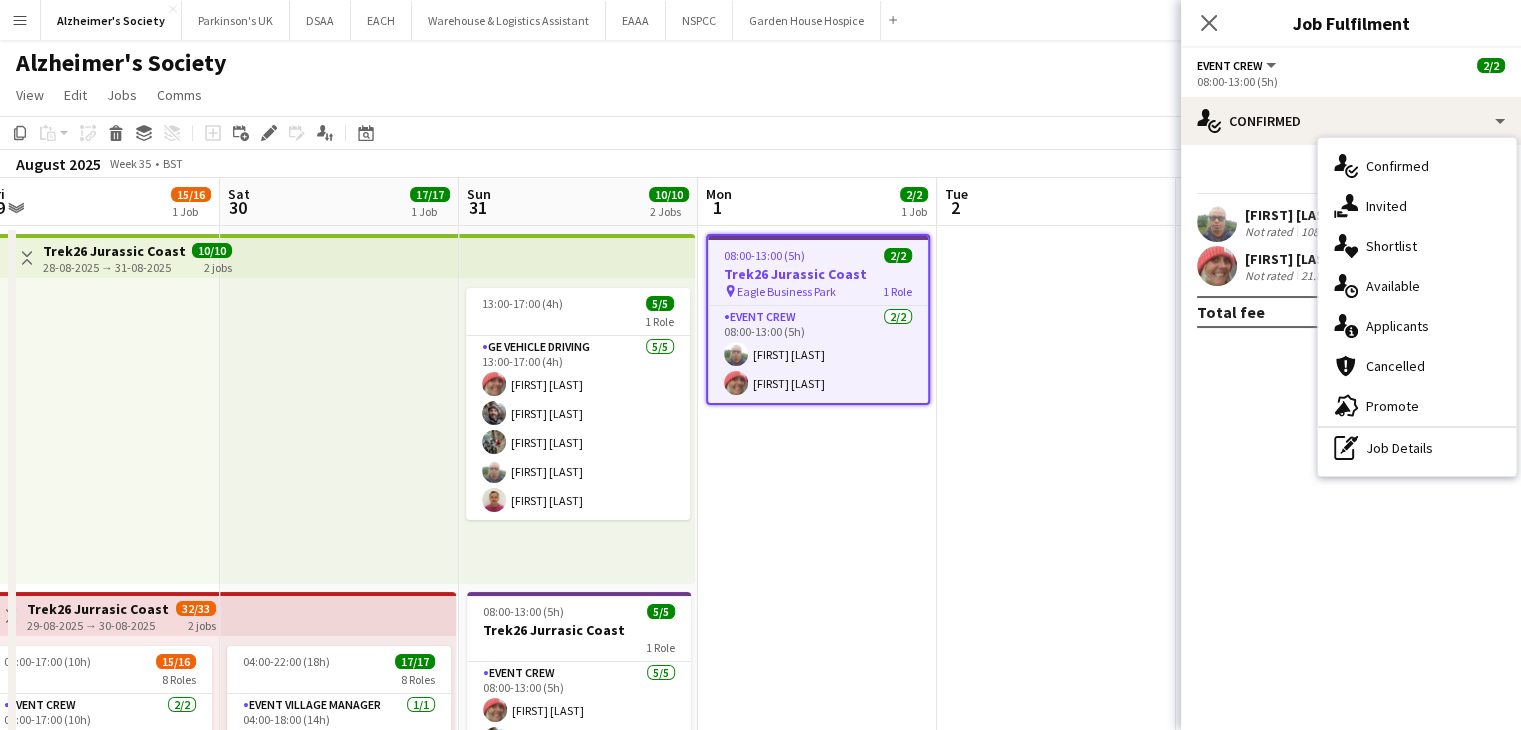 click on "check
Confirmed
Start chat
Send notification
Share
[FIRST] [LAST]   Not rated   108.1km   [FIRST] [LAST]   Not rated   21.8km   Total fee   £150.00" 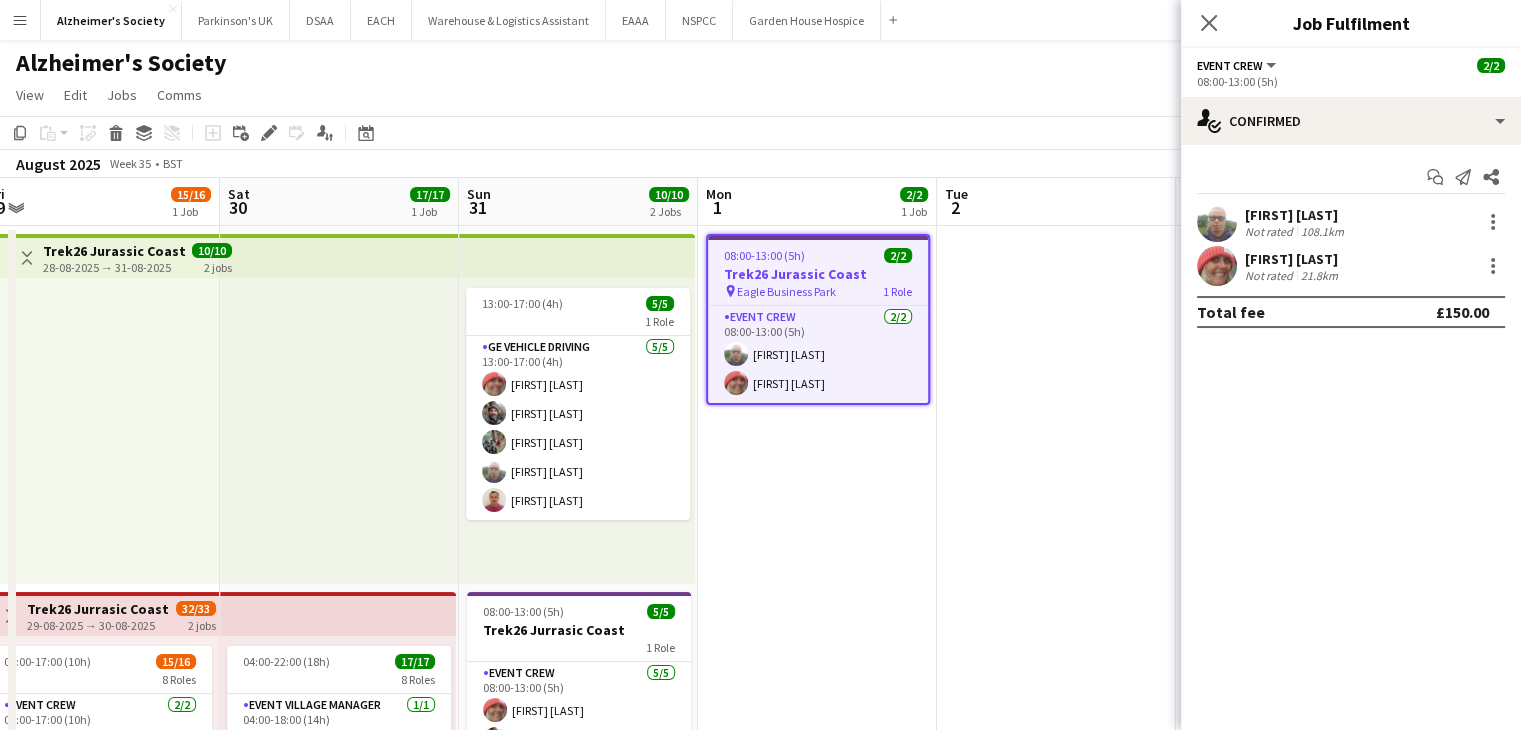 click on "08:00-13:00 (5h)" 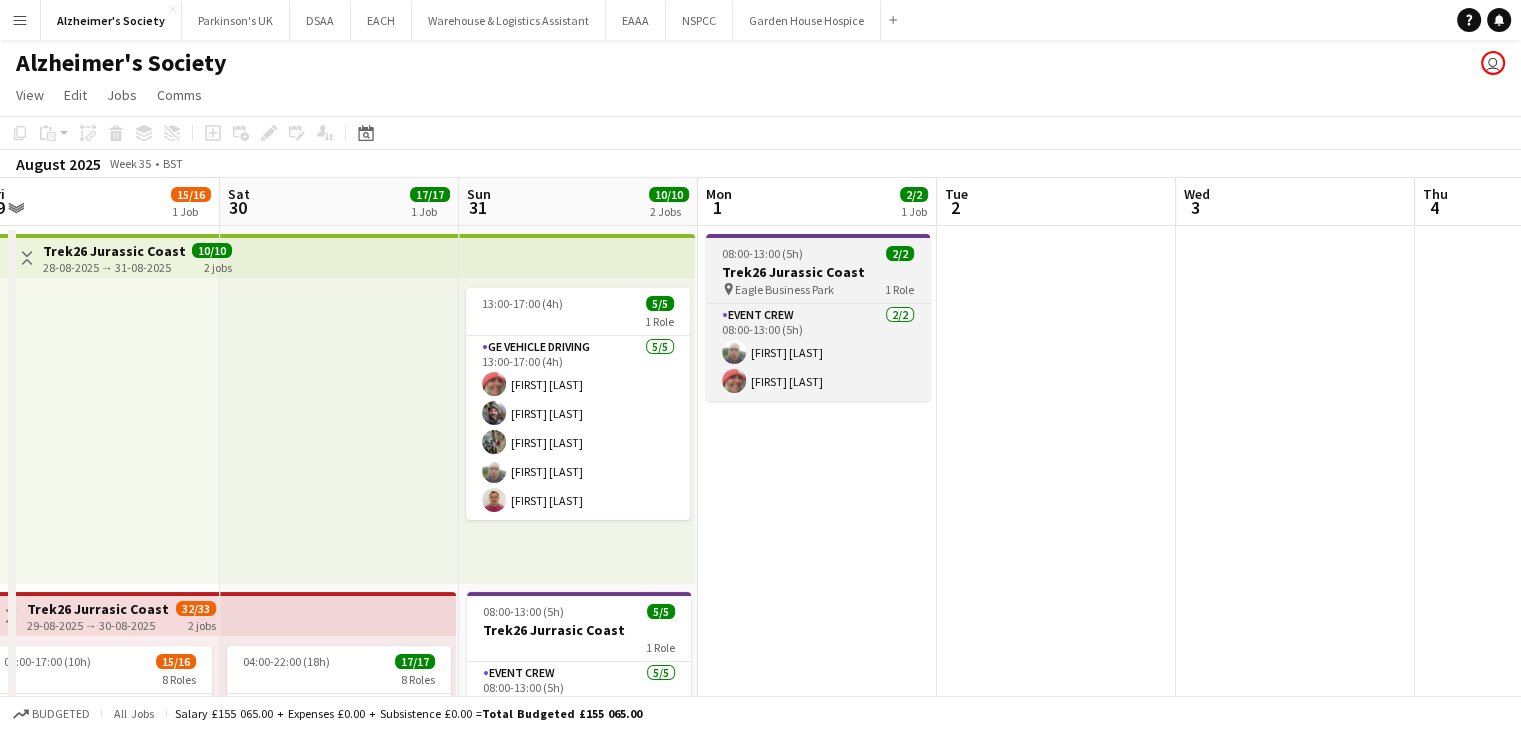 click on "Trek26 Jurassic Coast" at bounding box center [818, 272] 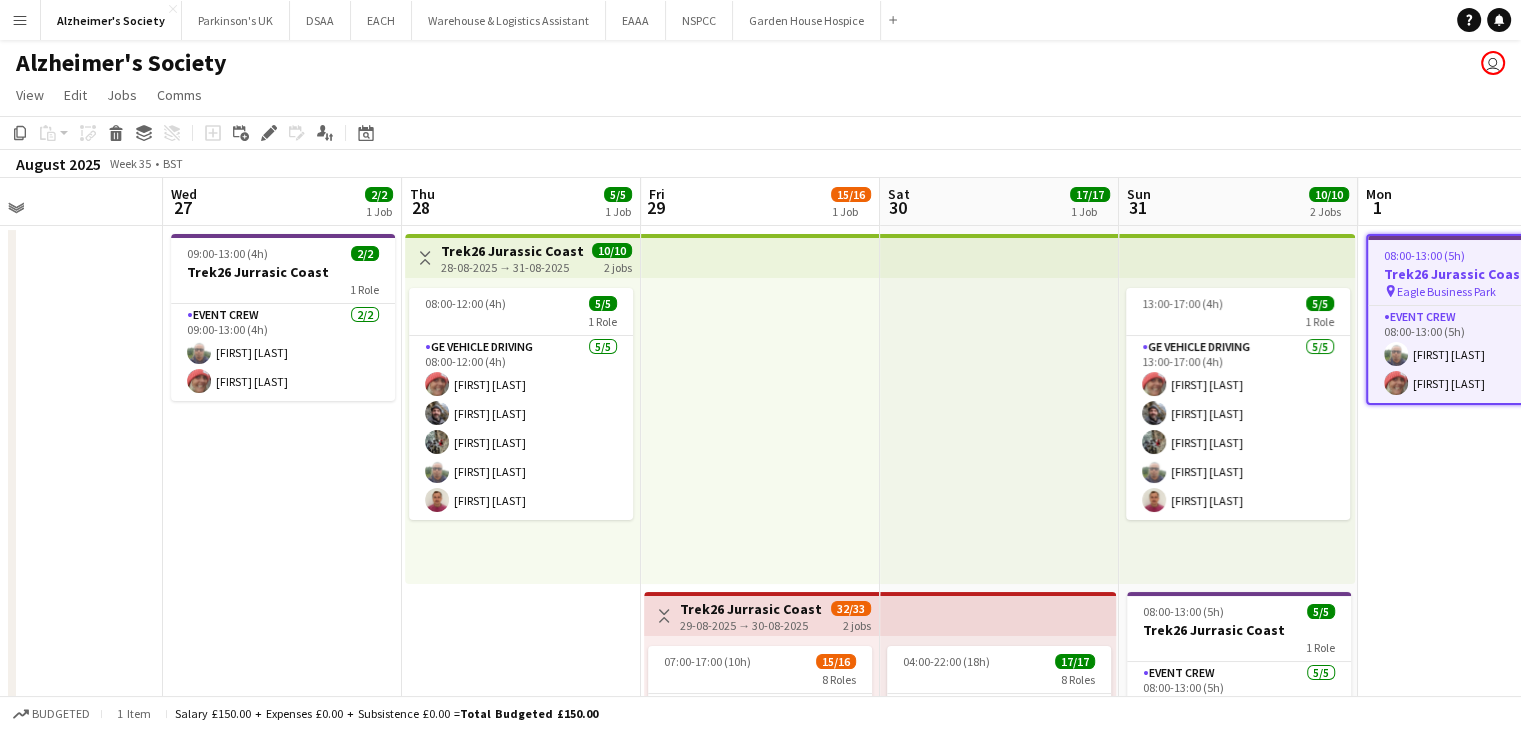 scroll, scrollTop: 0, scrollLeft: 840, axis: horizontal 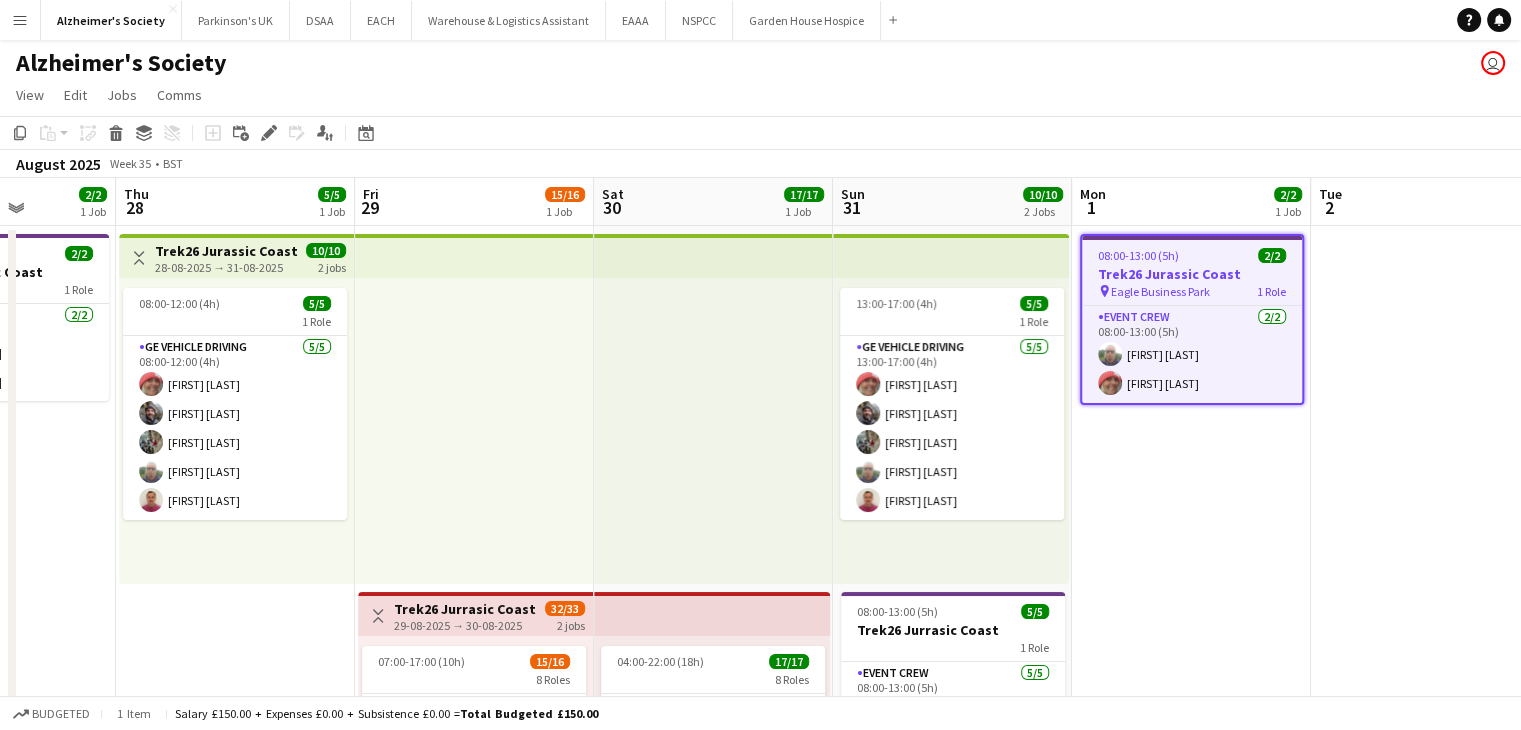 drag, startPoint x: 719, startPoint y: 503, endPoint x: 609, endPoint y: 491, distance: 110.65261 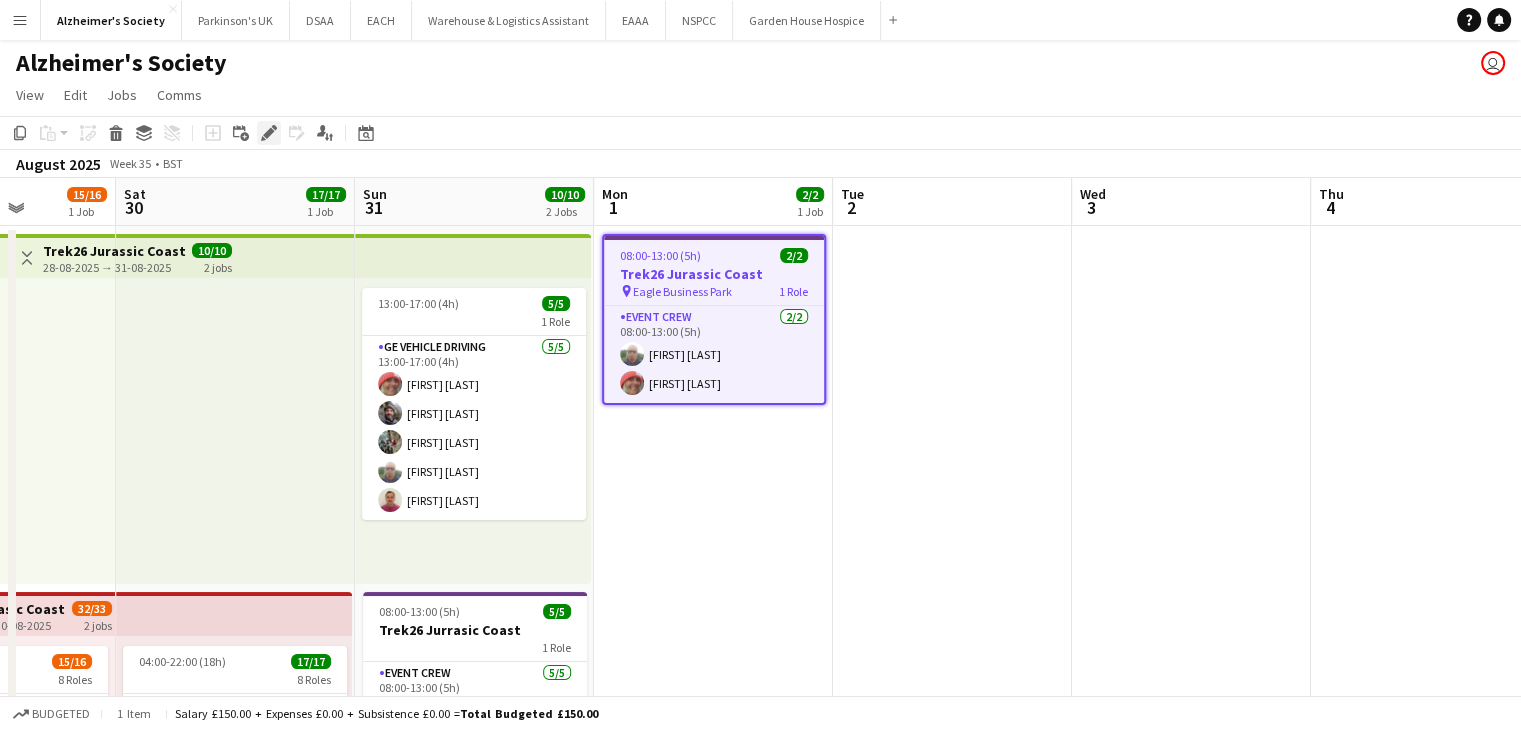 click on "Edit" 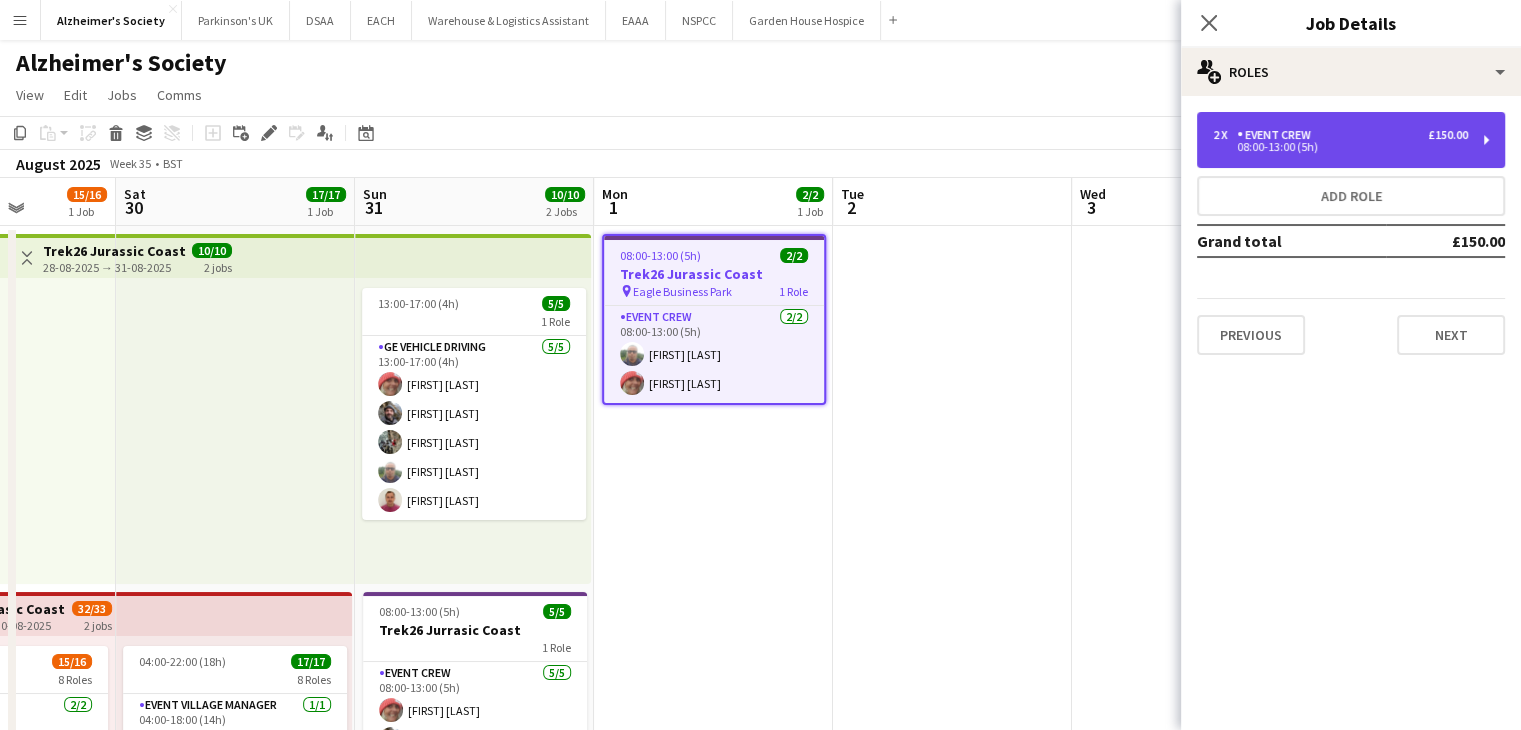 click on "08:00-13:00 (5h)" at bounding box center (1340, 147) 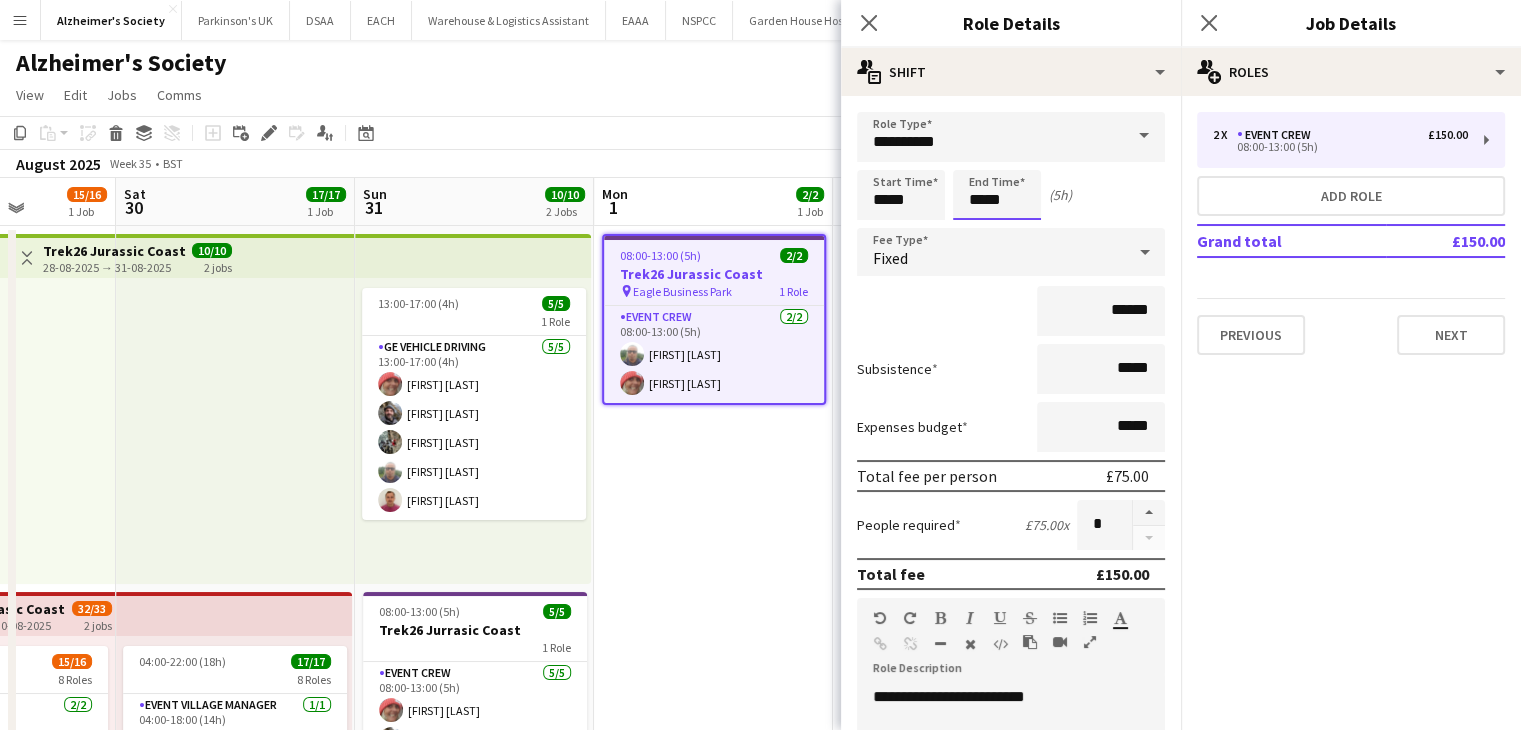 click on "*****" at bounding box center [997, 195] 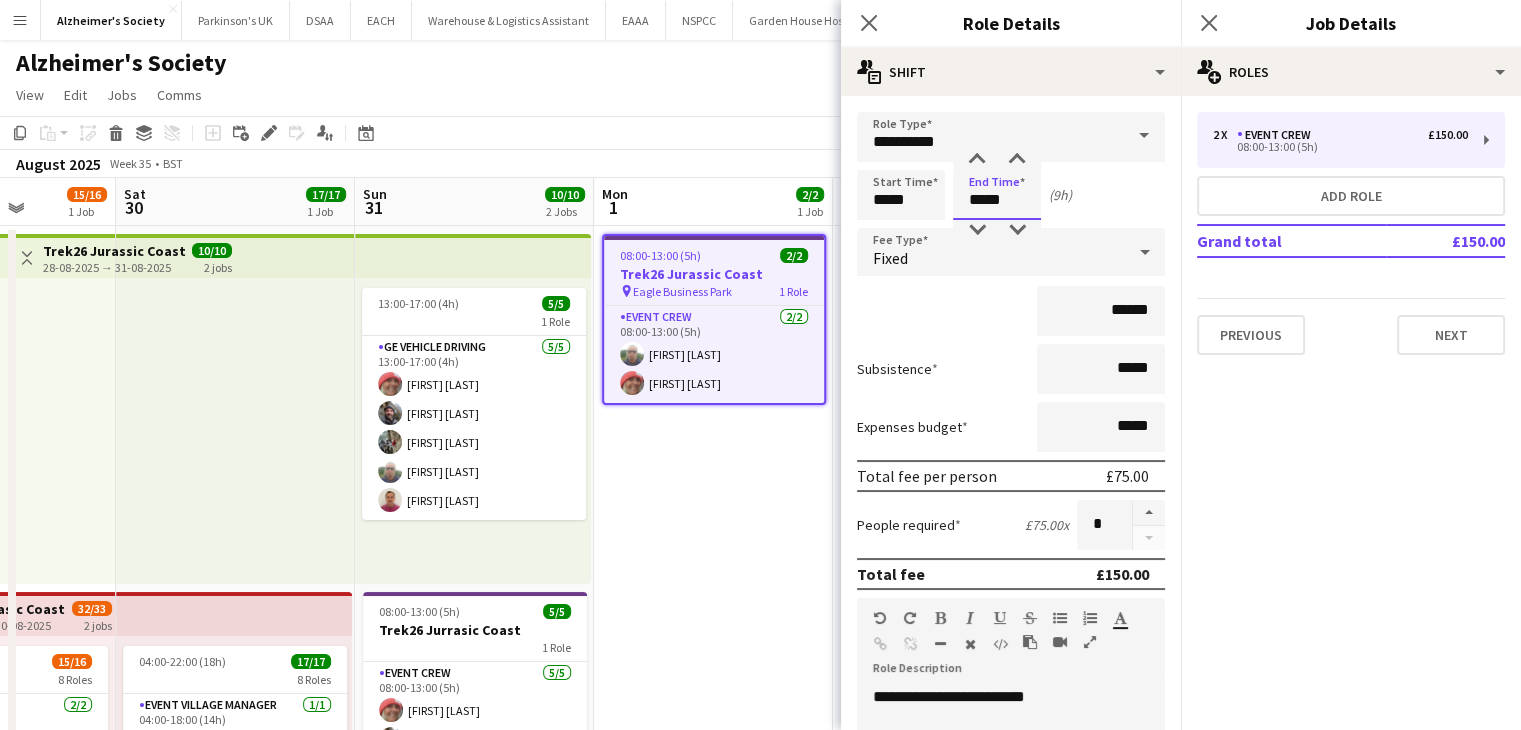 type on "*****" 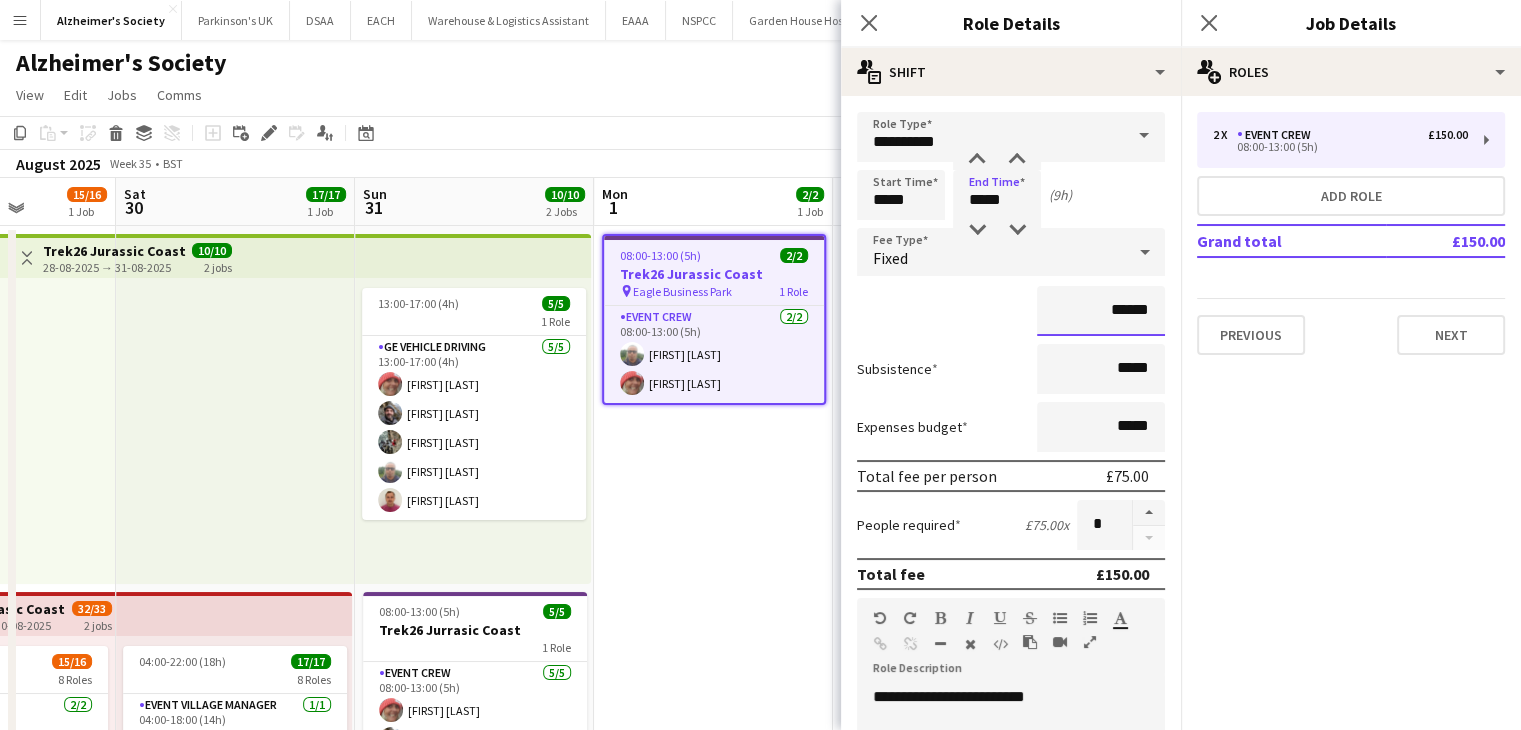 click on "******" at bounding box center [1101, 311] 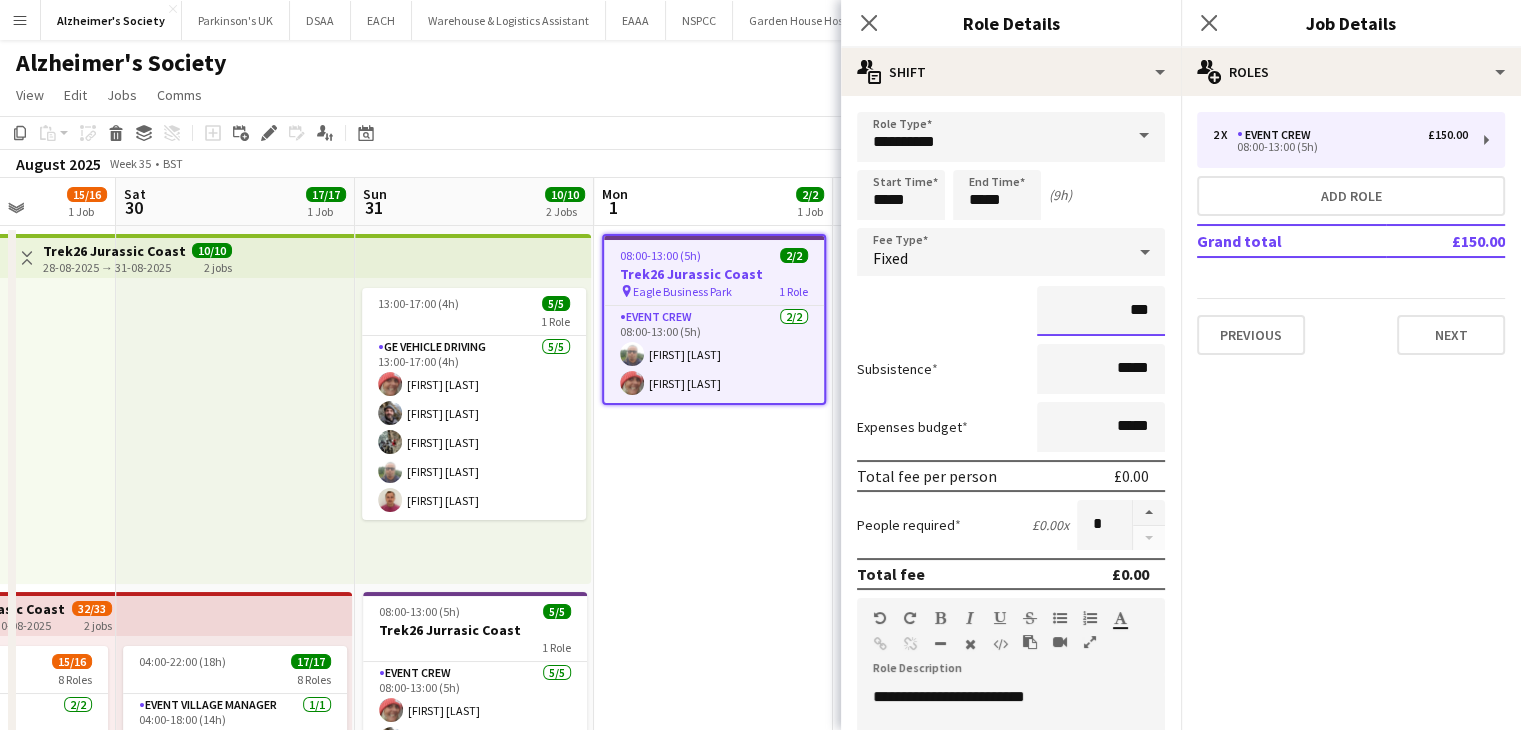 type on "**" 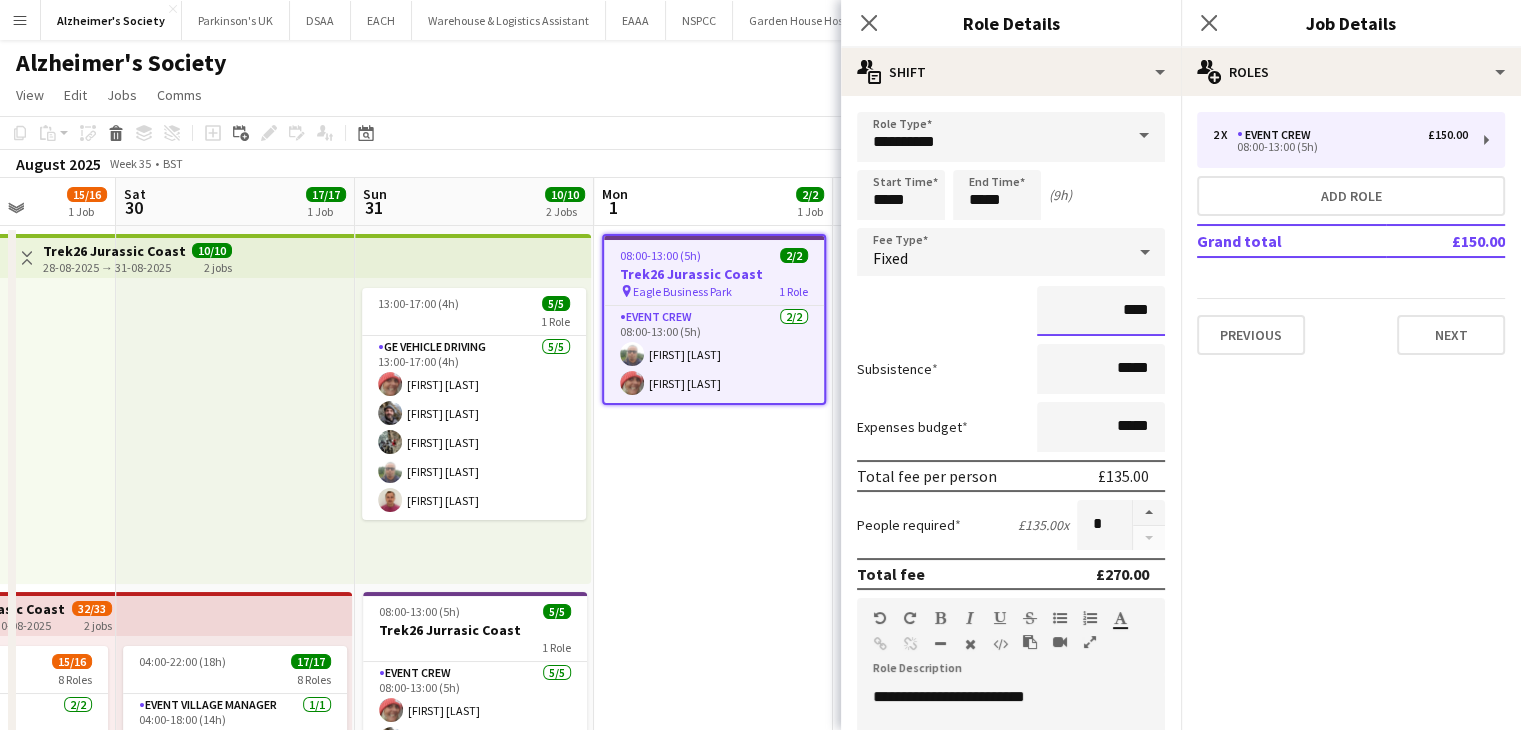 type on "*******" 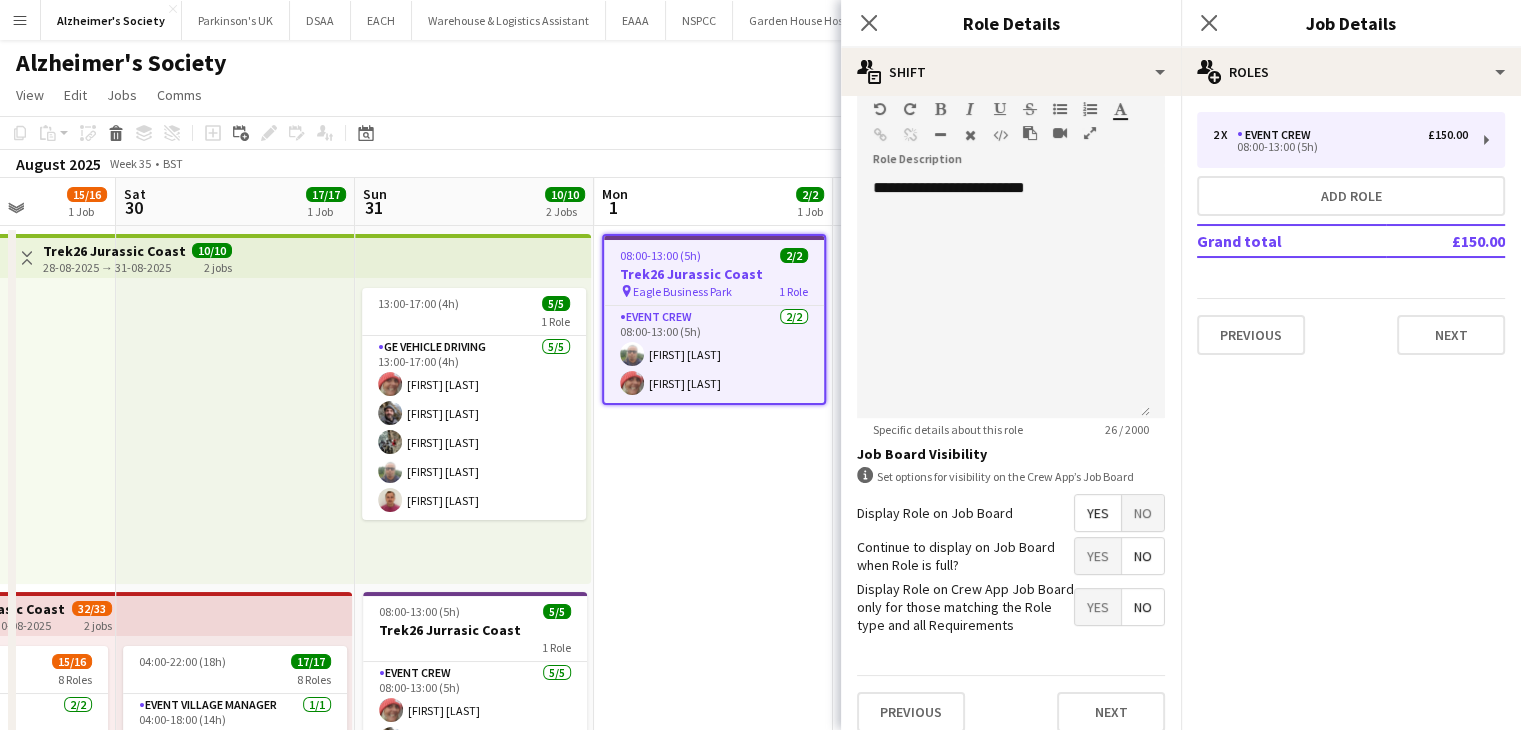 scroll, scrollTop: 522, scrollLeft: 0, axis: vertical 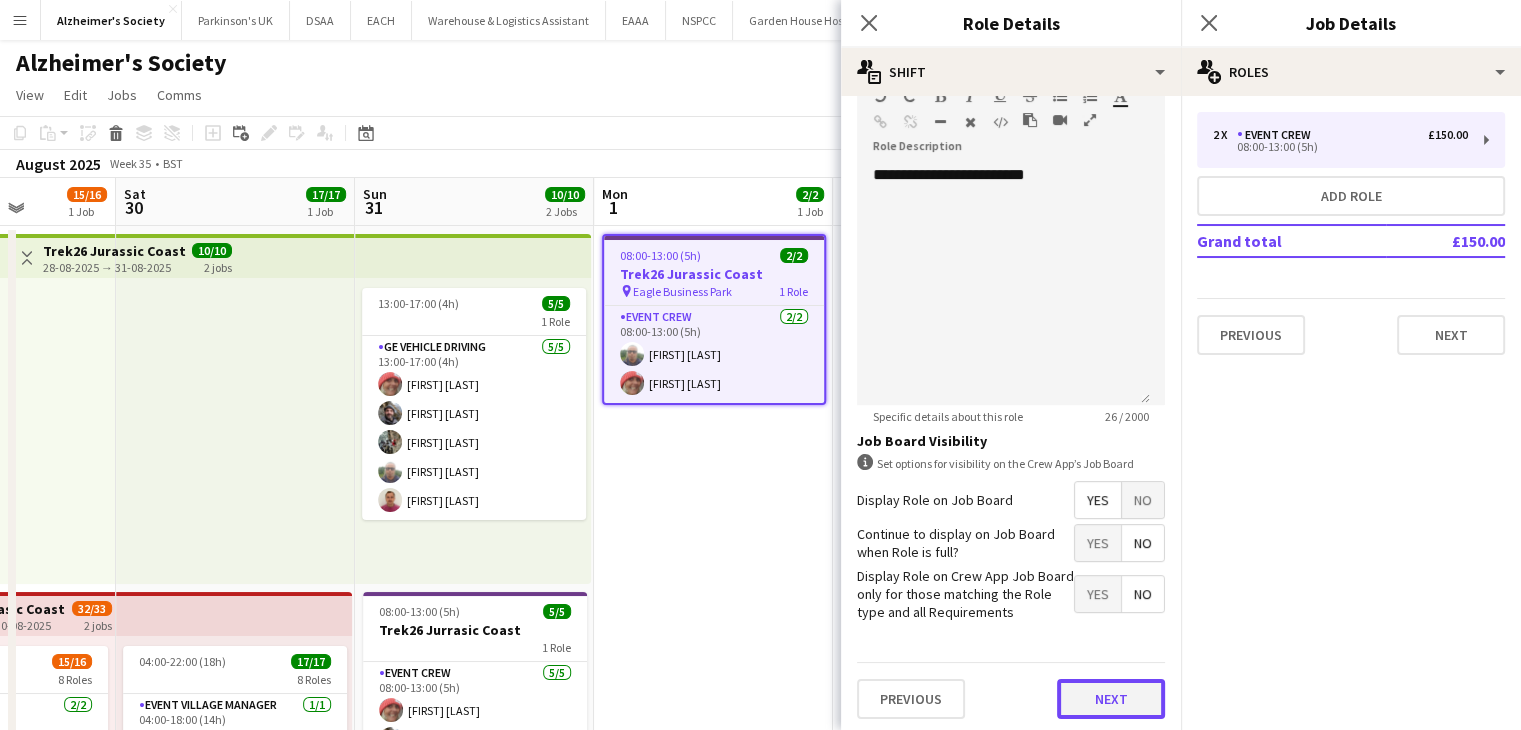 click on "Next" at bounding box center [1111, 699] 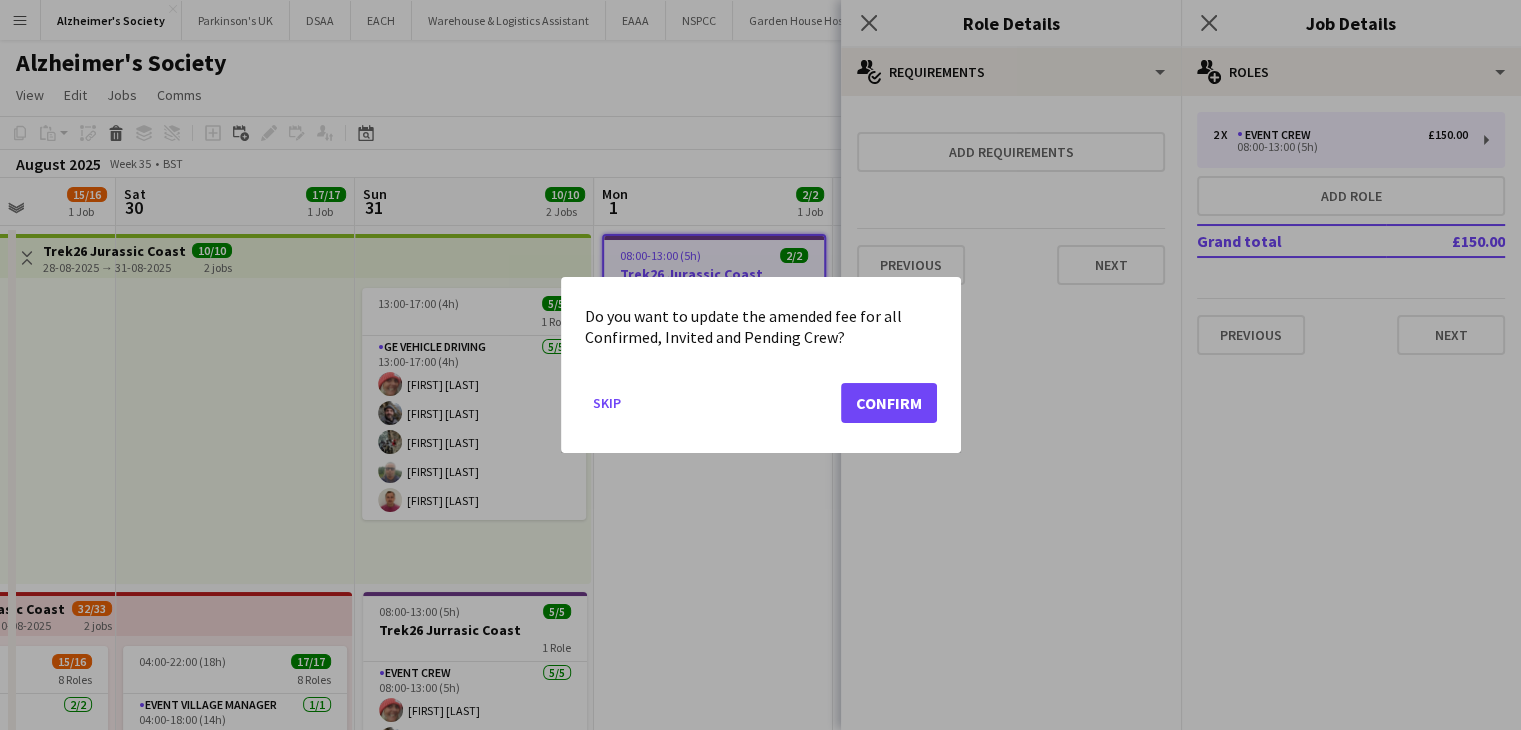 scroll, scrollTop: 0, scrollLeft: 0, axis: both 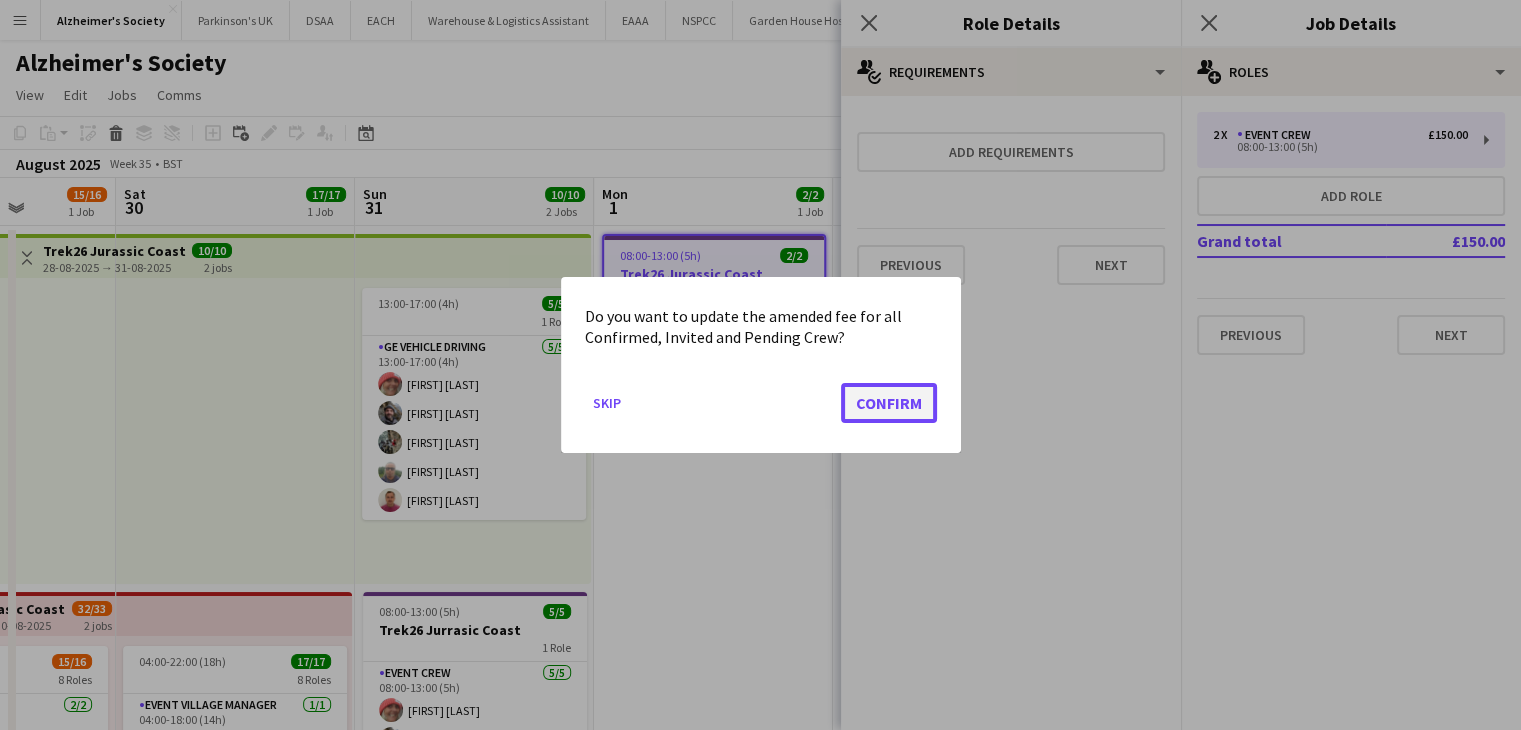 click on "Confirm" 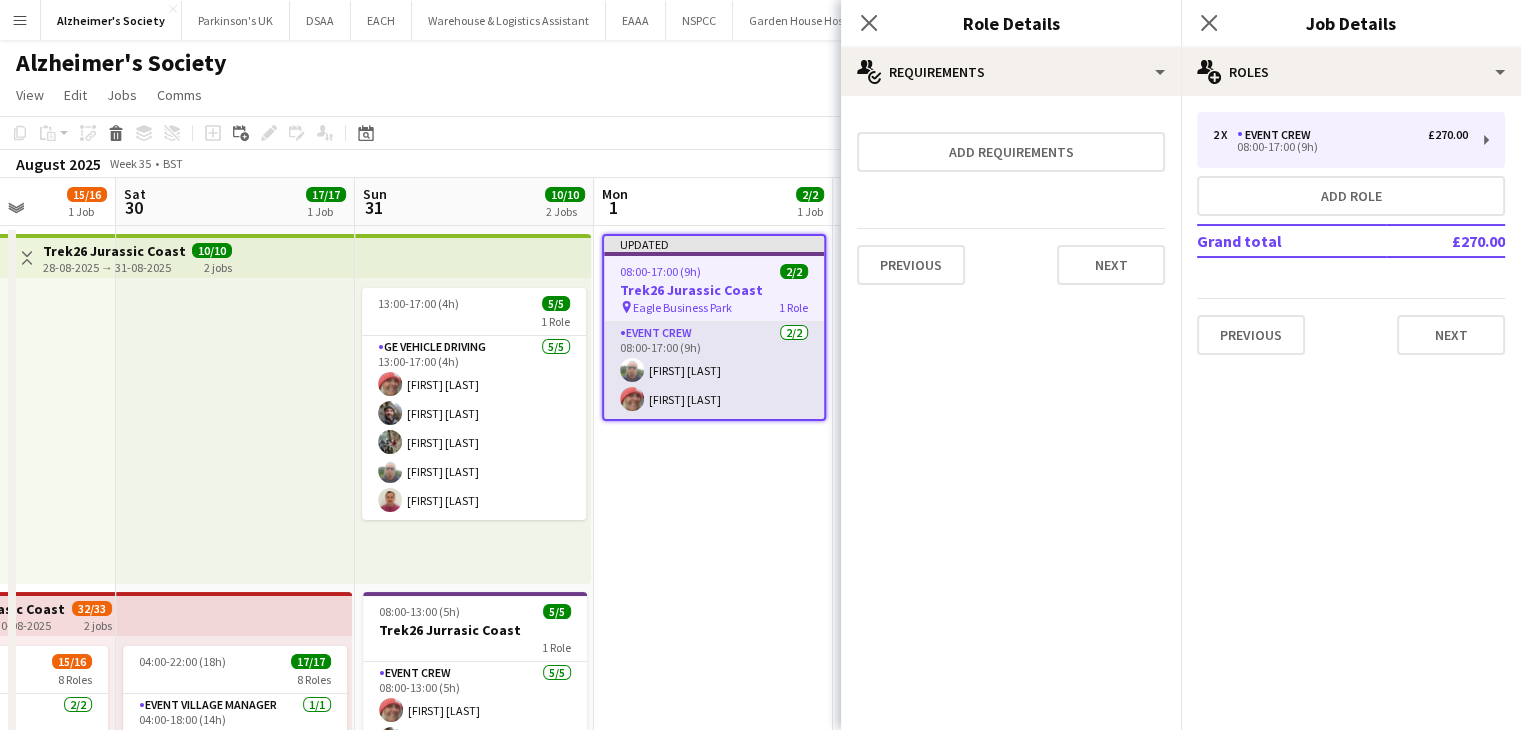 click on "Event Crew   2/2   08:00-17:00 (9h)
[FIRST] [LAST] [FIRST] [LAST]" at bounding box center [714, 370] 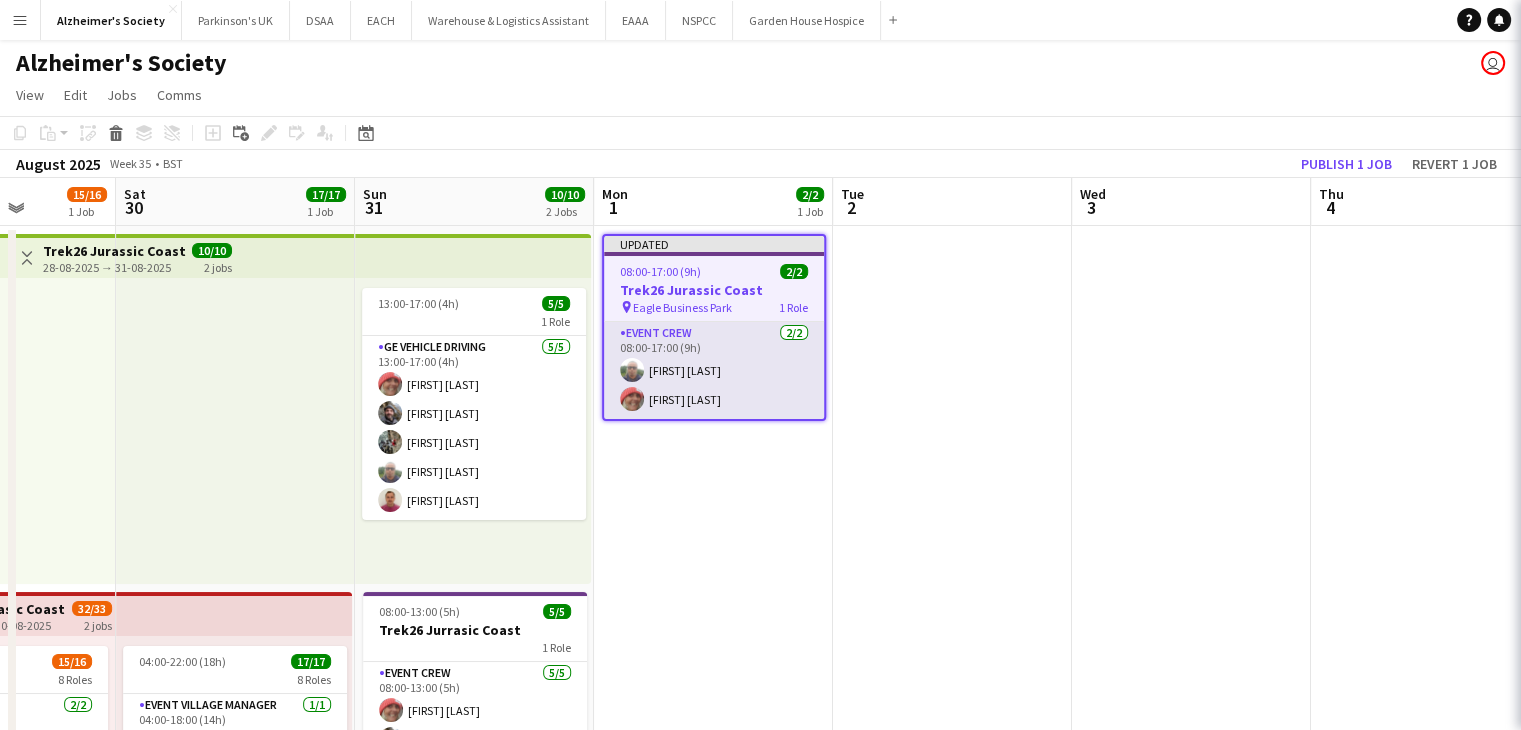 scroll, scrollTop: 0, scrollLeft: 840, axis: horizontal 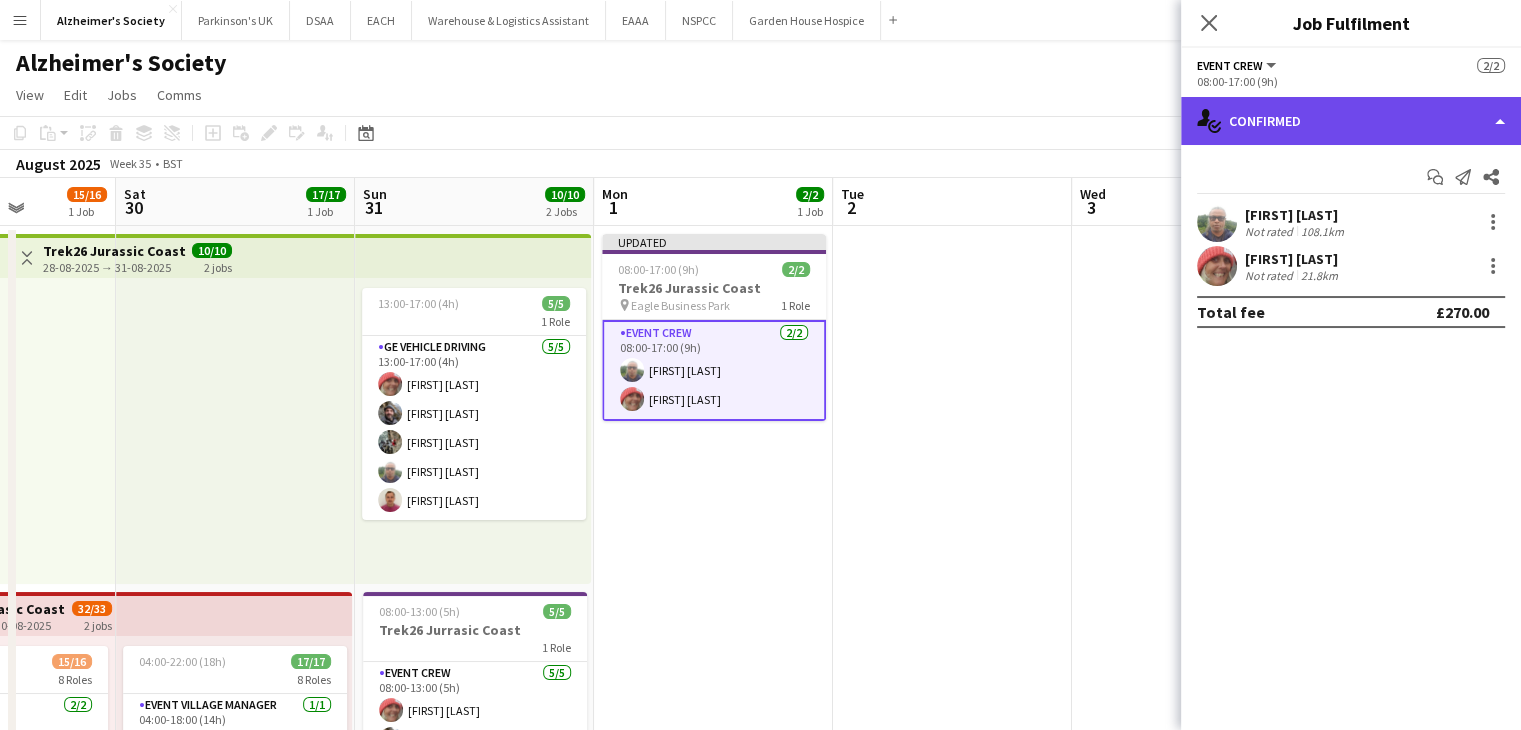 click on "single-neutral-actions-check-2
Confirmed" 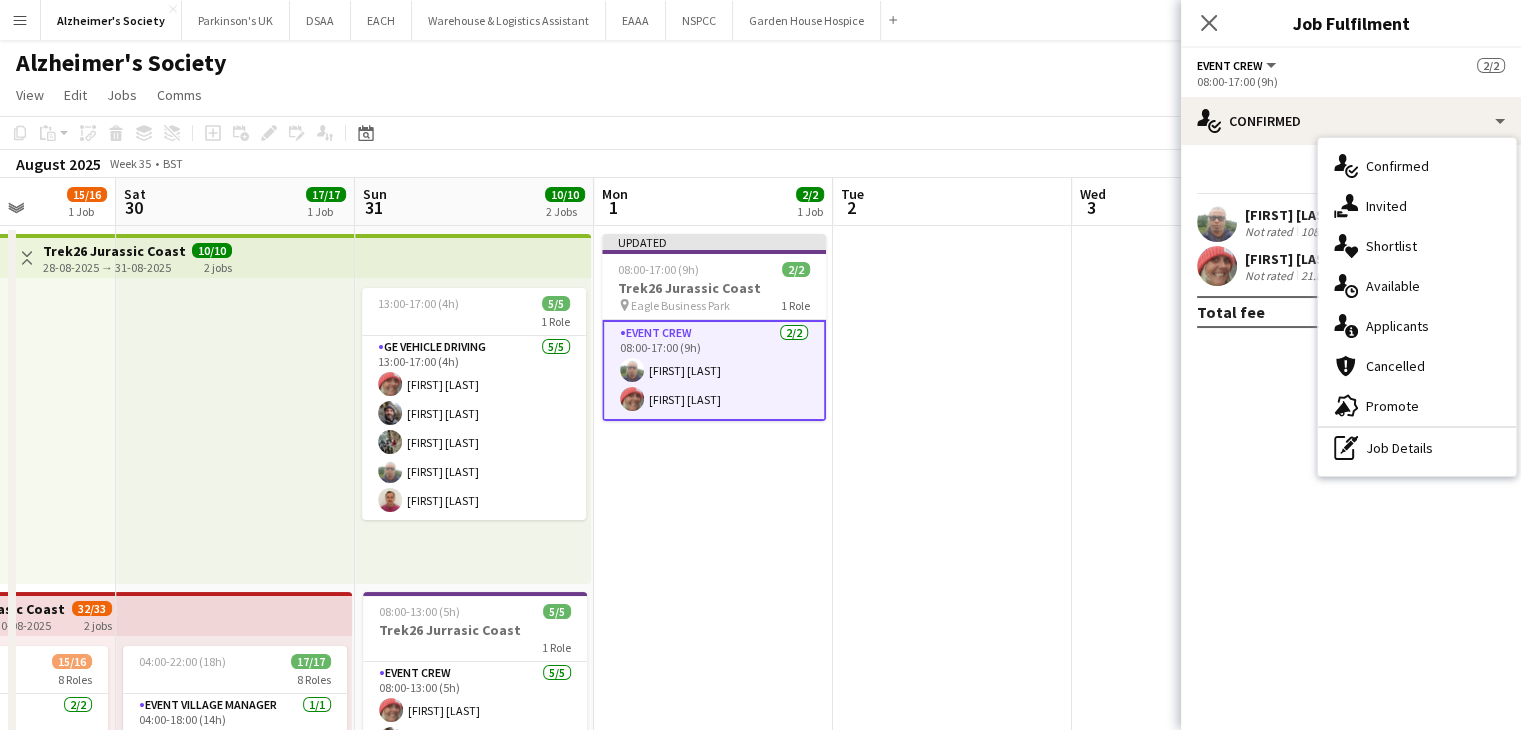 click on "Start chat
Send notification
Share" at bounding box center (1351, 177) 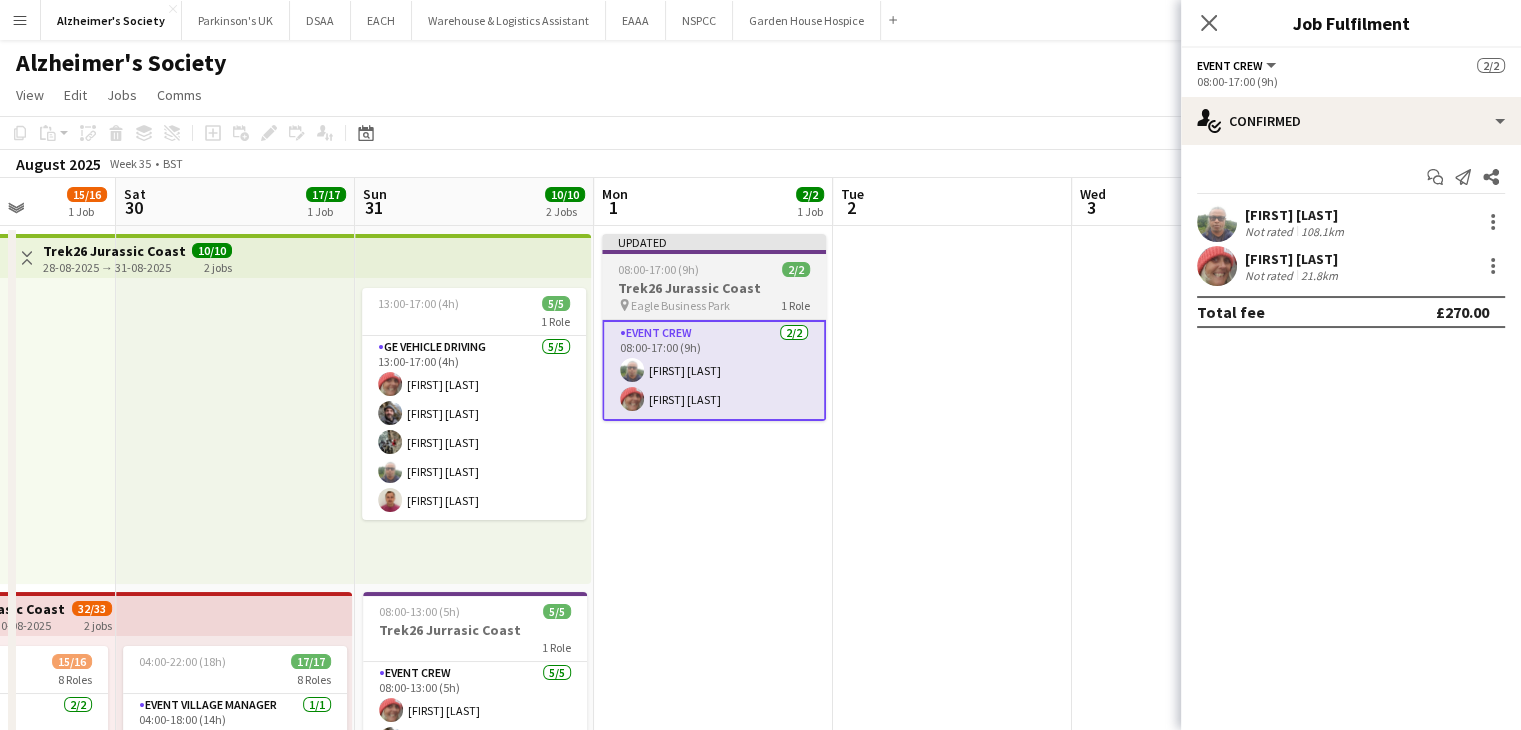 click on "08:00-17:00 (9h)    2/2" at bounding box center [714, 269] 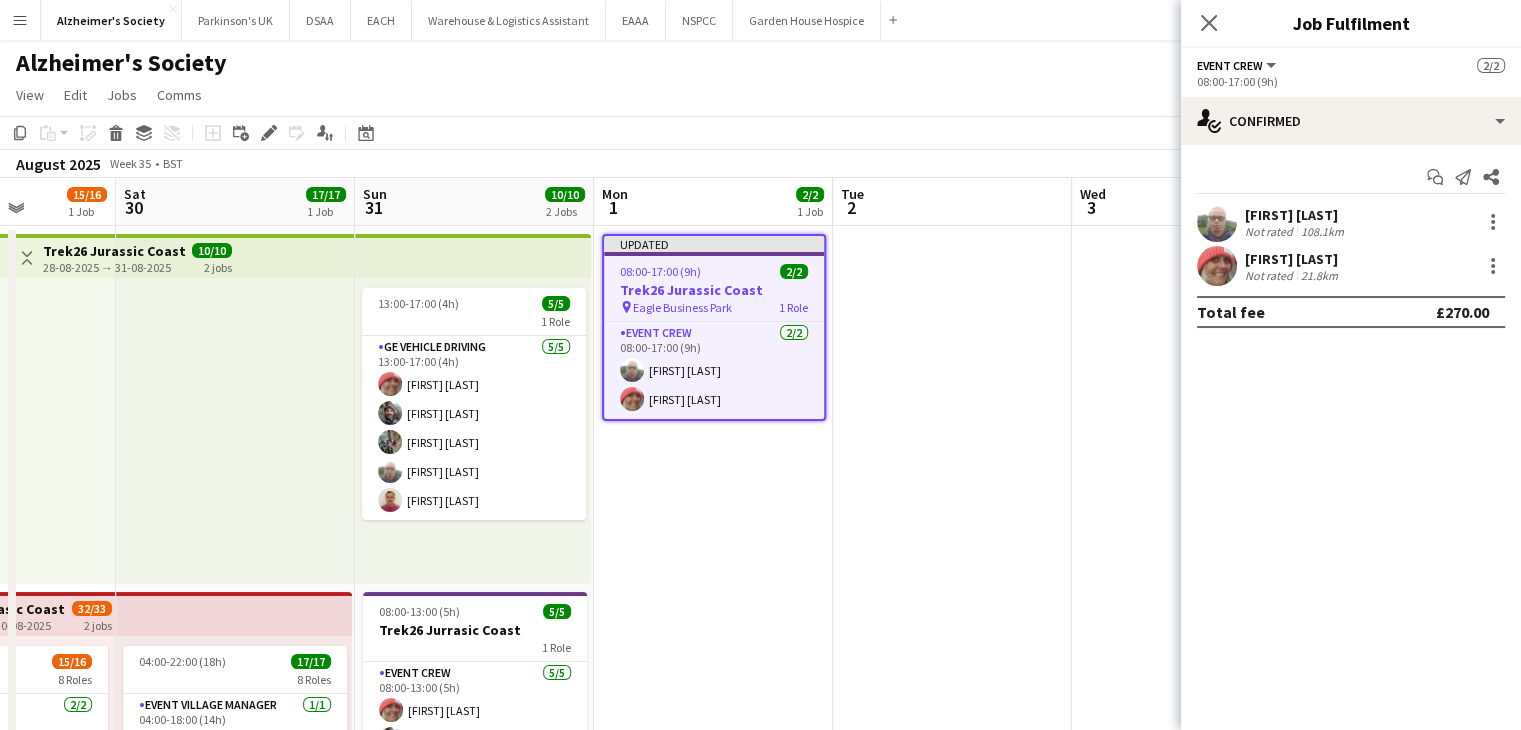 click 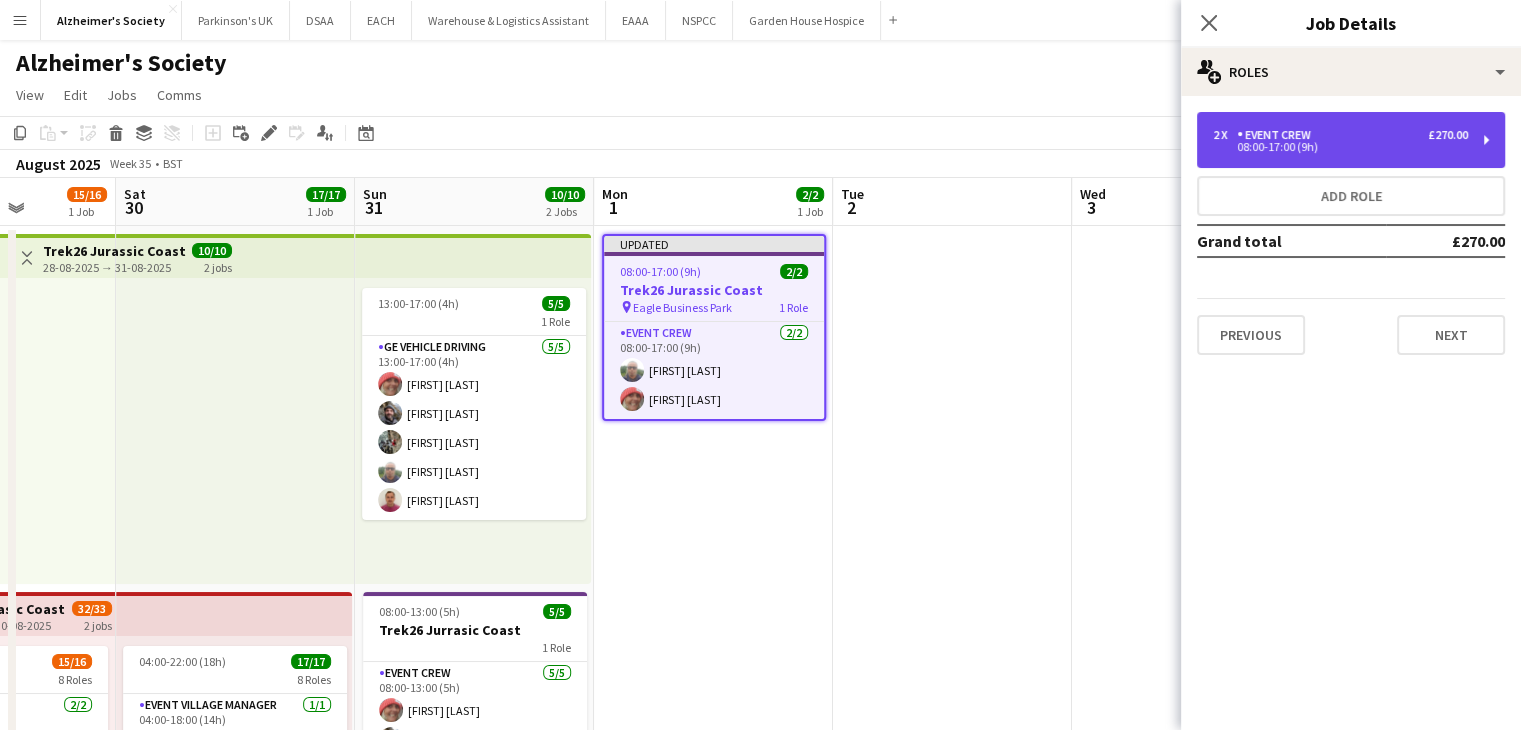 click on "2 x   Event Crew   £270.00" at bounding box center (1340, 135) 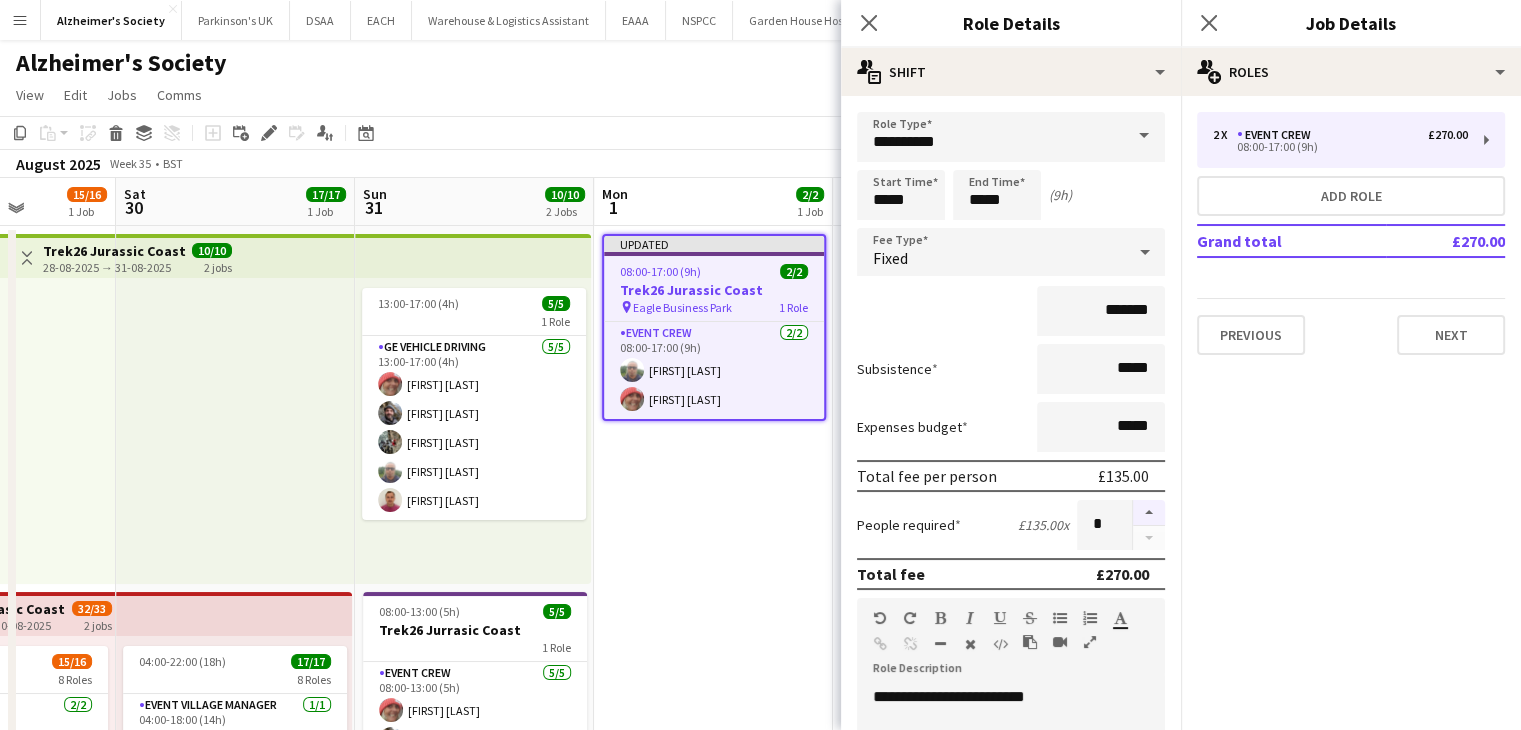 click at bounding box center (1149, 513) 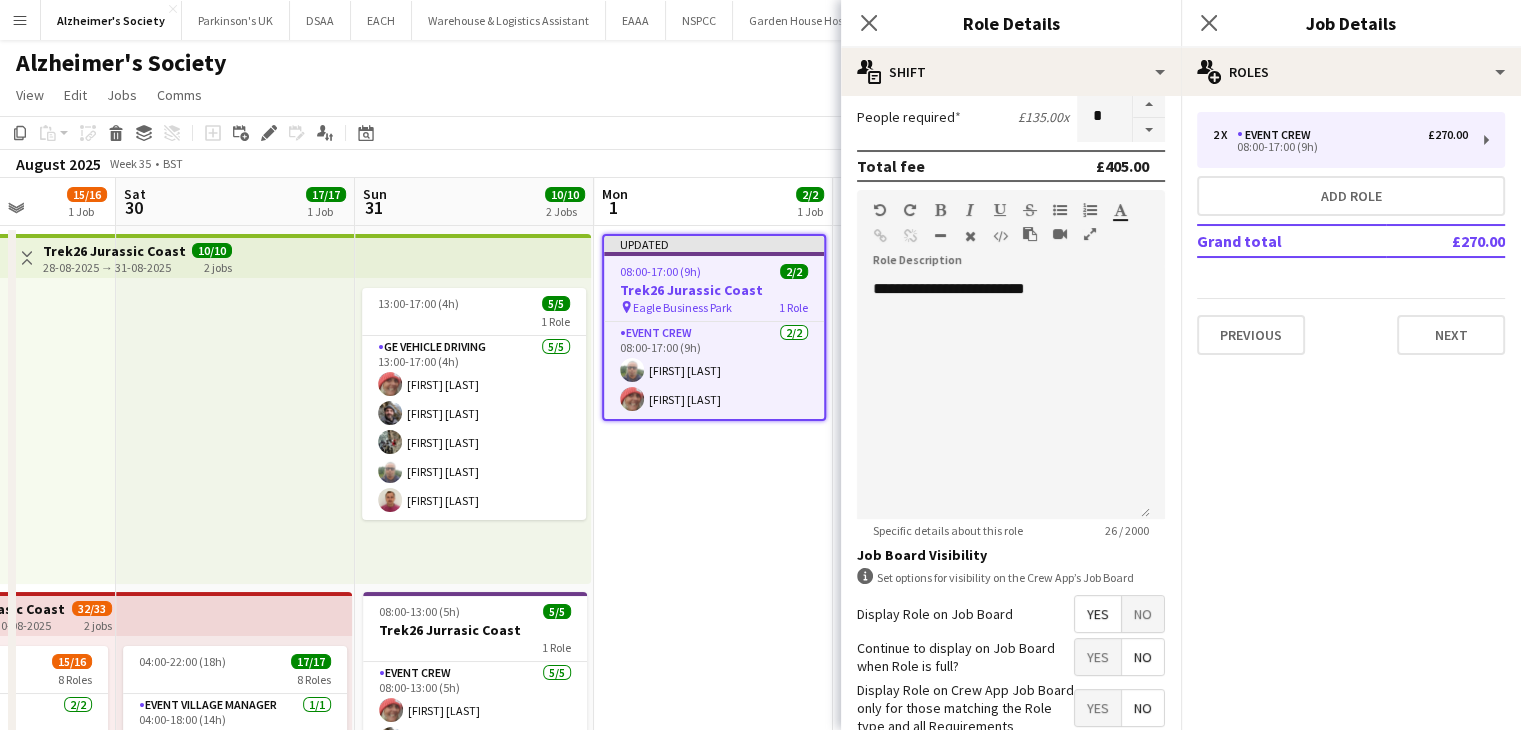 scroll, scrollTop: 522, scrollLeft: 0, axis: vertical 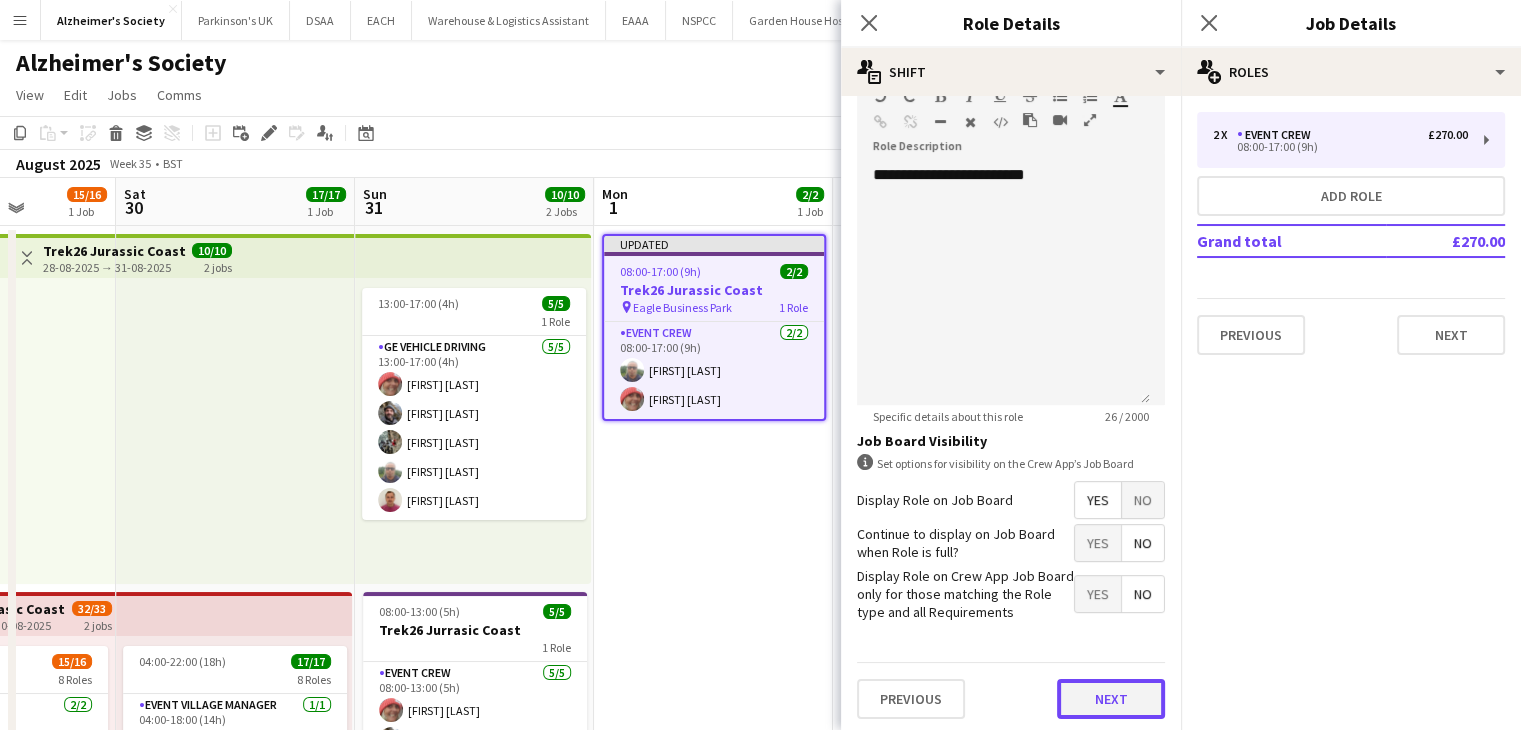 click on "Next" at bounding box center (1111, 699) 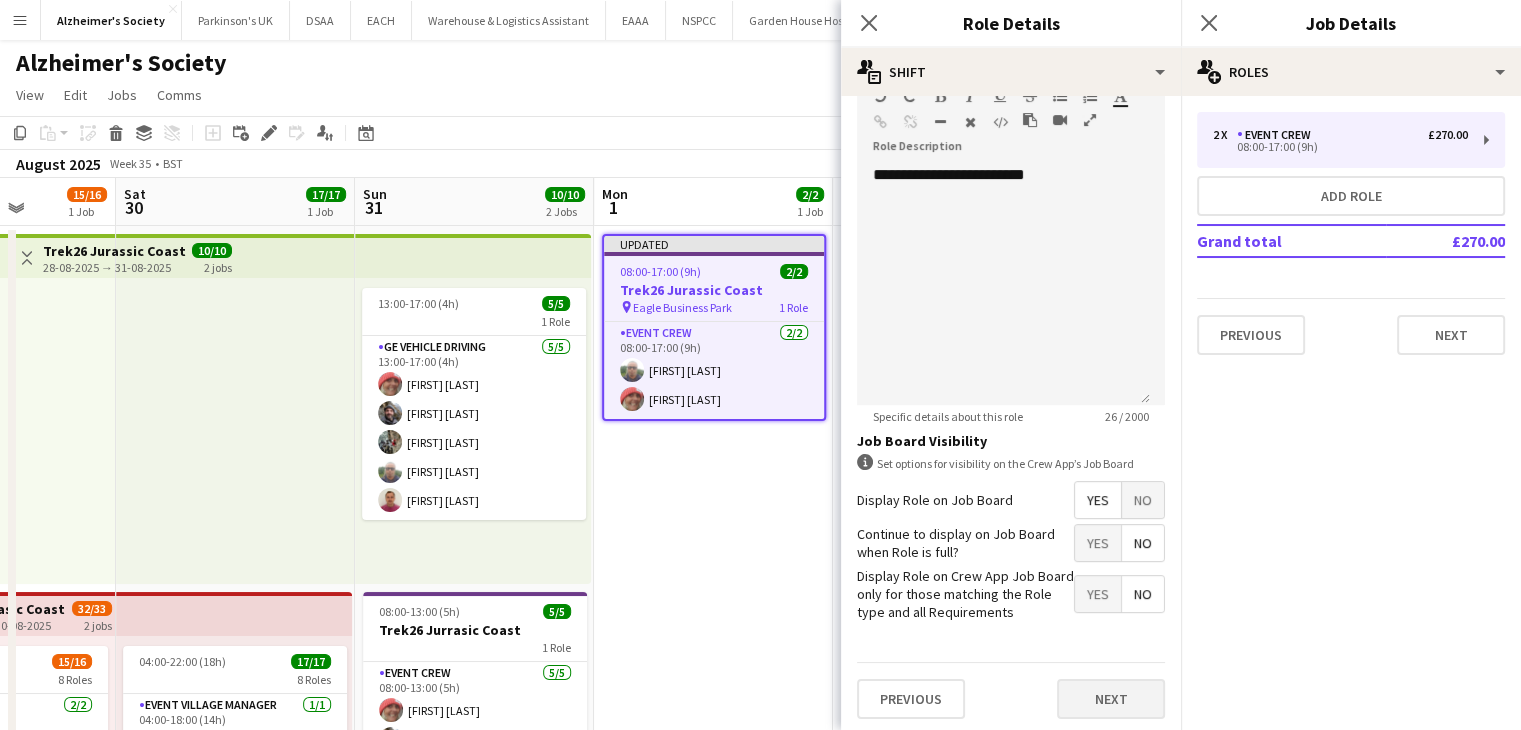 scroll, scrollTop: 0, scrollLeft: 0, axis: both 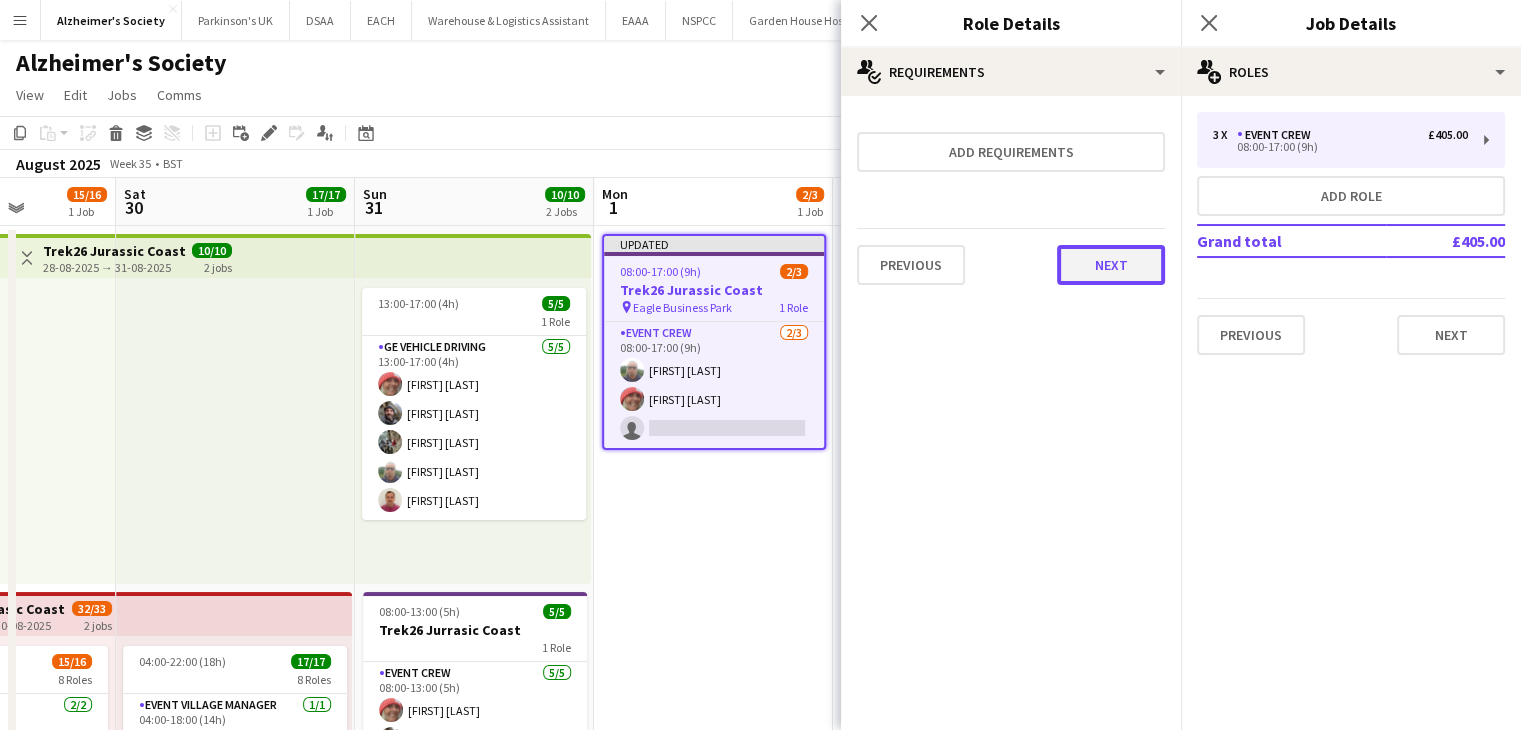 click on "Next" at bounding box center (1111, 265) 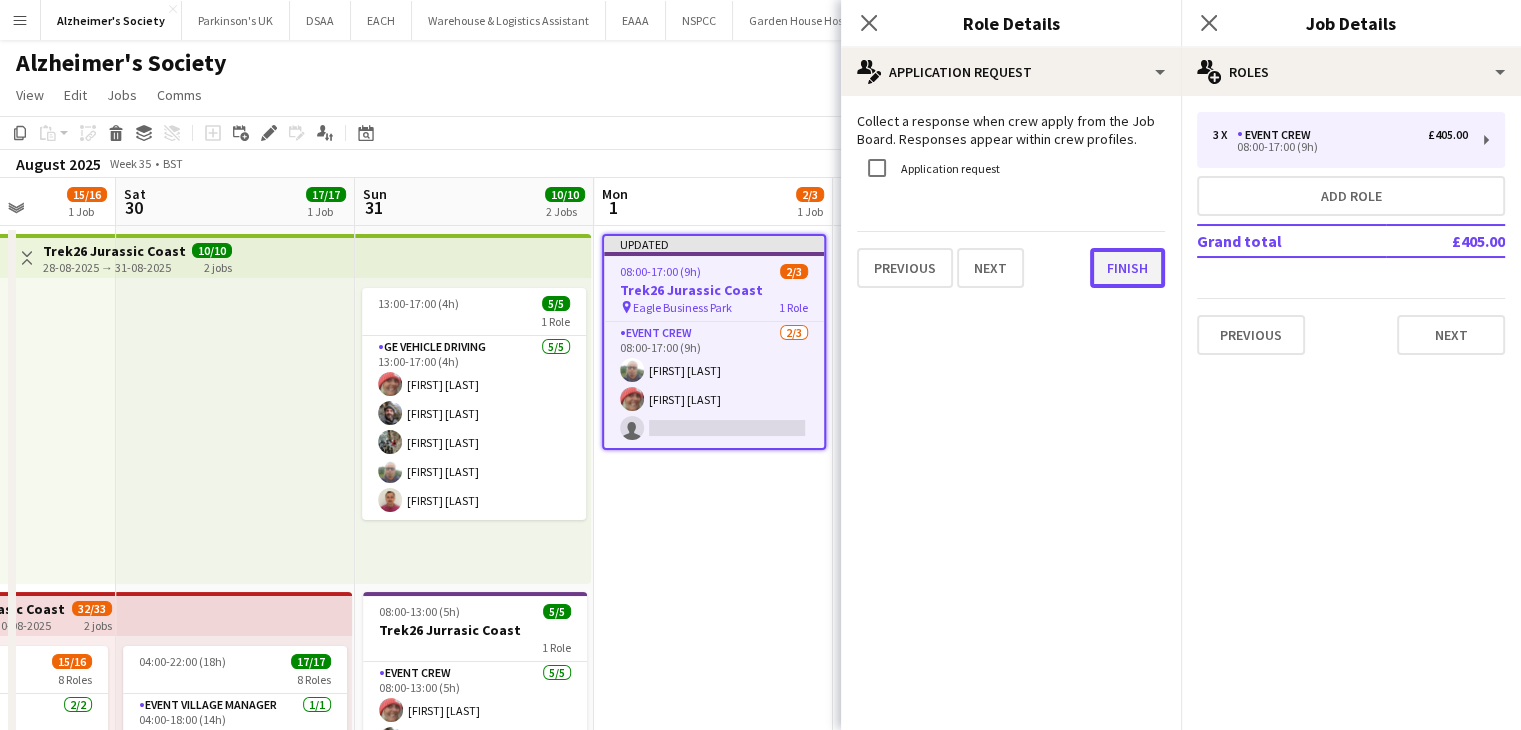 click on "Finish" at bounding box center (1127, 268) 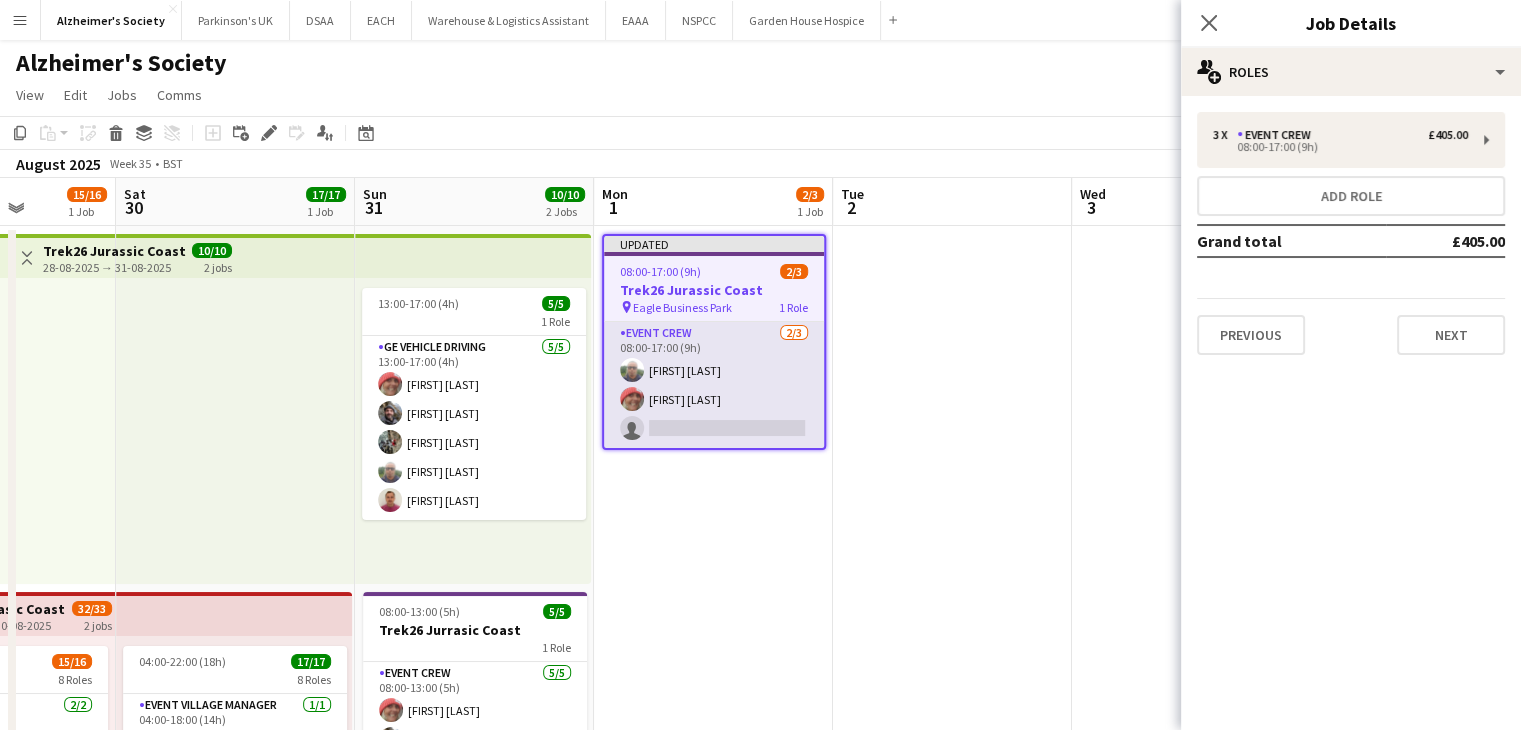 click on "Event Crew   2/3   08:00-17:00 (9h)
[FIRST] [LAST]
single-neutral-actions" at bounding box center [714, 385] 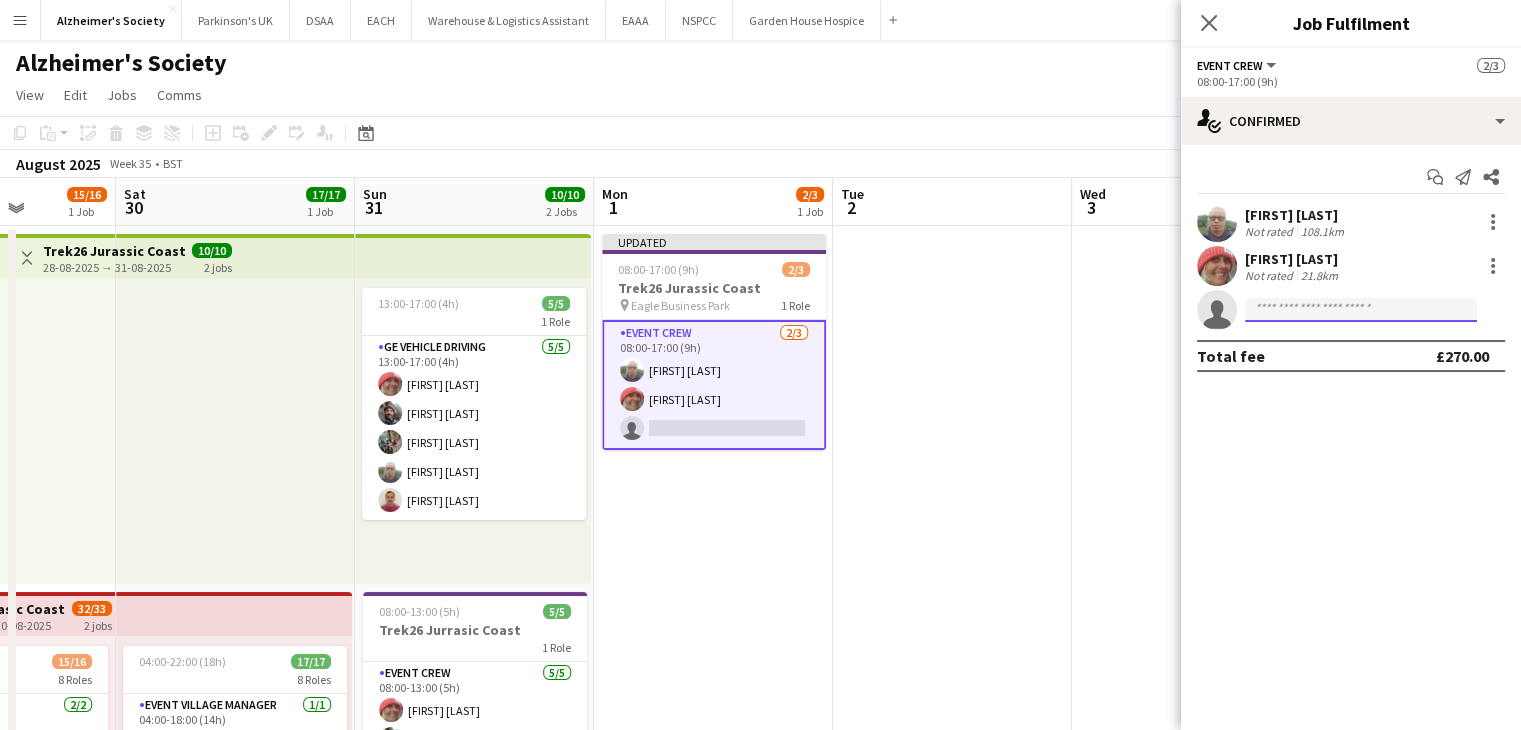click 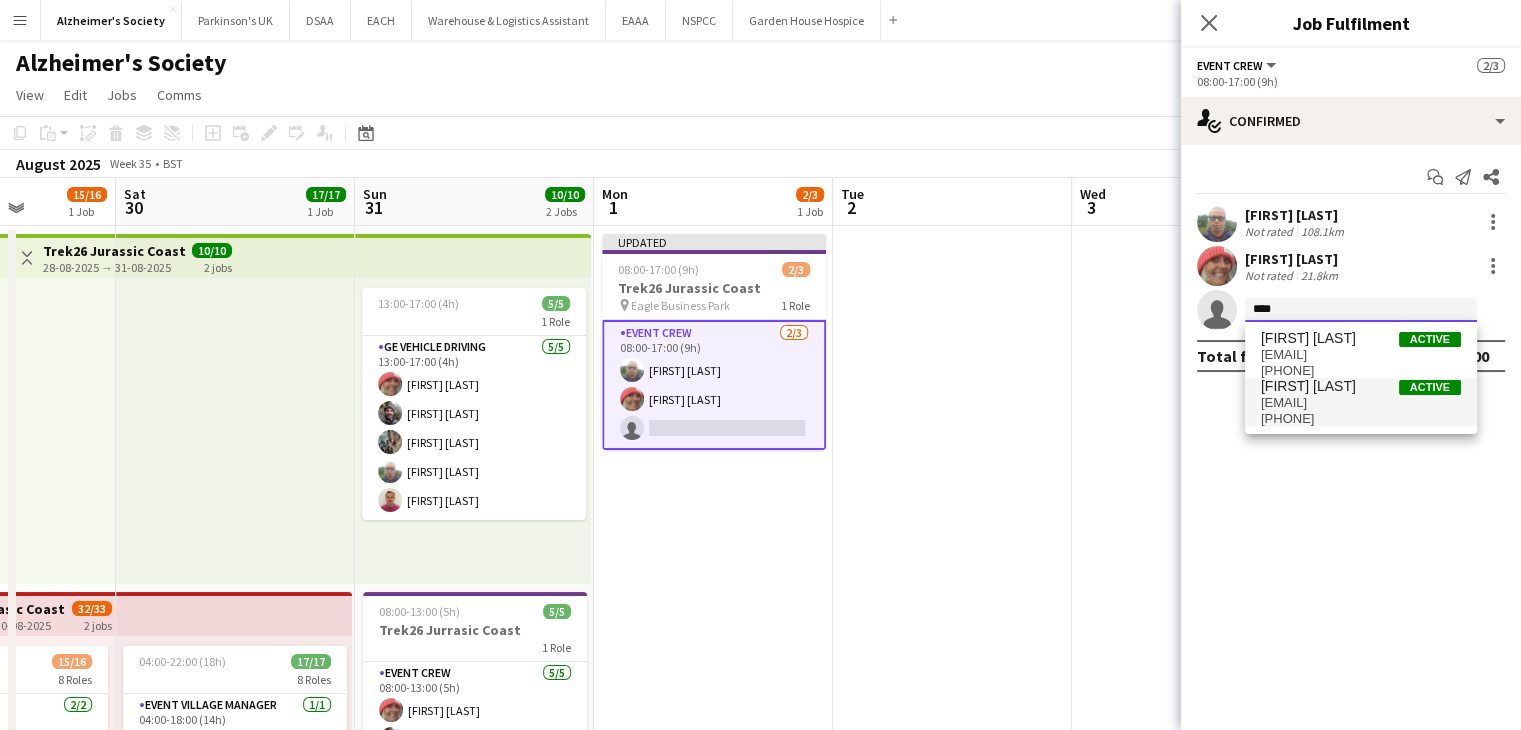 type on "****" 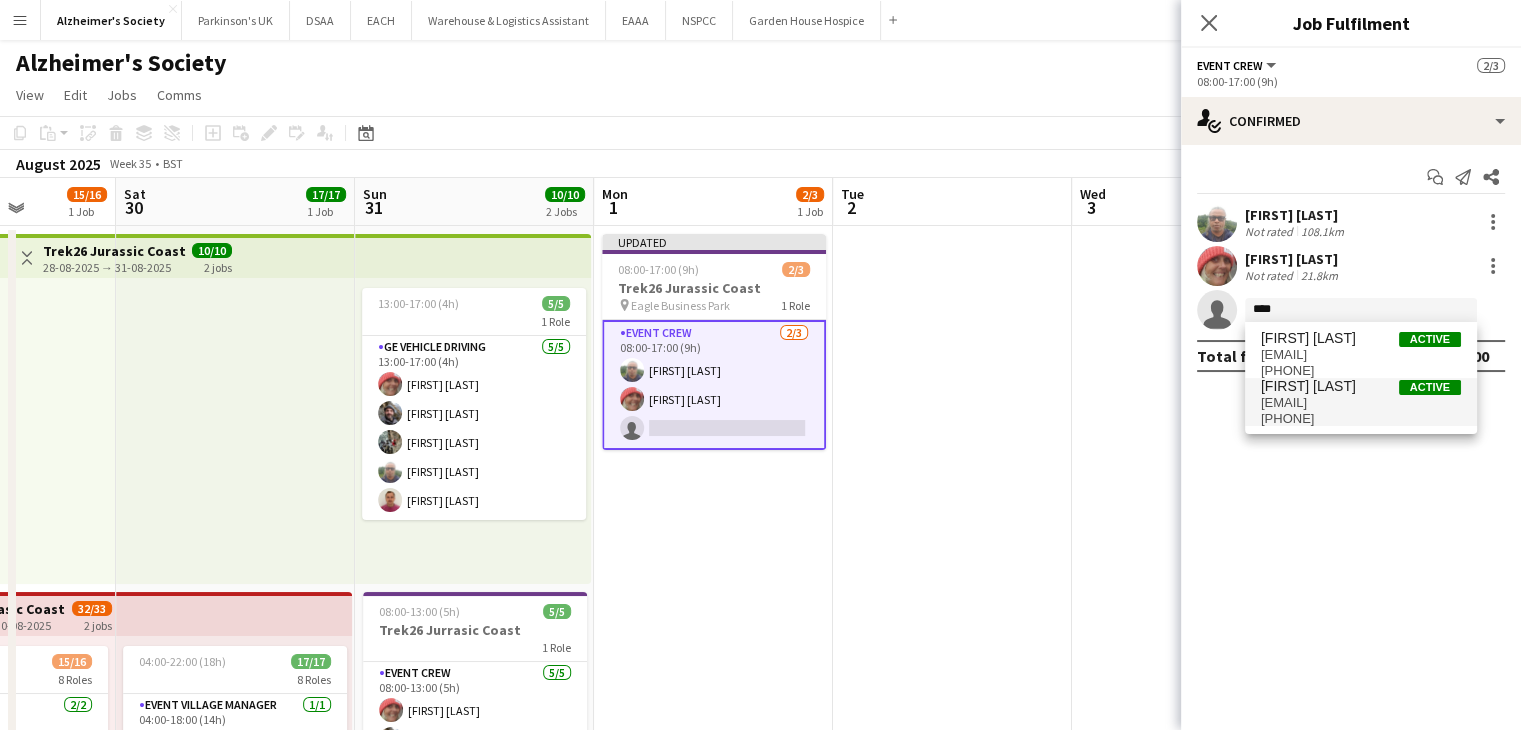 click on "[FIRST] [LAST]" at bounding box center [1308, 386] 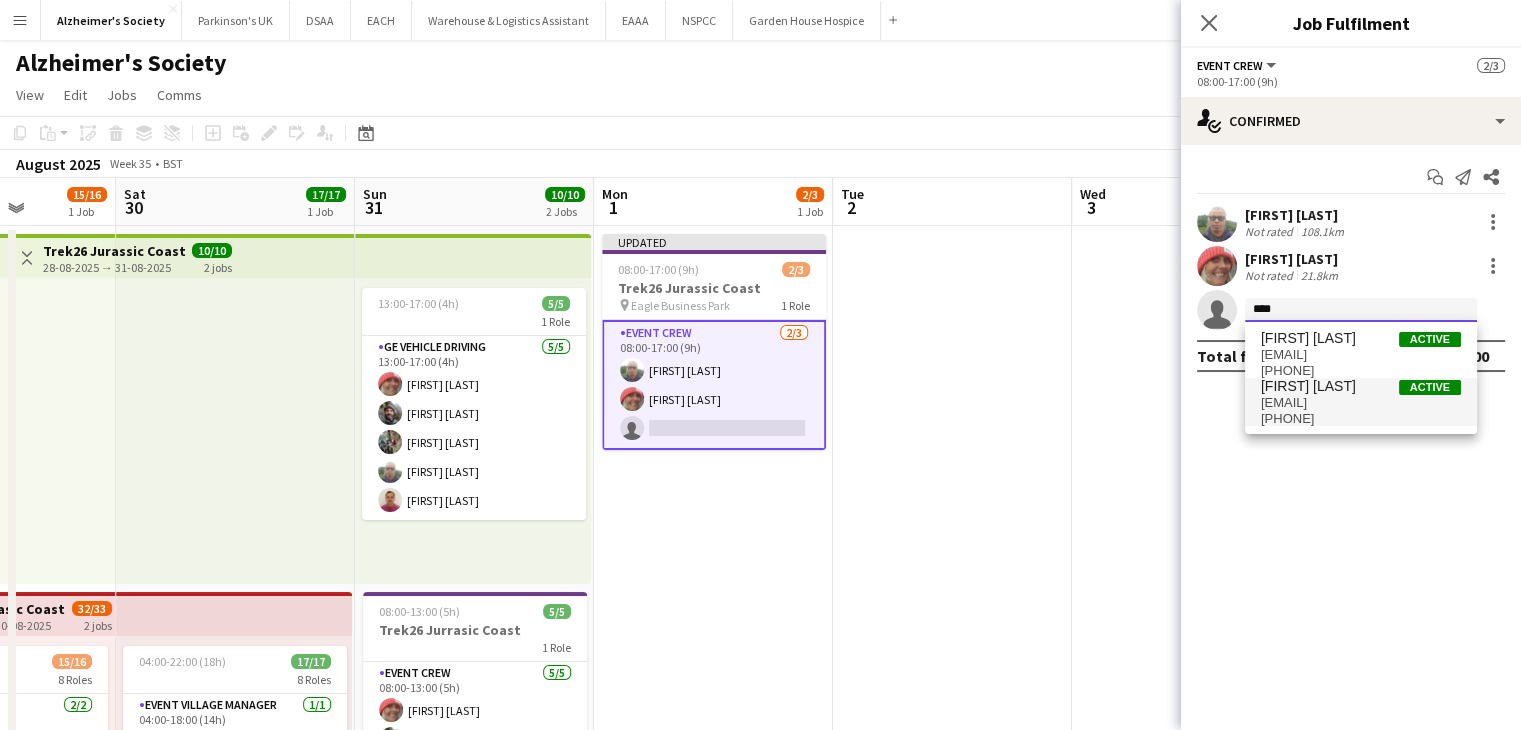 type 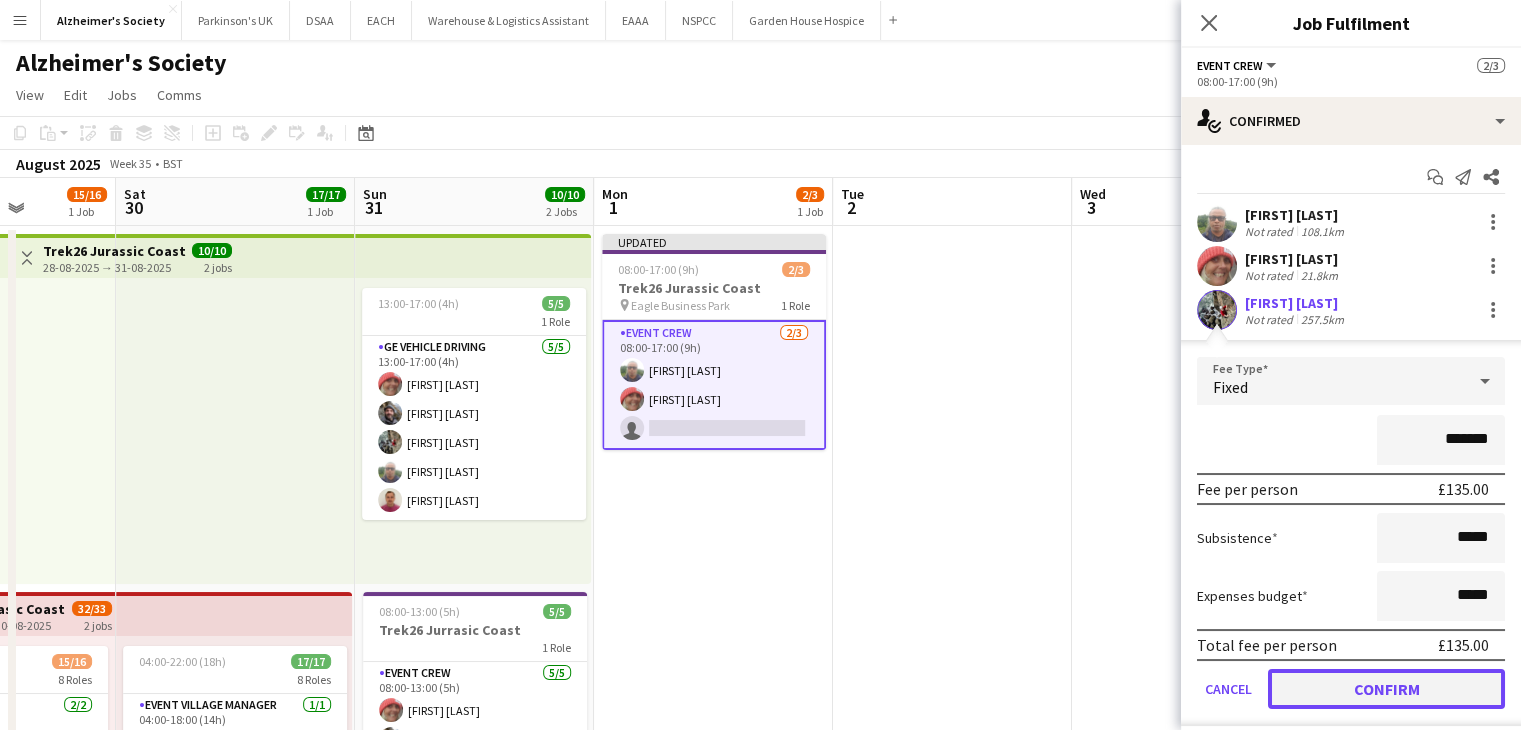 click on "Confirm" at bounding box center (1386, 689) 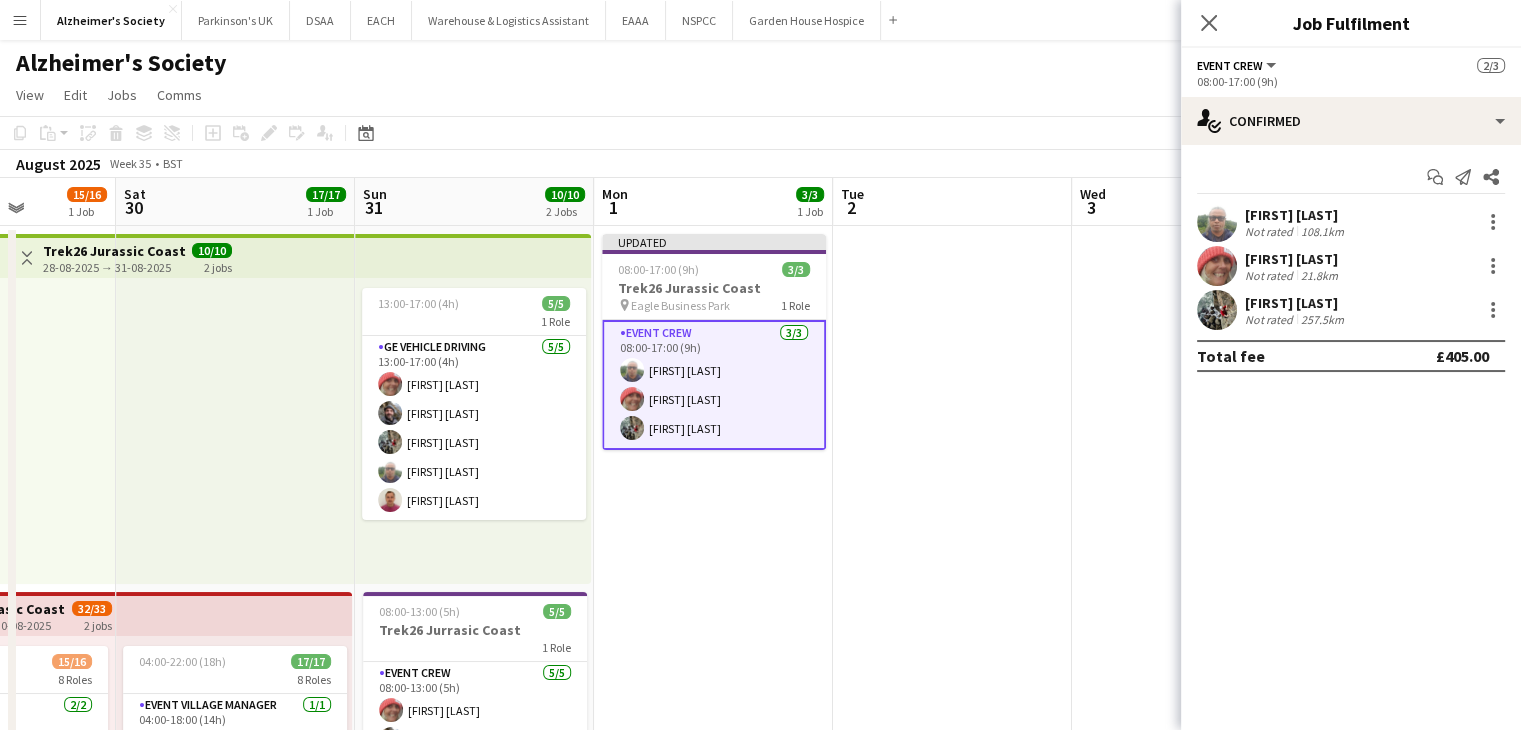 click at bounding box center [952, 588] 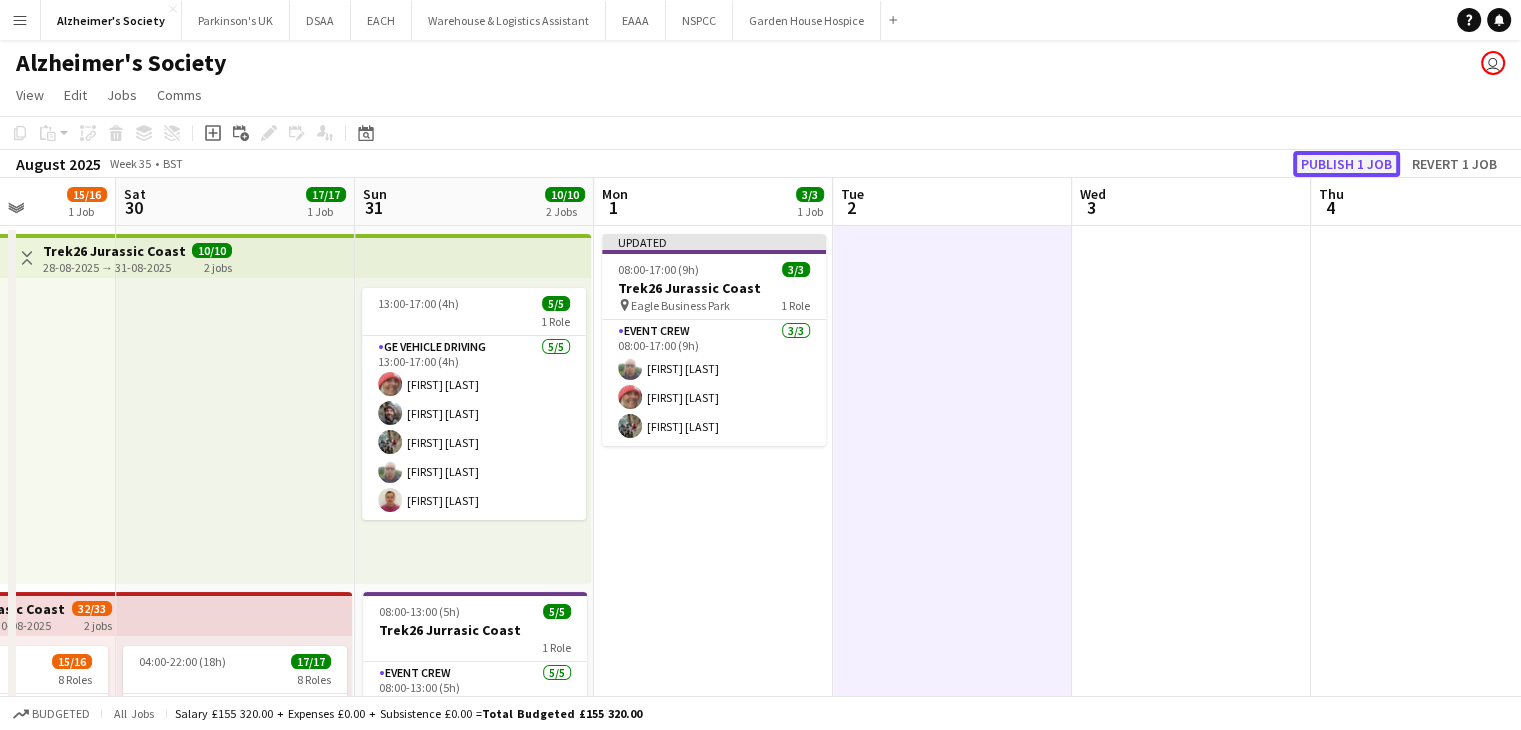 click on "Publish 1 job" 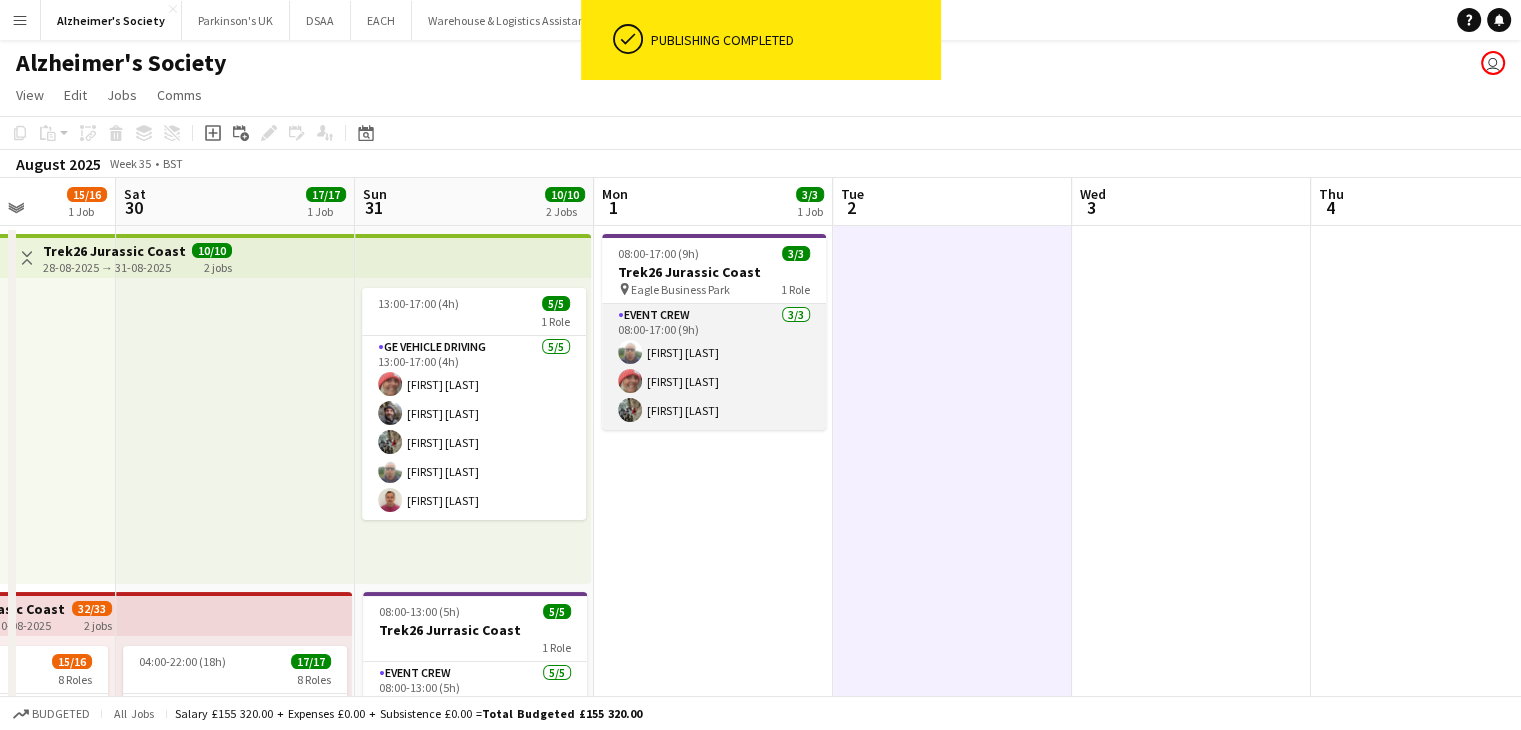 click on "Event Crew   3/3   08:00-17:00 (9h)
[FIRST] [LAST] [FIRST] [LAST] [FIRST] [LAST]" at bounding box center [714, 367] 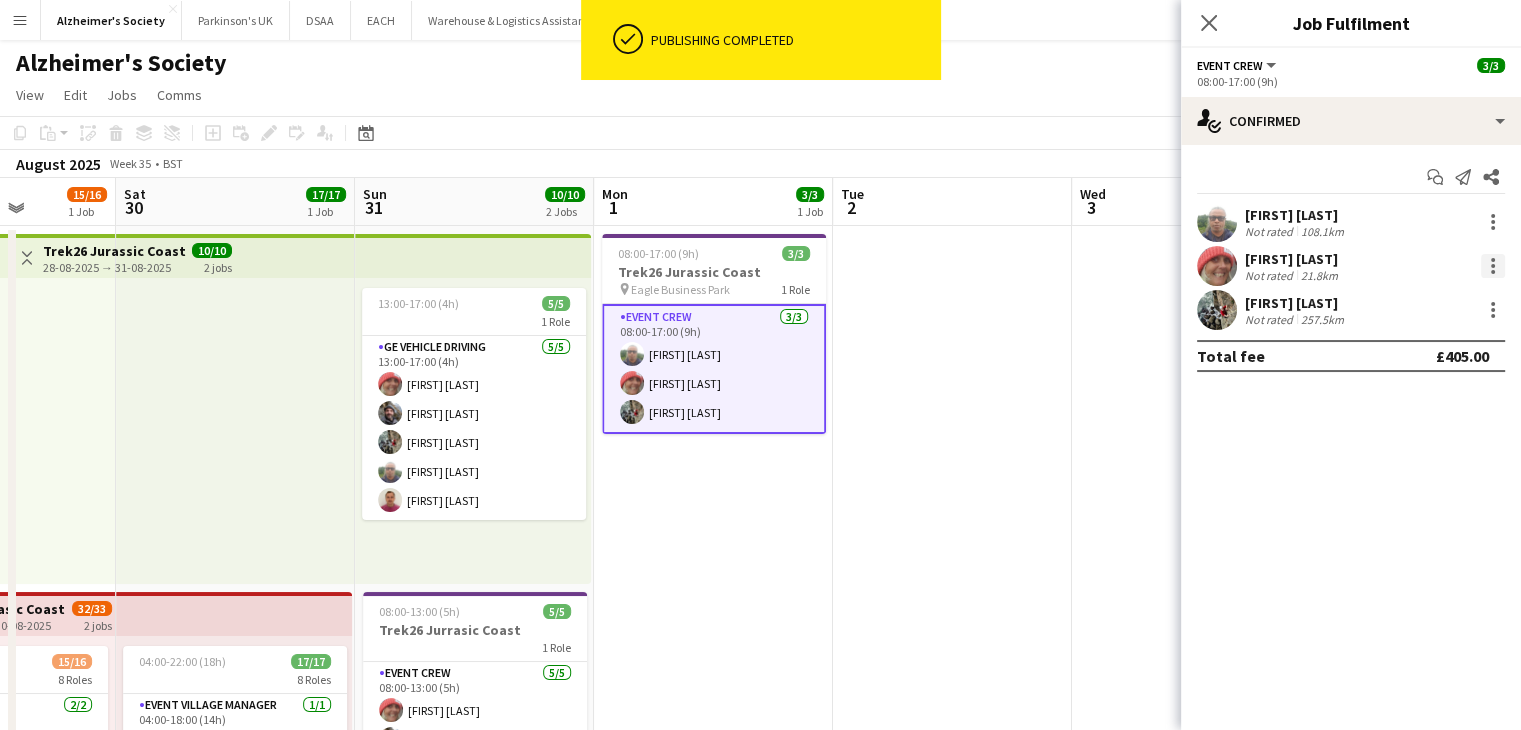 click at bounding box center (1493, 266) 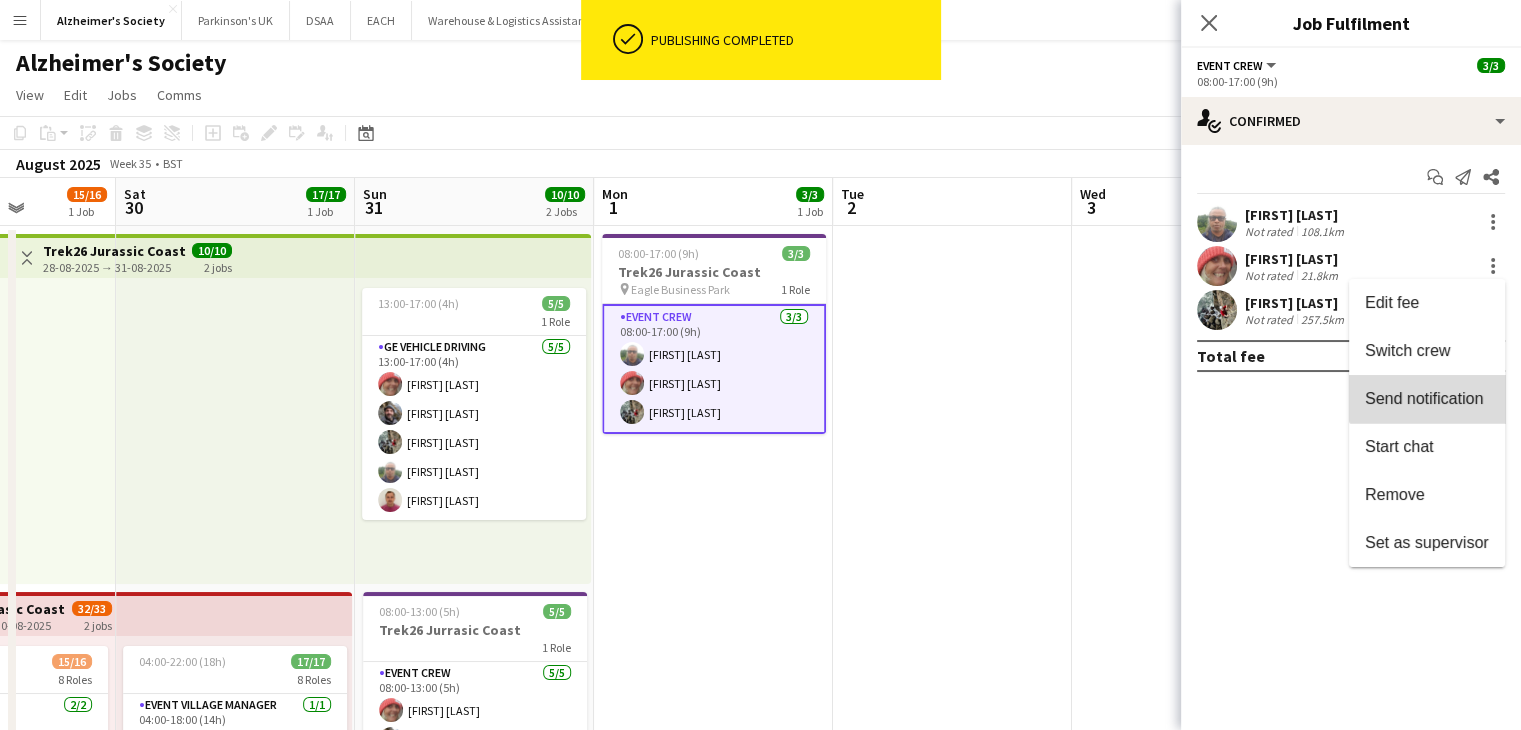 click on "Send notification" at bounding box center (1424, 398) 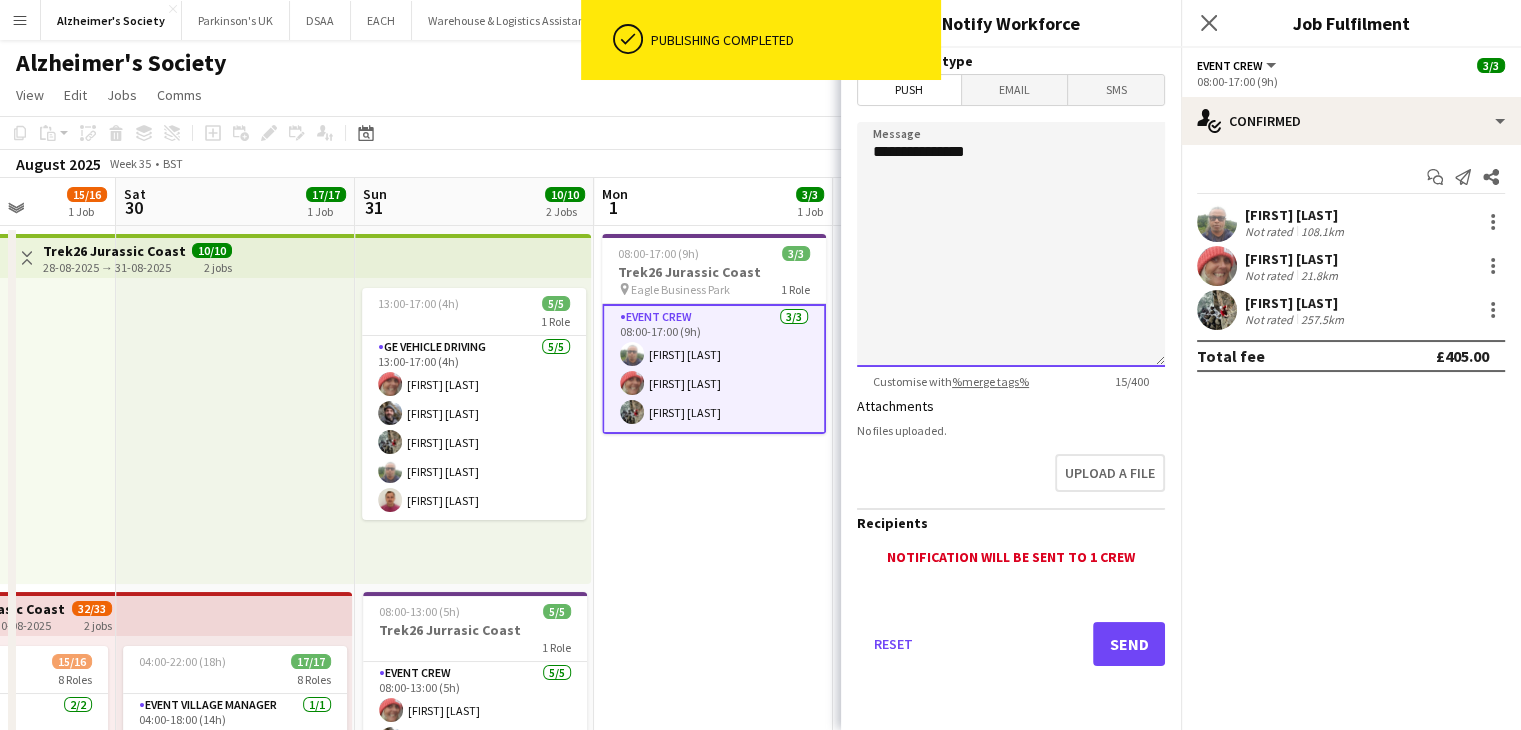 click on "**********" at bounding box center (1011, 244) 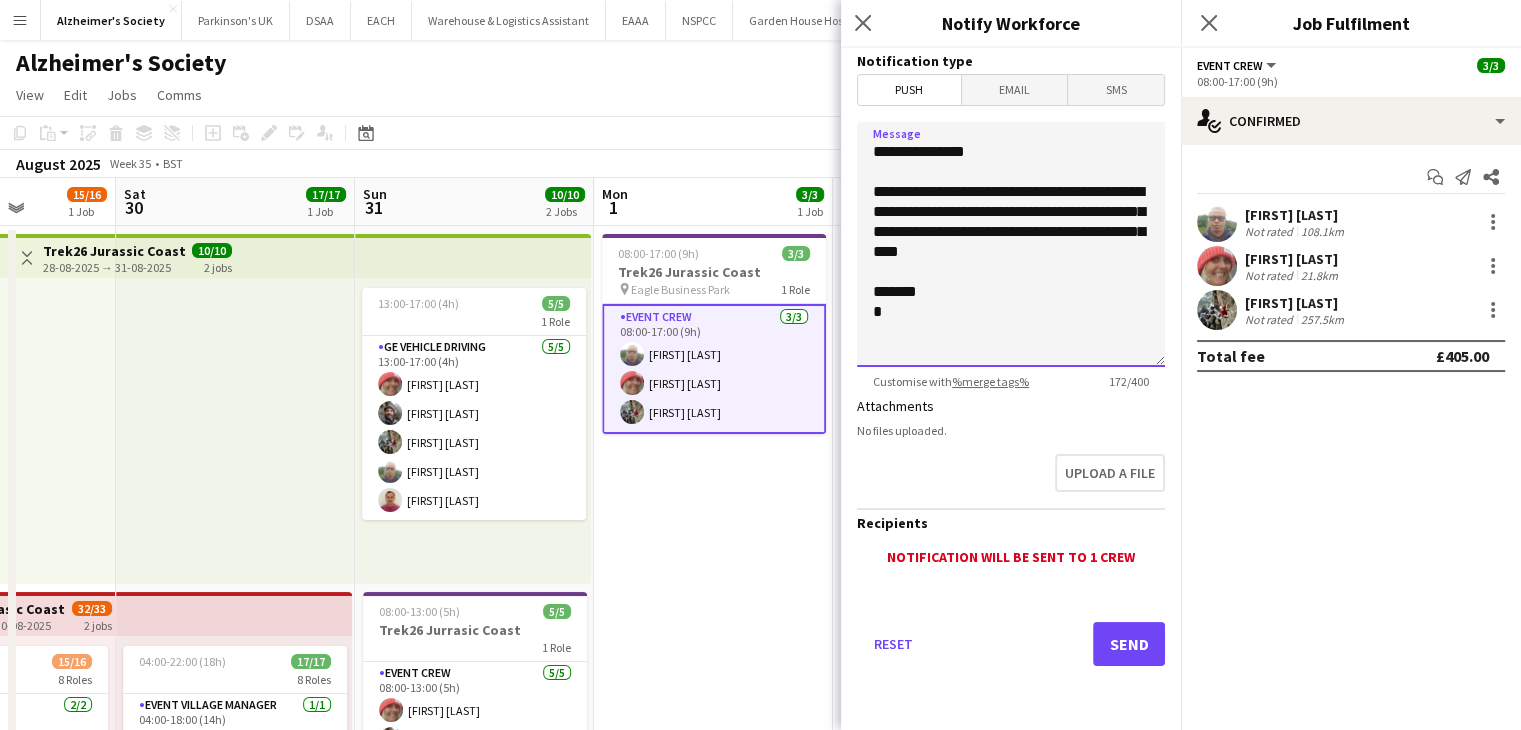 click on "**********" at bounding box center [1011, 244] 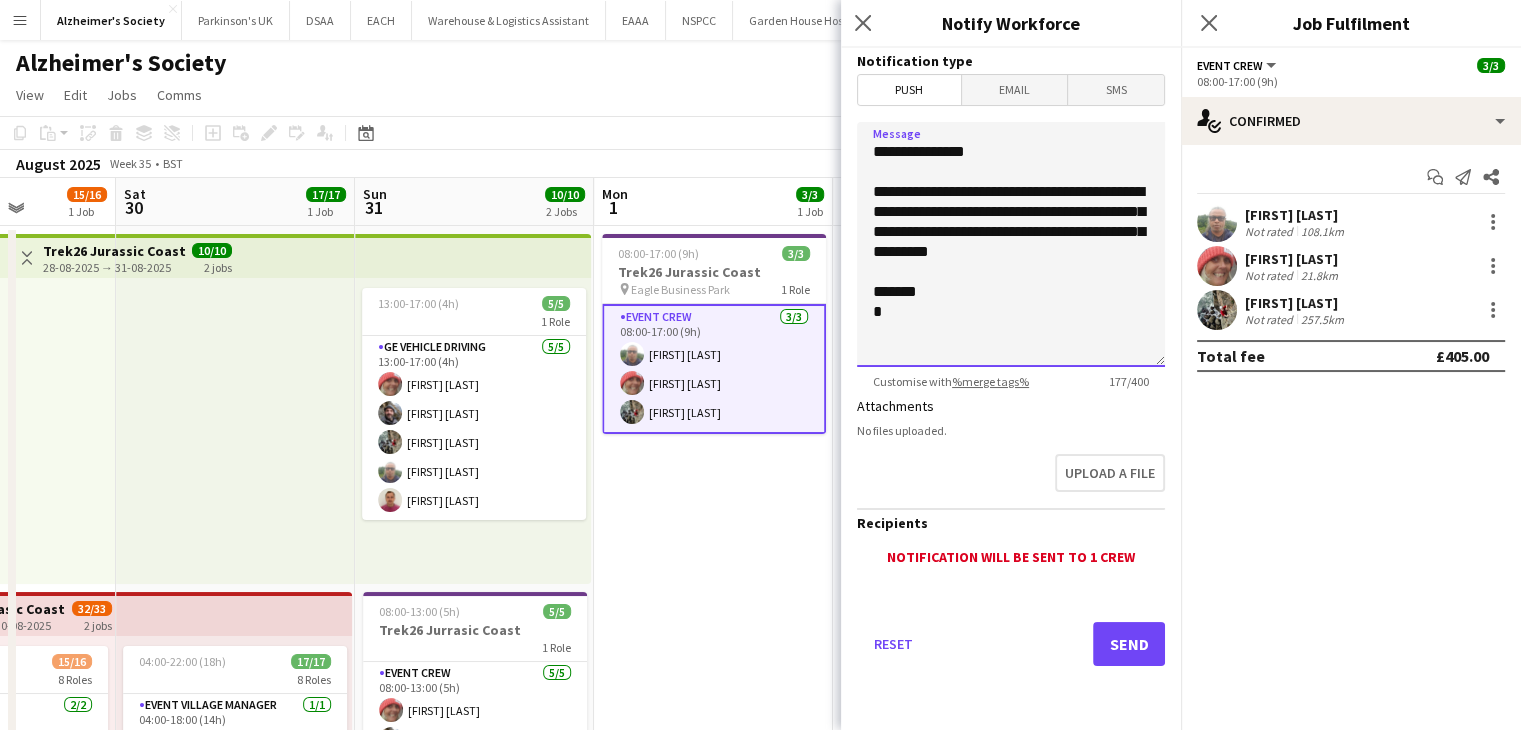 type on "**********" 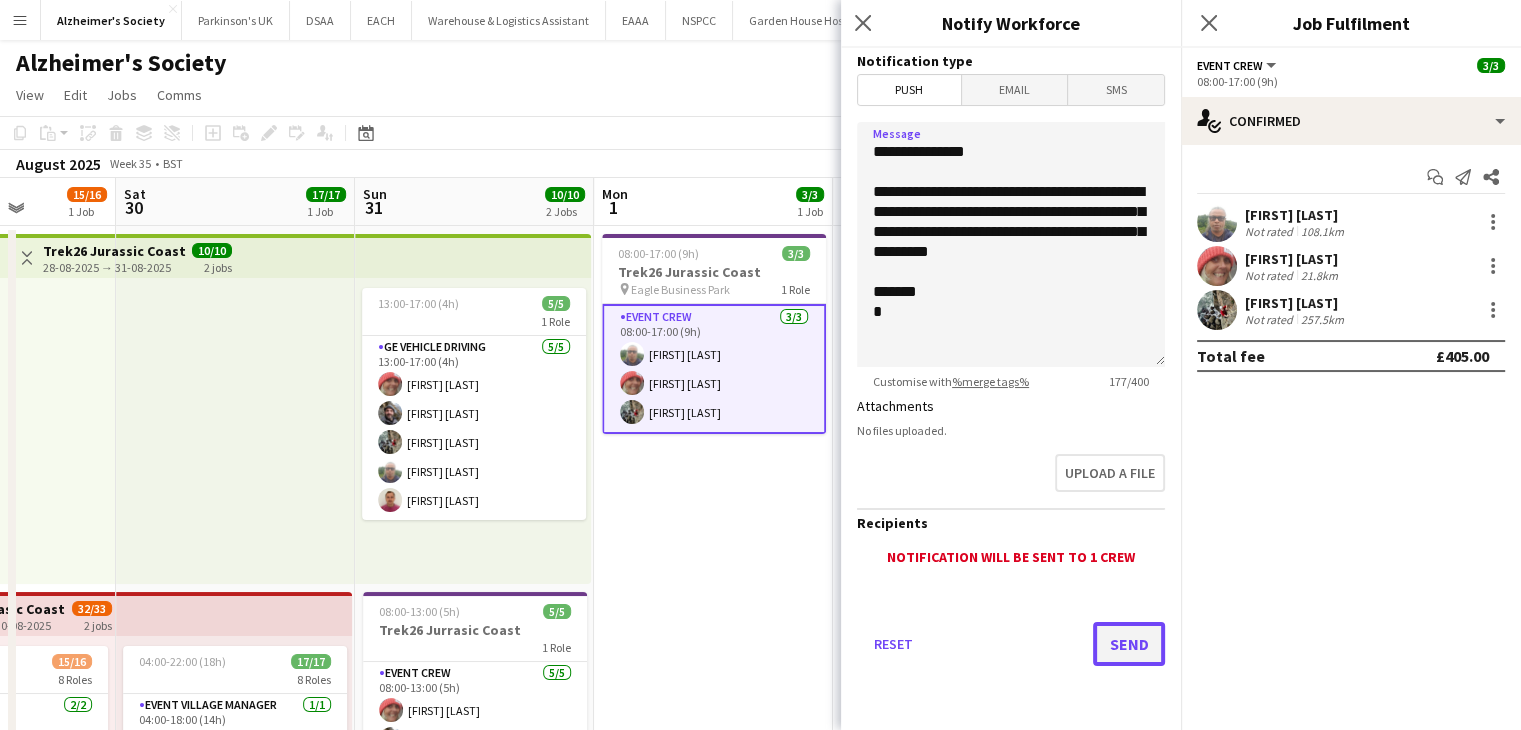 click on "Send" 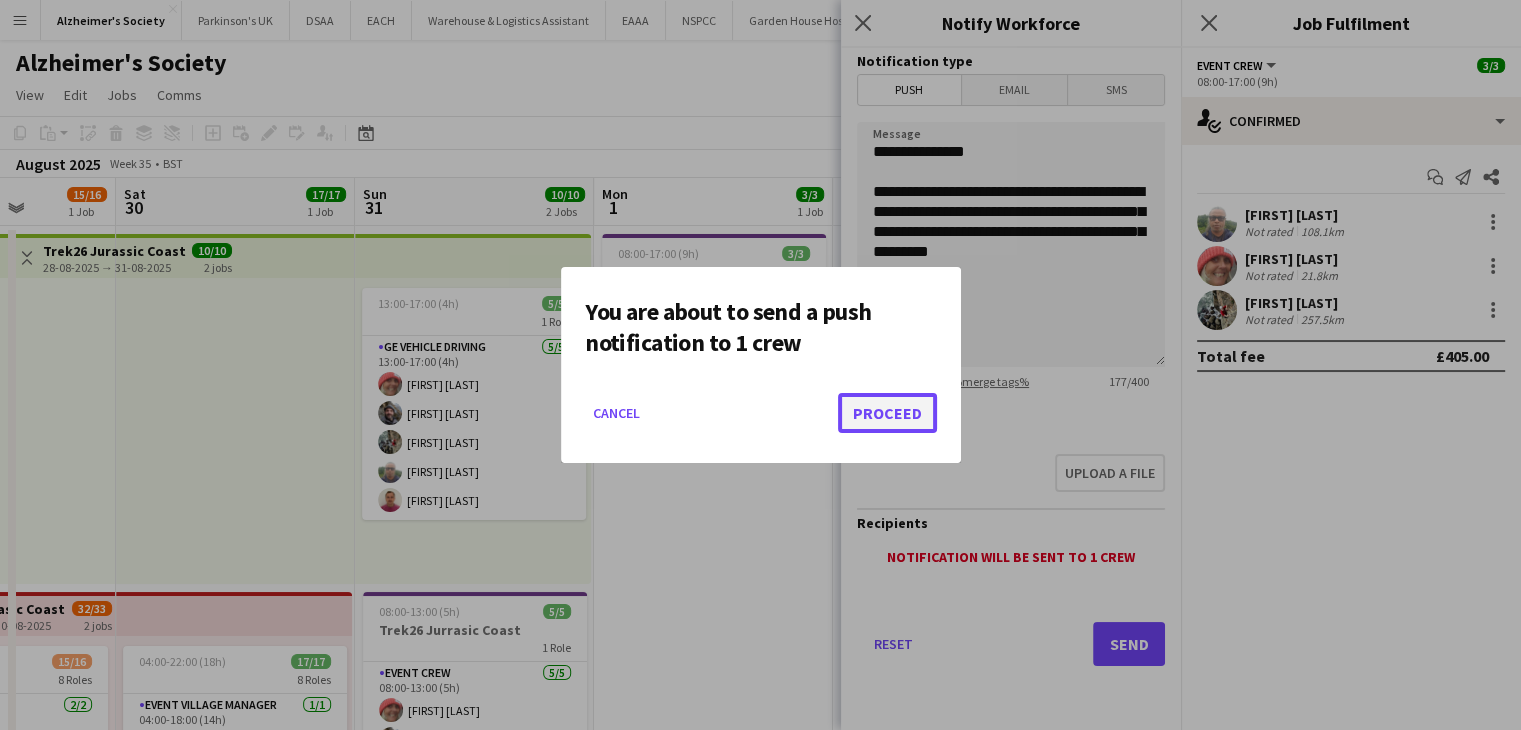 click on "Proceed" 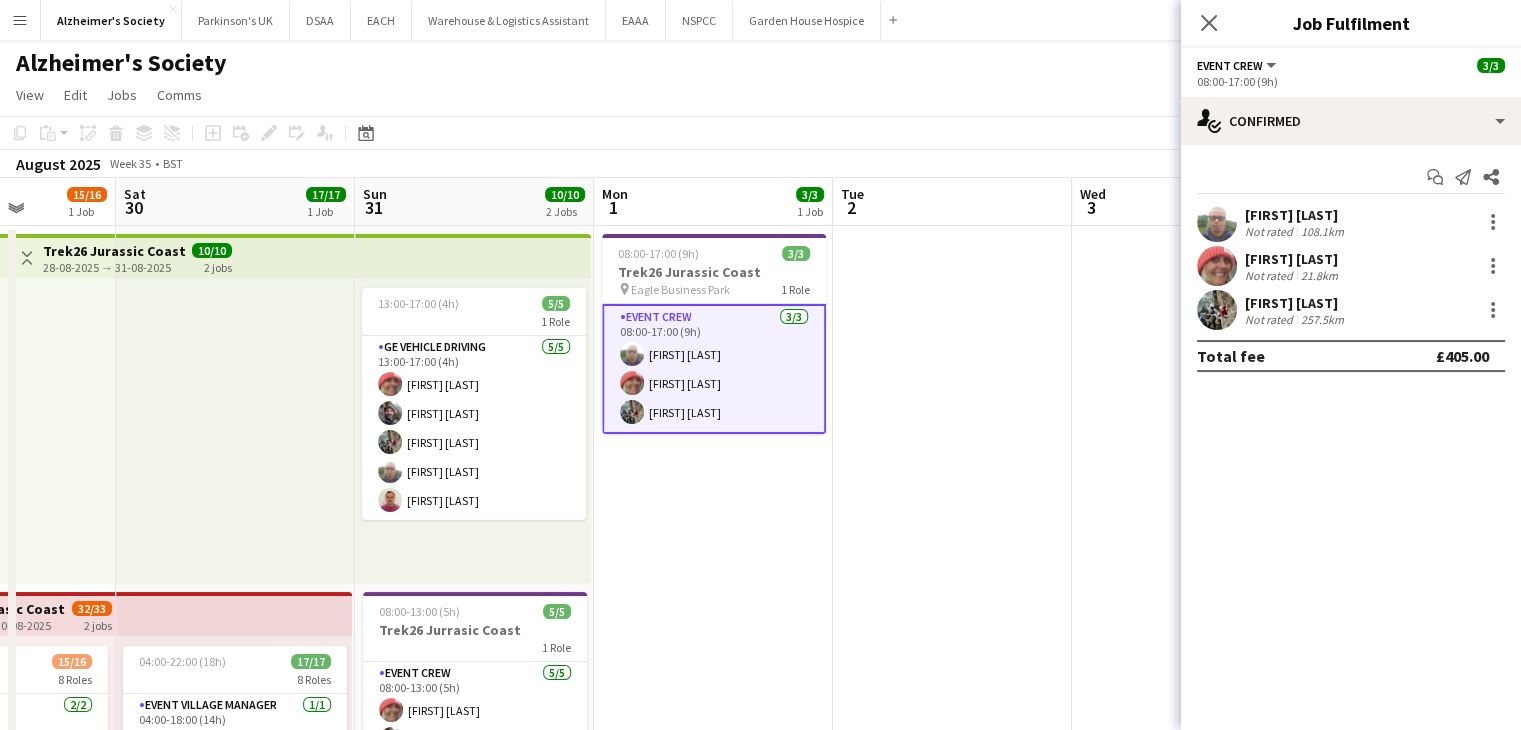 drag, startPoint x: 972, startPoint y: 365, endPoint x: 984, endPoint y: 386, distance: 24.186773 